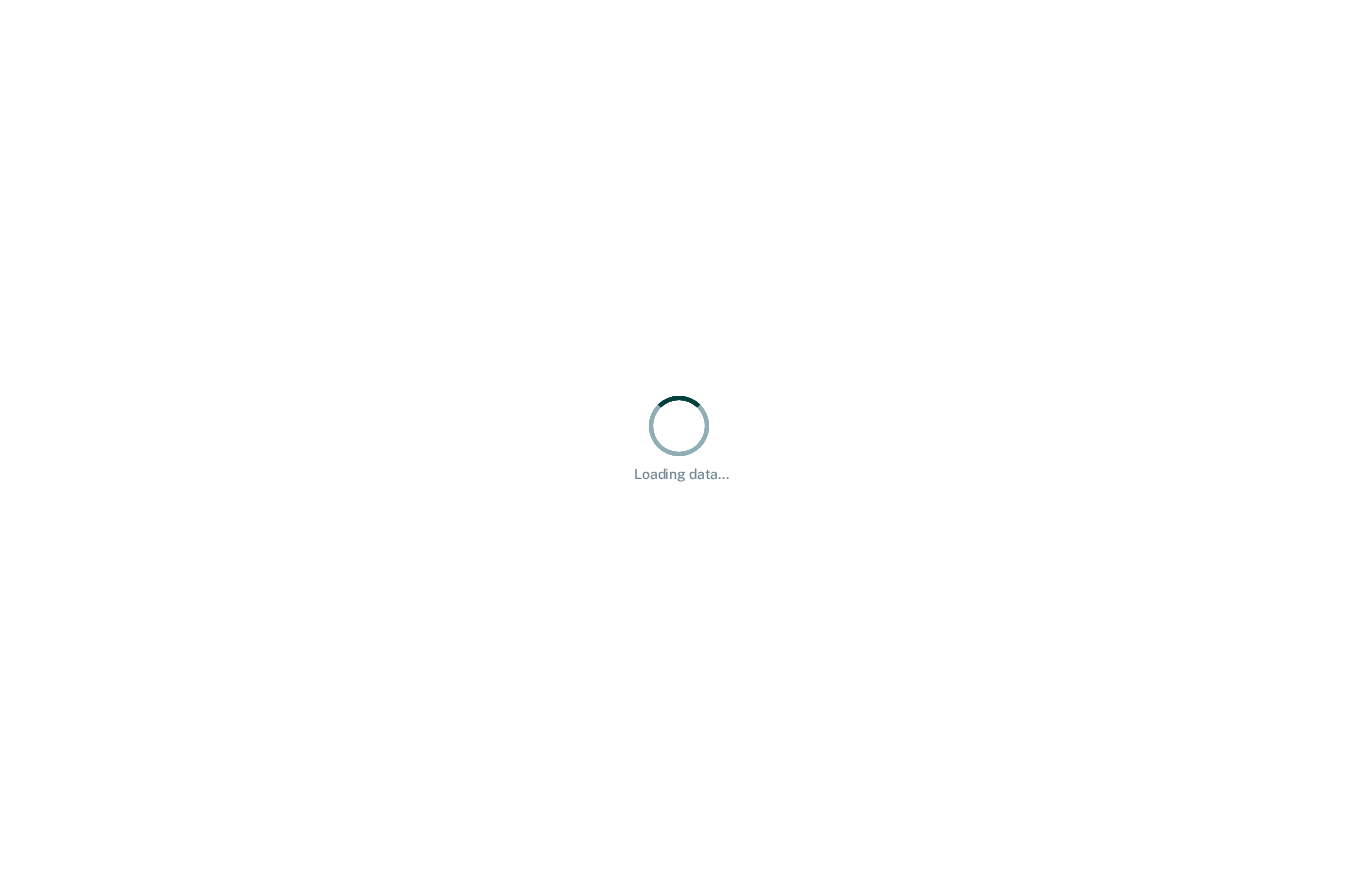 scroll, scrollTop: 0, scrollLeft: 0, axis: both 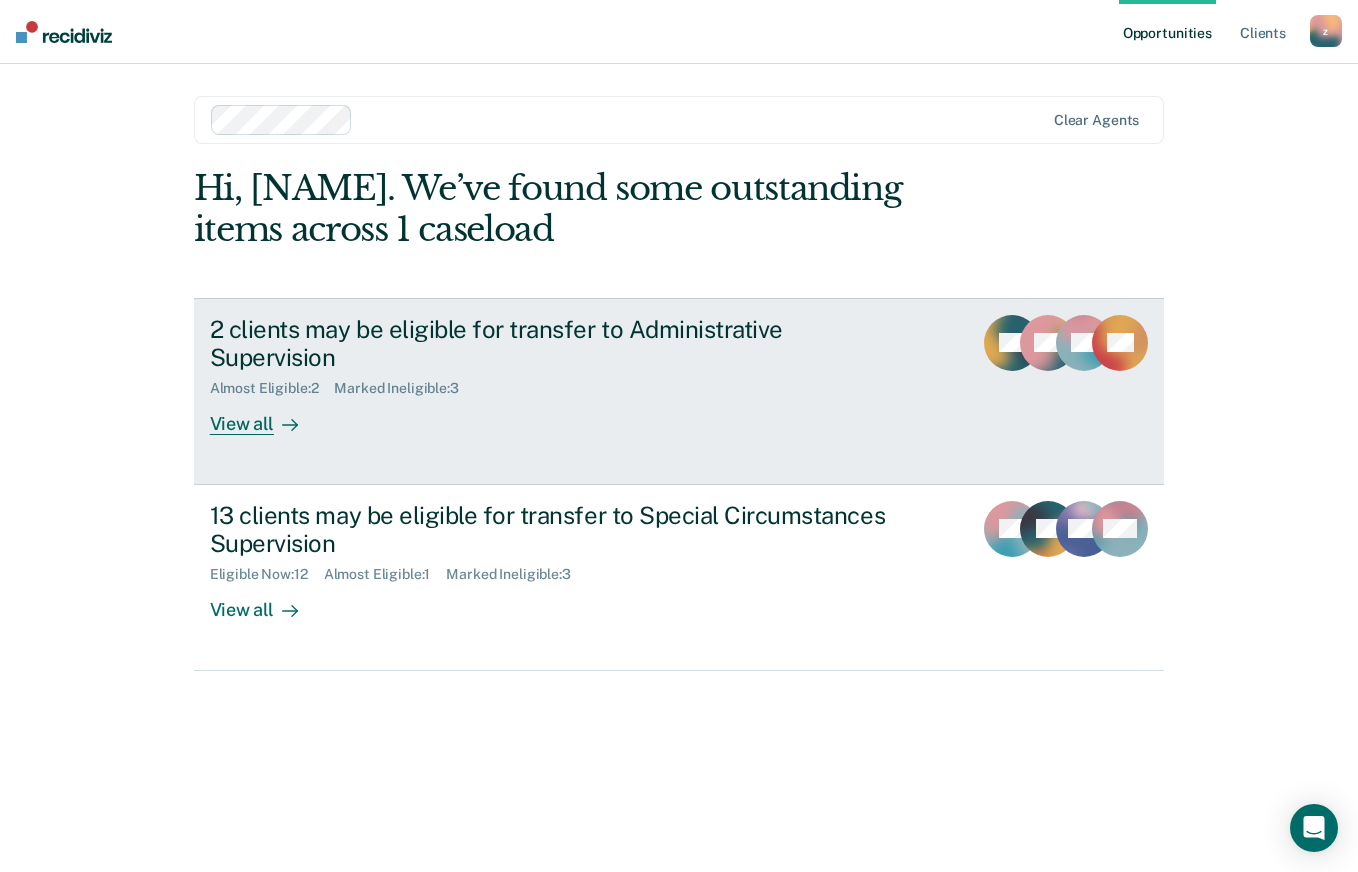 click on "View all" at bounding box center [266, 416] 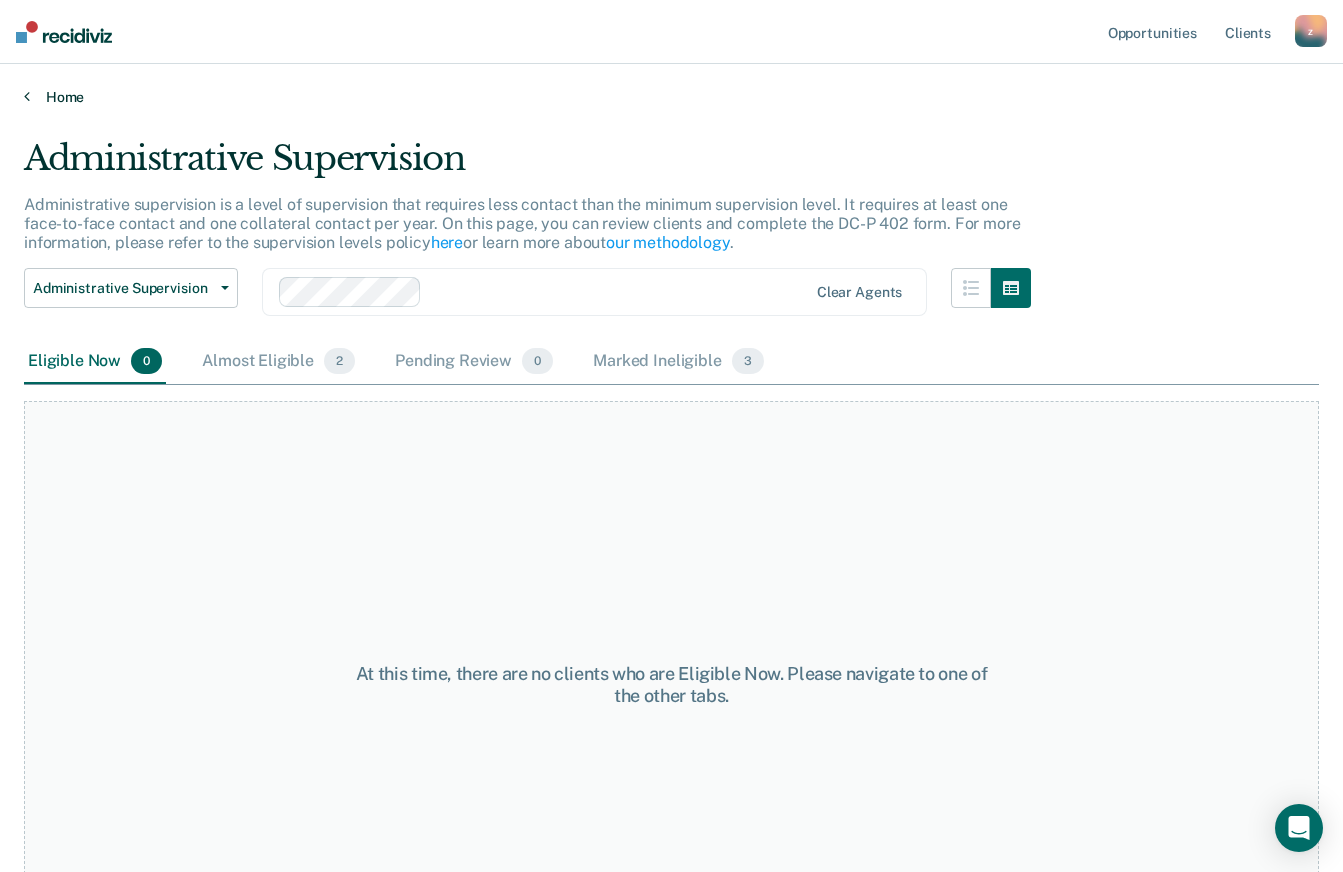 click on "Home" at bounding box center [671, 97] 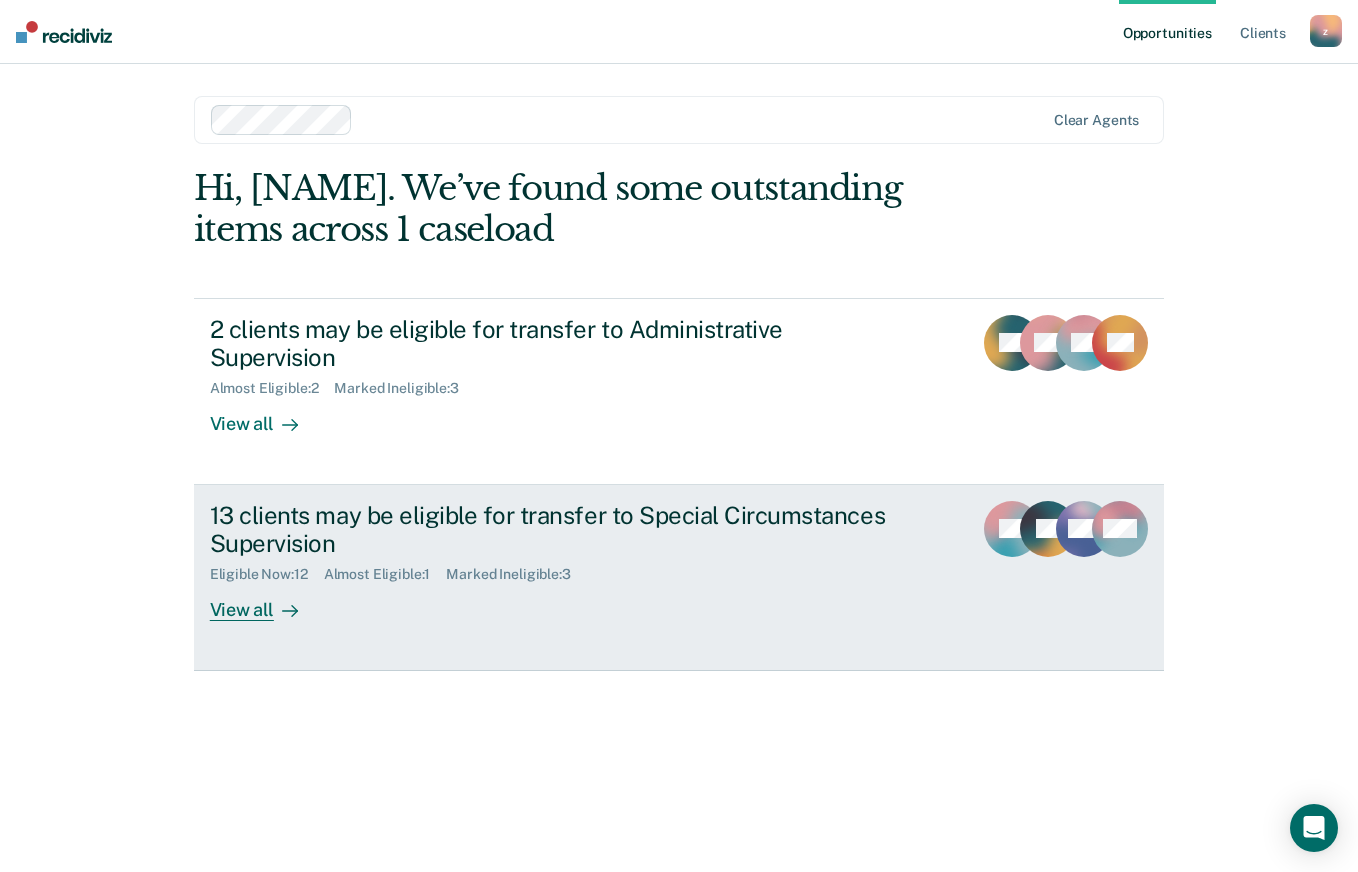 click on "13 clients may be eligible for transfer to Special Circumstances Supervision" at bounding box center [561, 530] 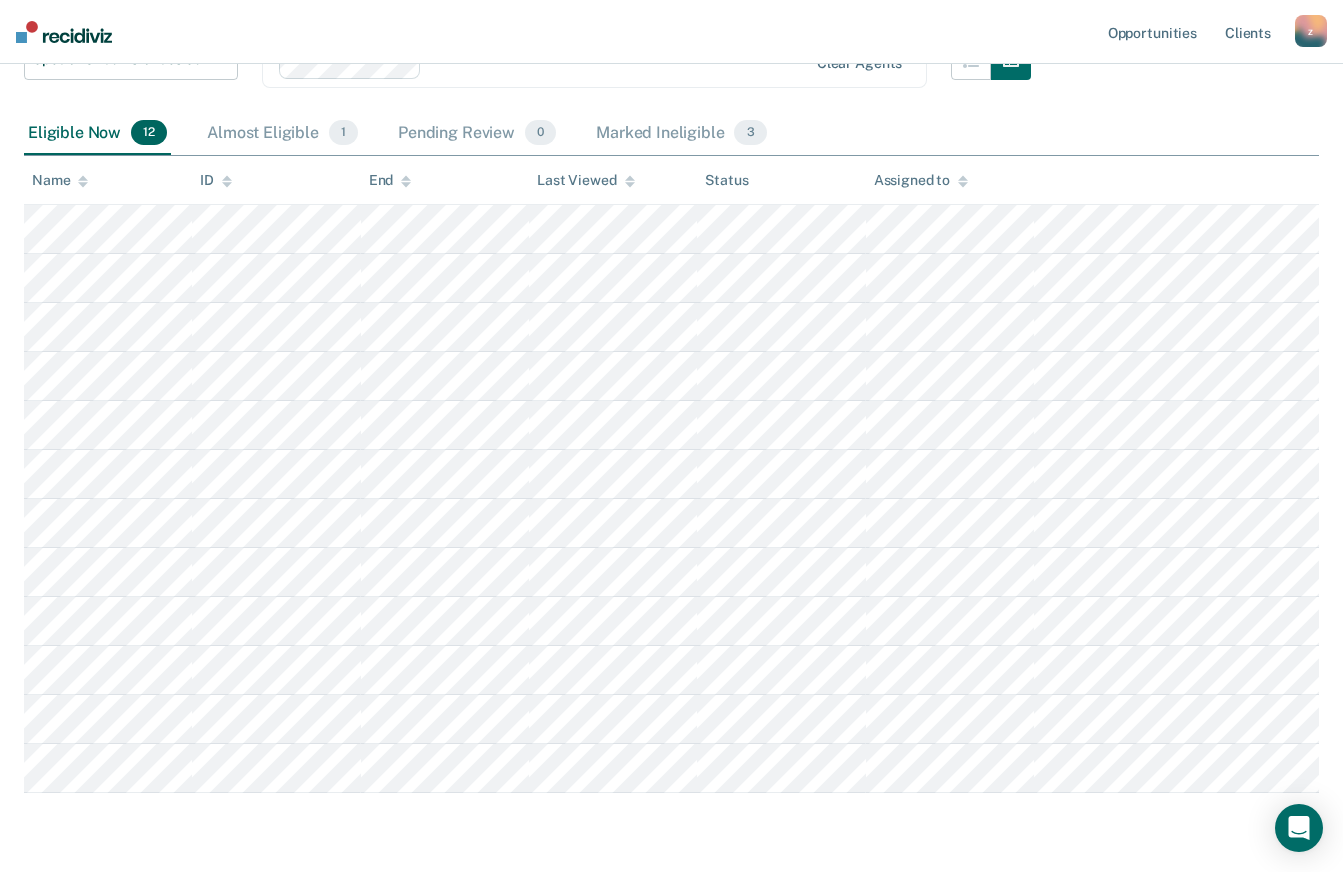 scroll, scrollTop: 284, scrollLeft: 0, axis: vertical 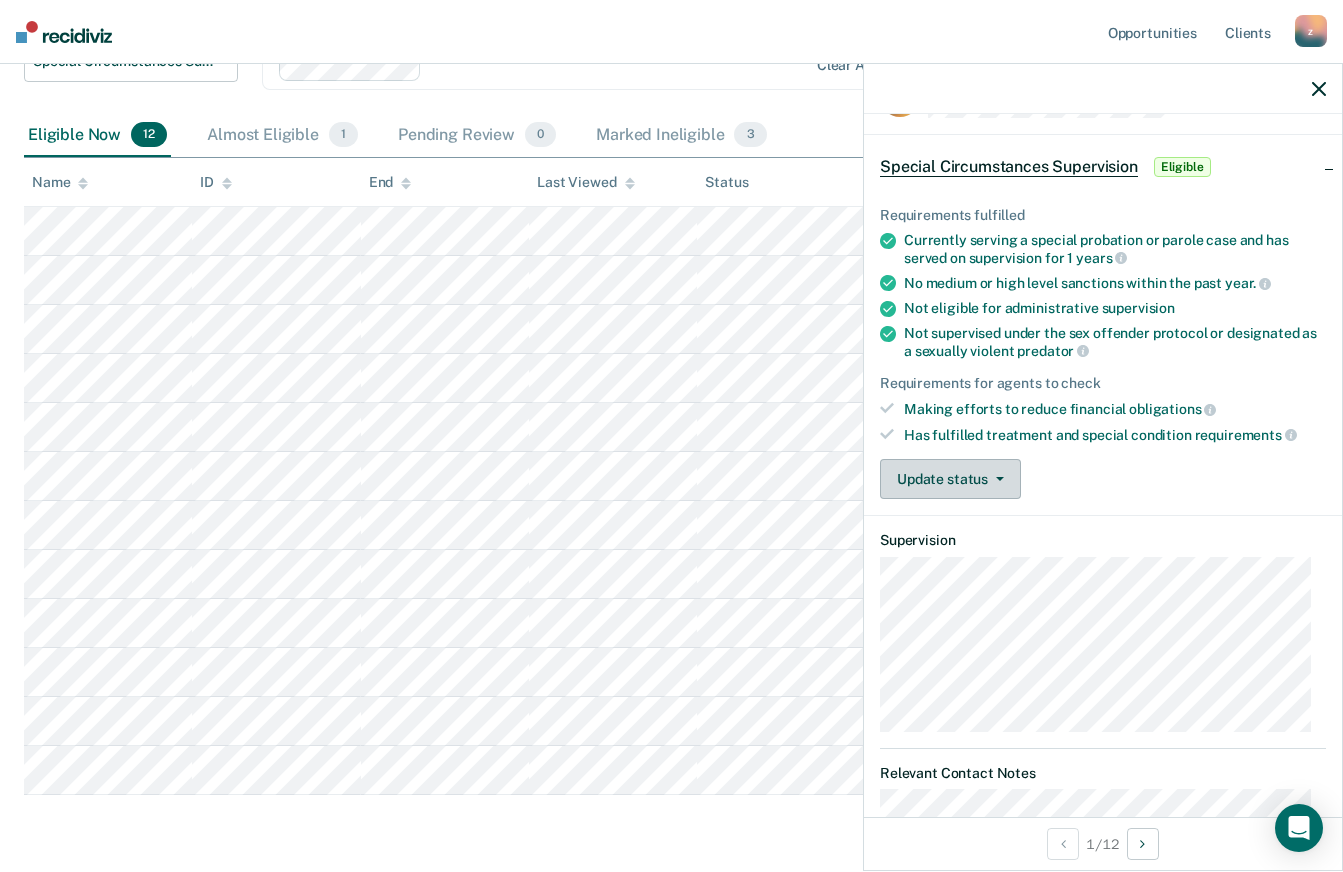 click at bounding box center (996, 479) 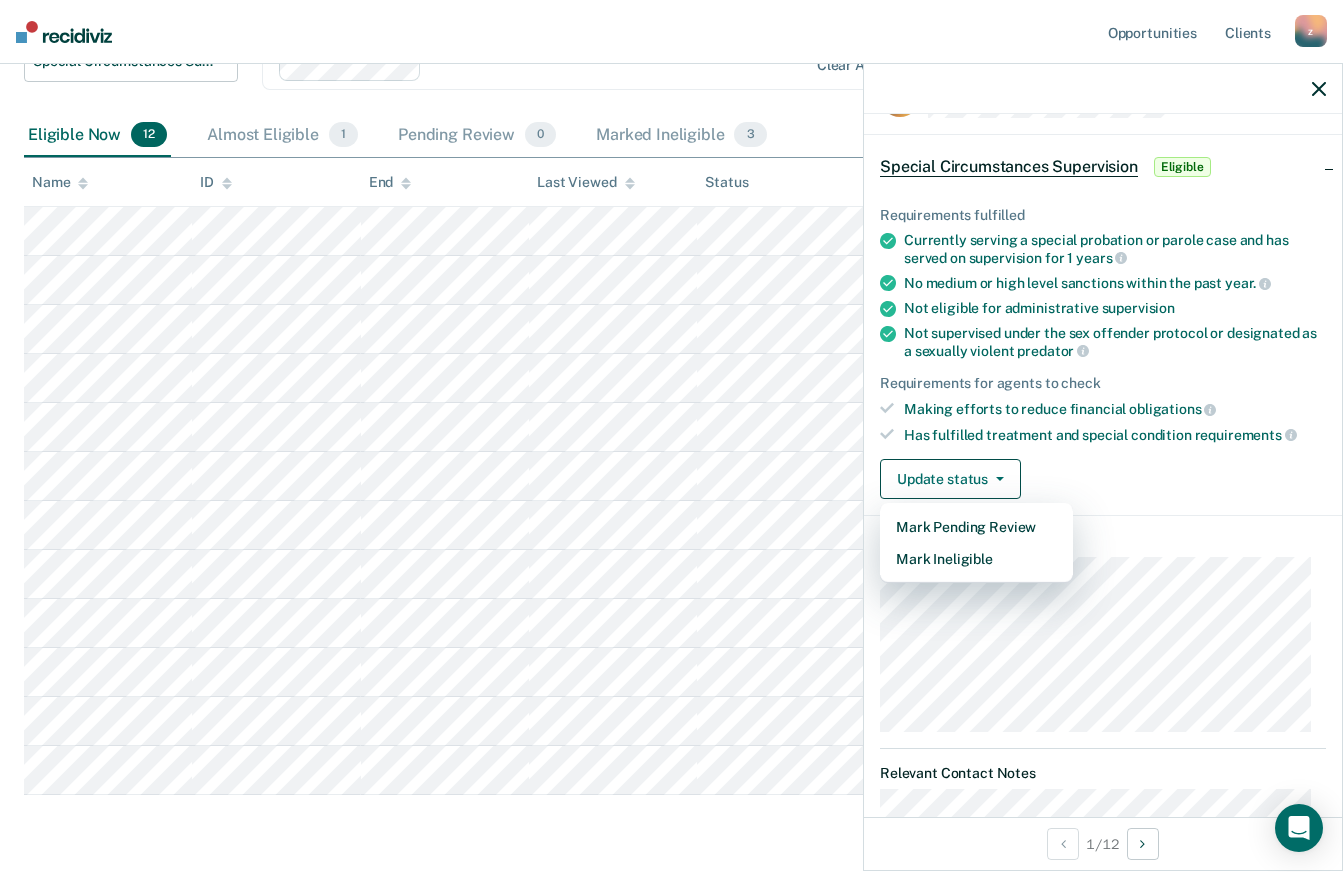click on "Update status Mark Pending Review Mark Ineligible" at bounding box center (1103, 479) 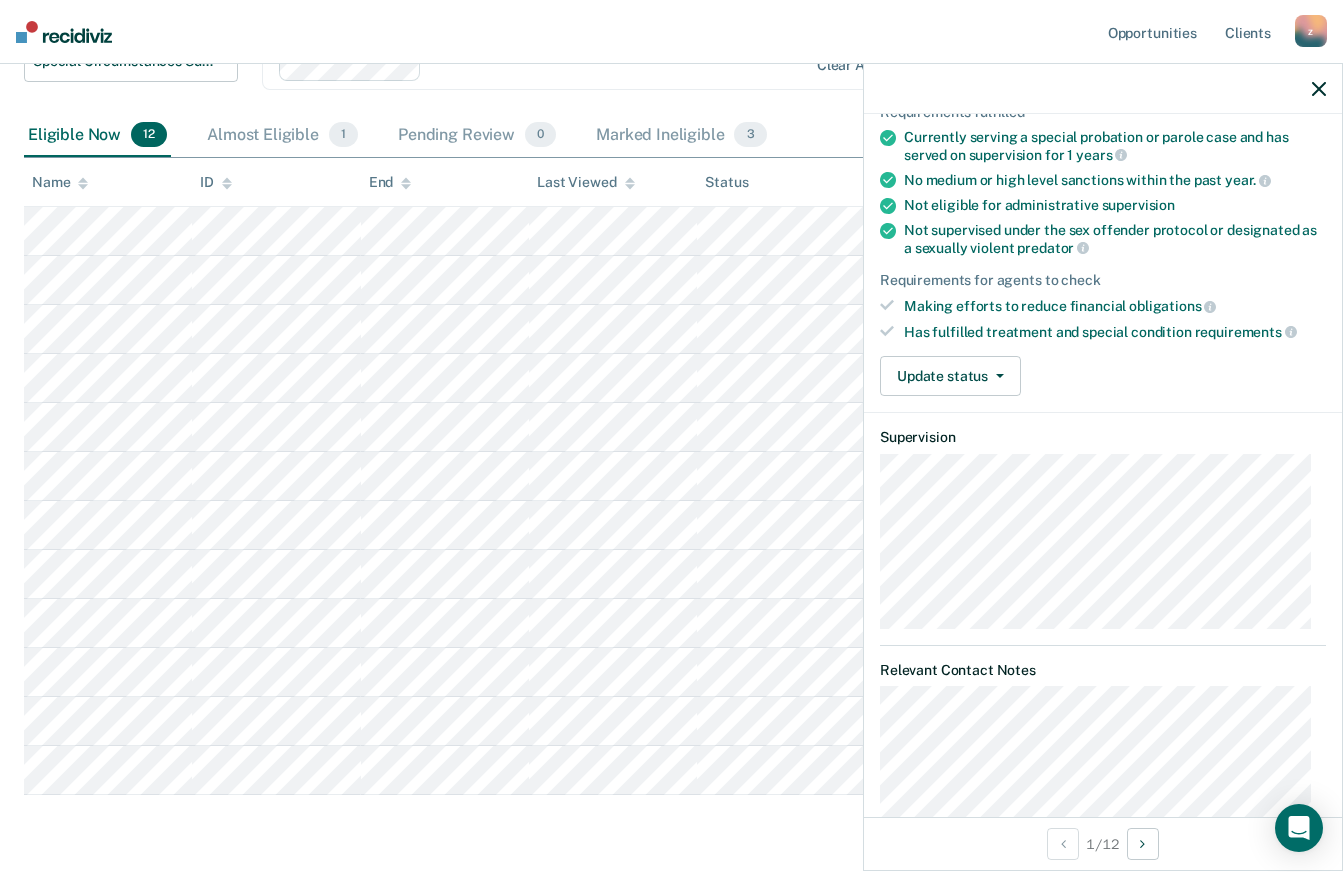 scroll, scrollTop: 222, scrollLeft: 0, axis: vertical 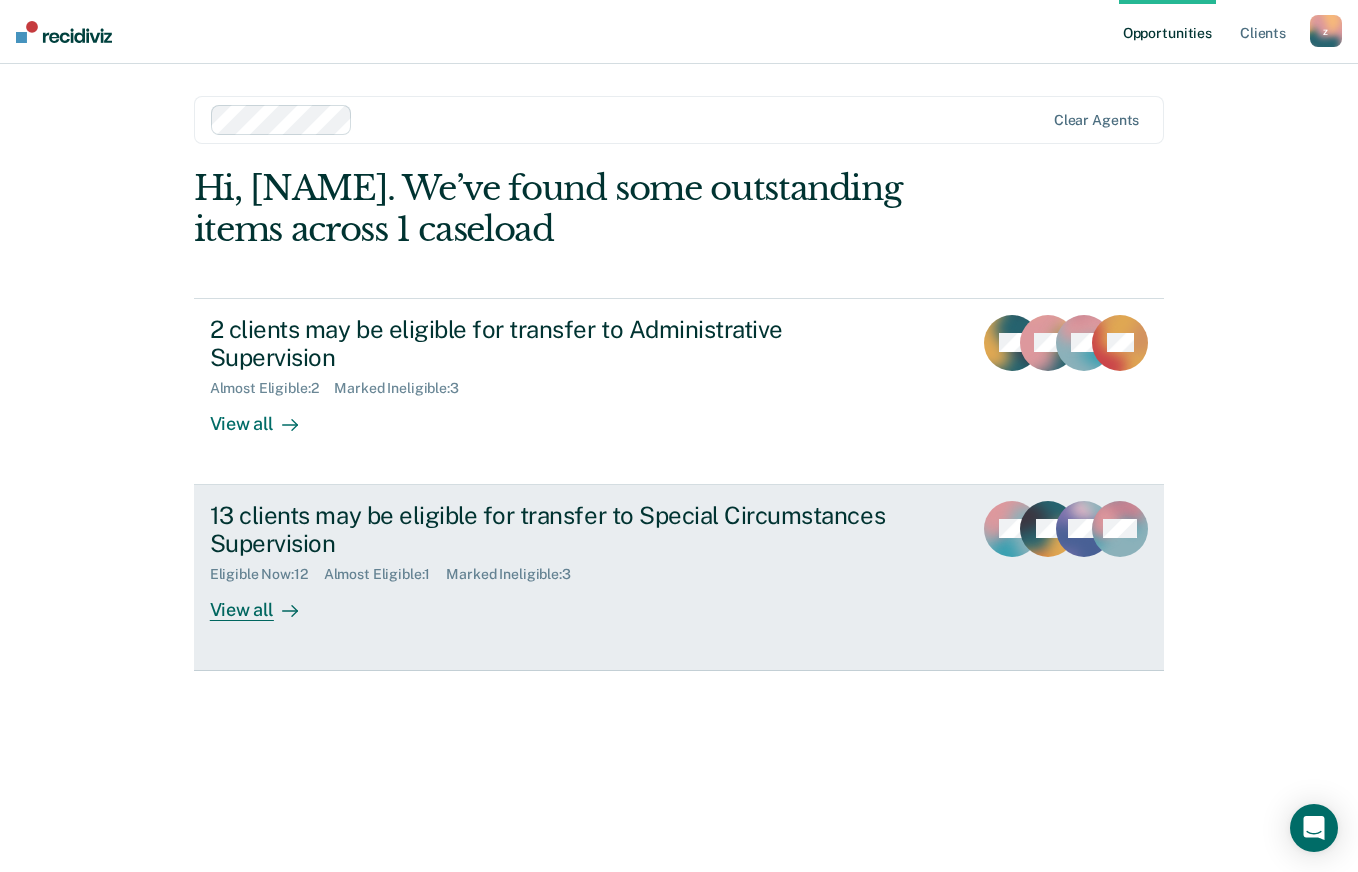 click at bounding box center (286, 610) 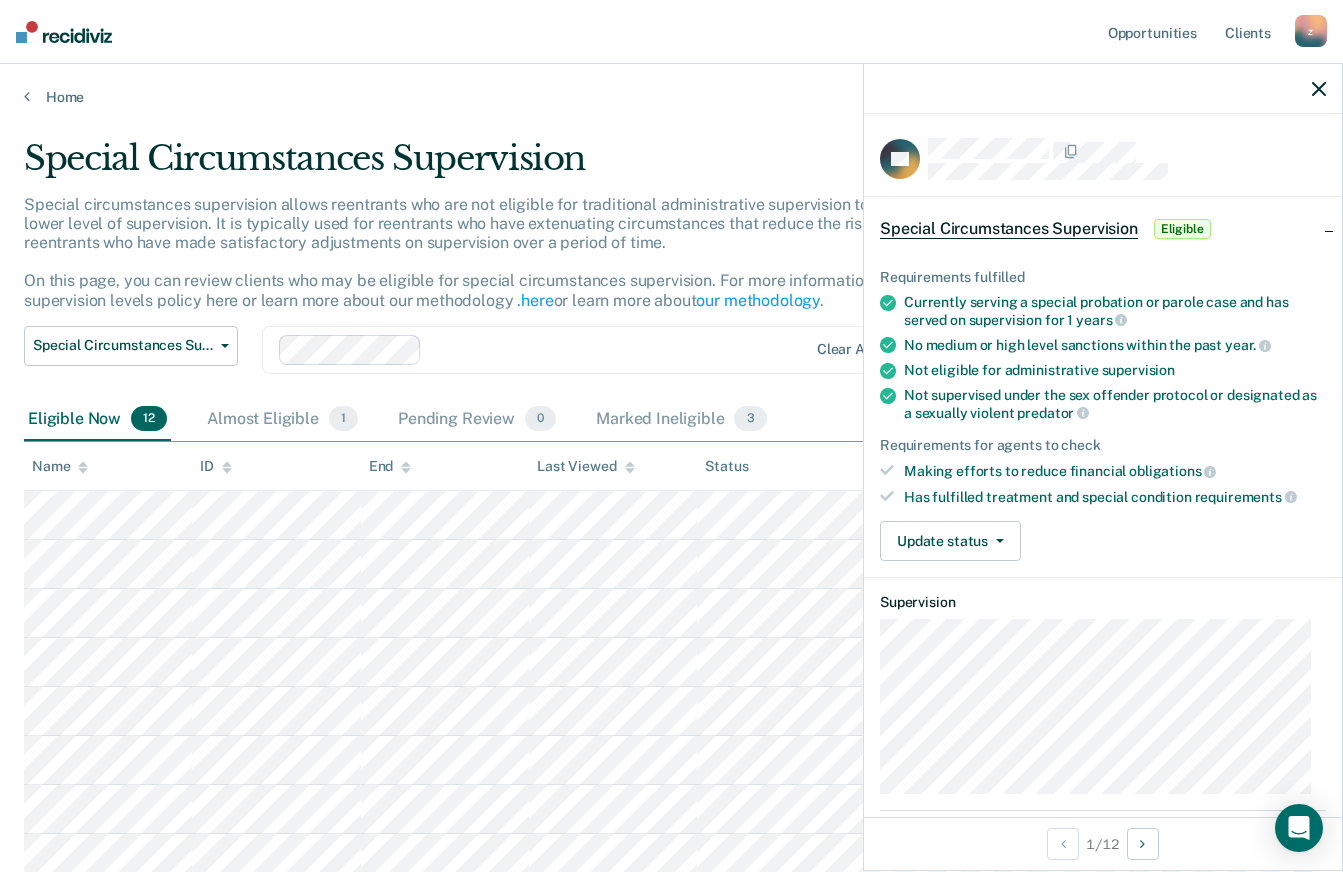 click on "Eligible" at bounding box center [1182, 229] 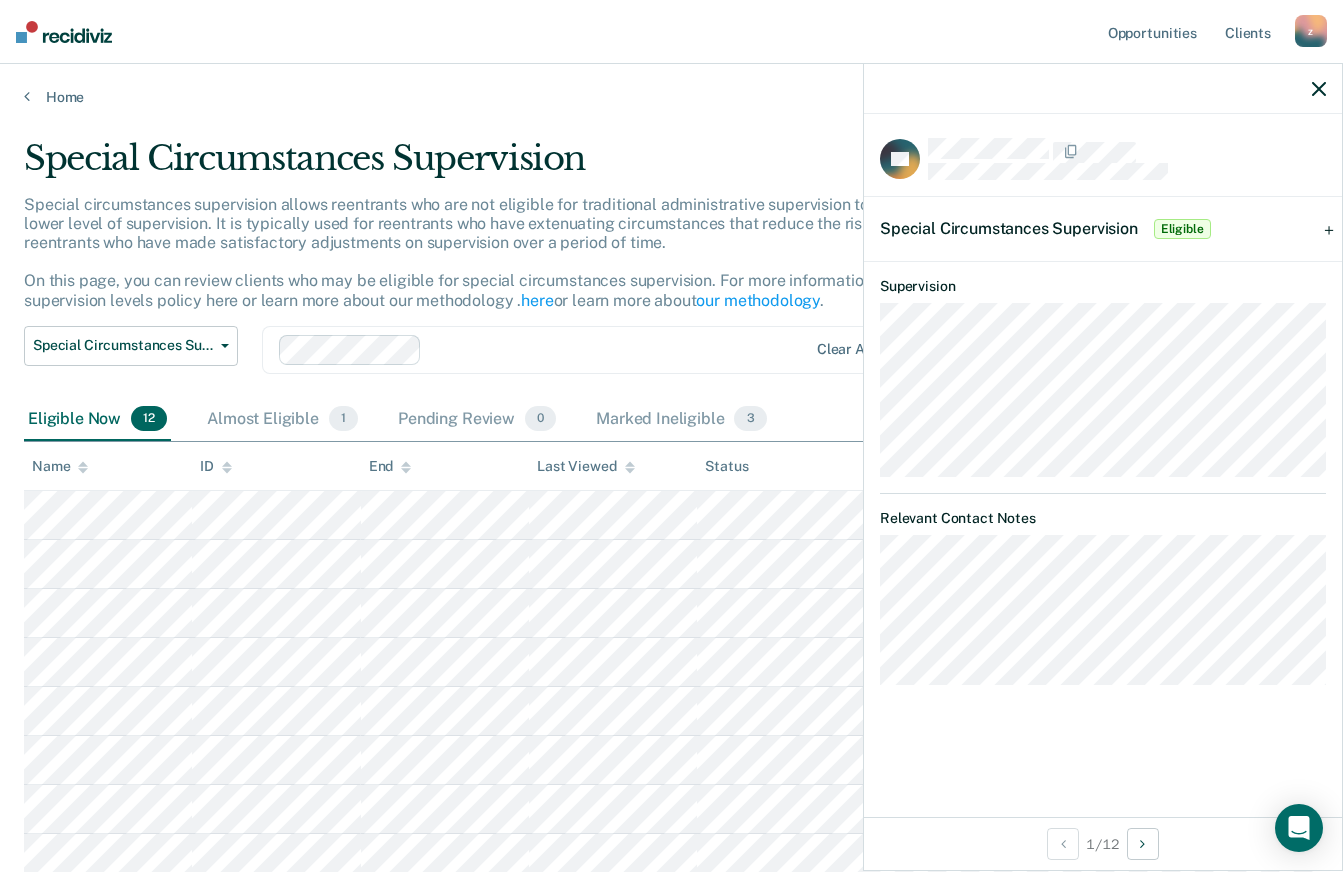click on "Eligible" at bounding box center [1182, 229] 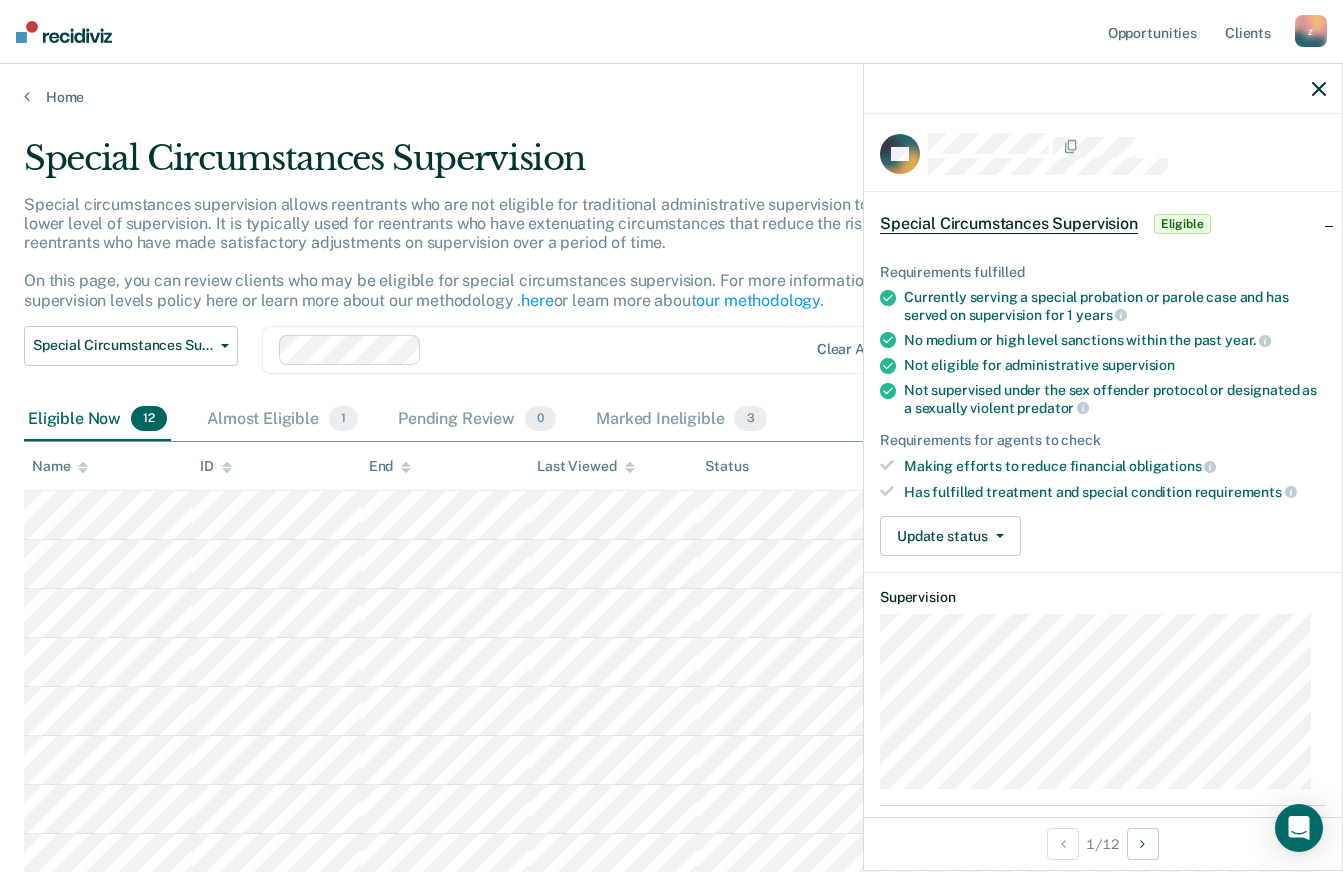scroll, scrollTop: 0, scrollLeft: 0, axis: both 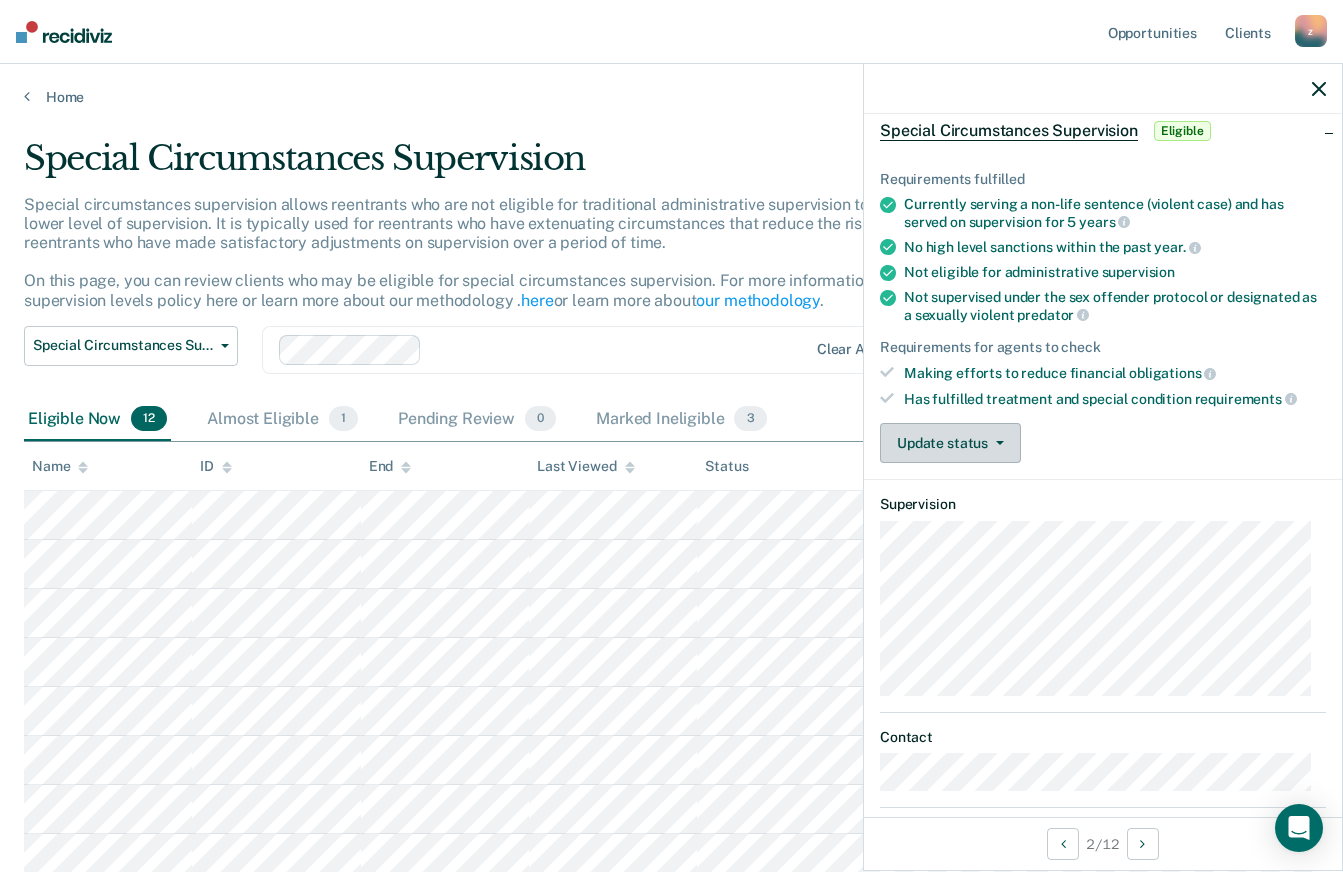 click at bounding box center [1000, 443] 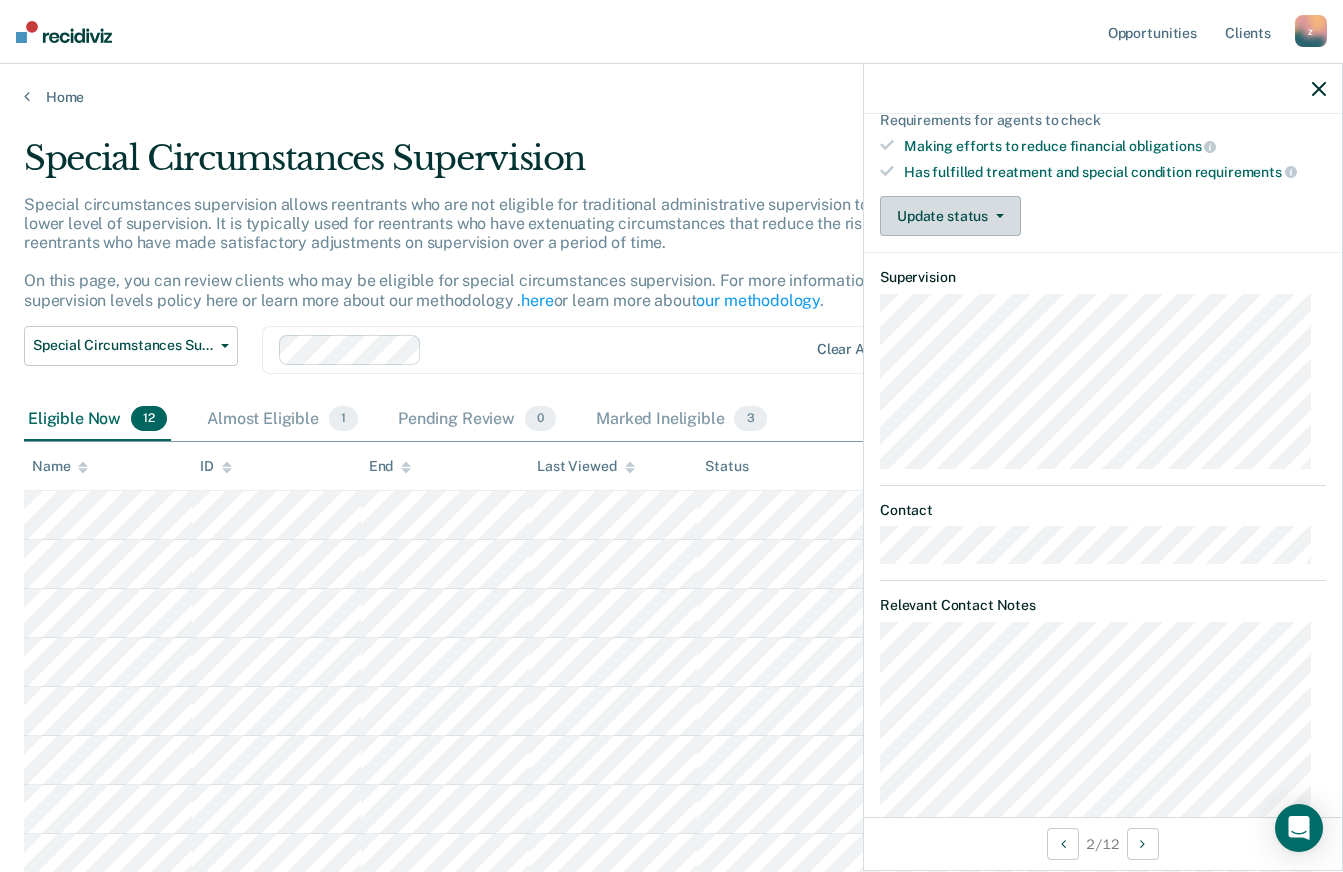 scroll, scrollTop: 413, scrollLeft: 0, axis: vertical 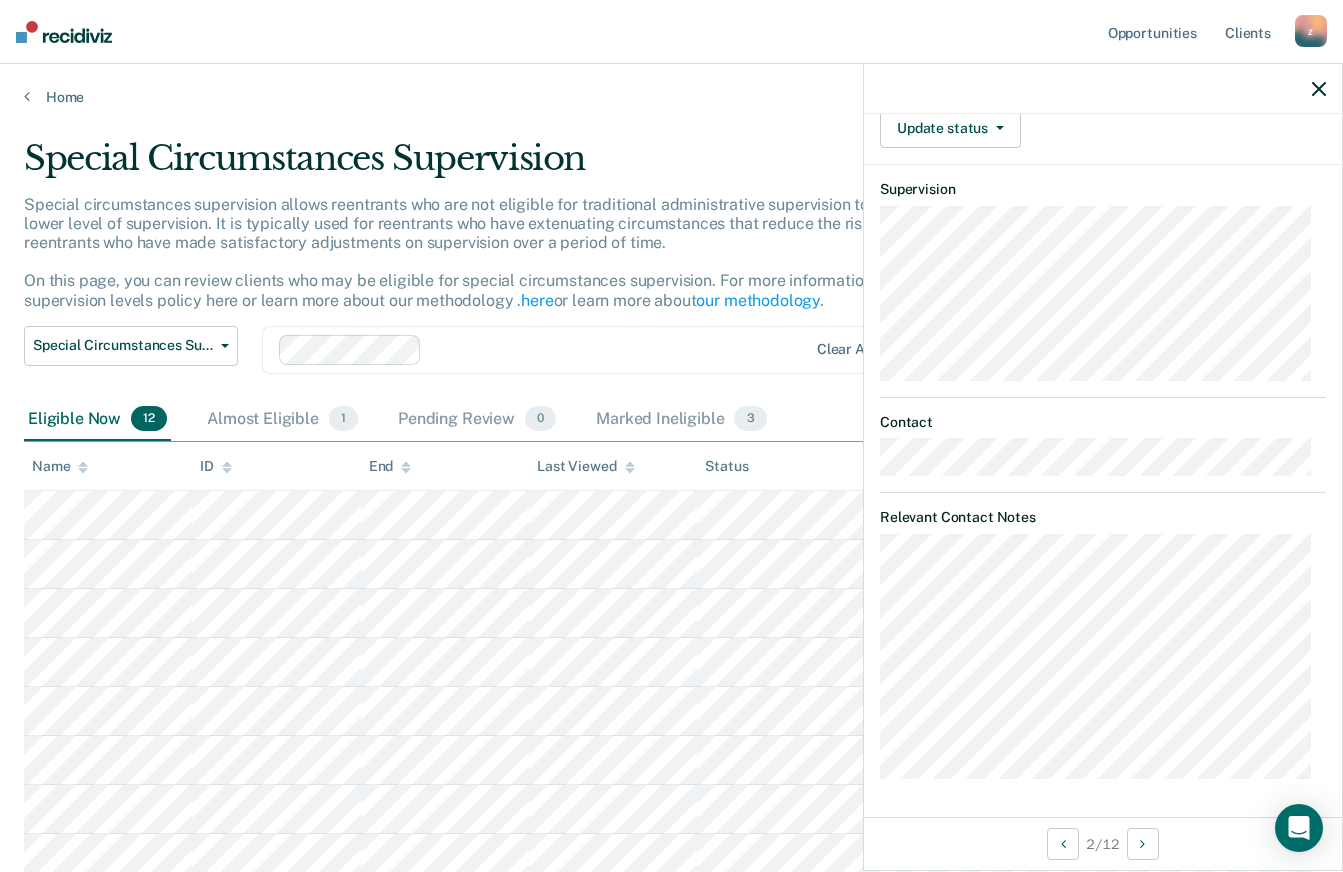 click on "HW Special Circumstances Supervision Eligible Requirements fulfilled Currently serving a non-life sentence (violent case) and has served on supervision for 5 years No high level sanctions within the past year. Not eligible for administrative supervision Not supervised under the sex offender protocol or designated as a sexually violent predator Requirements for agents to check Making efforts to reduce financial obligations Has fulfilled treatment and special condition requirements Update status Mark Pending Review Mark Ineligible Supervision Contact Relevant Contact Notes" at bounding box center [1103, 252] 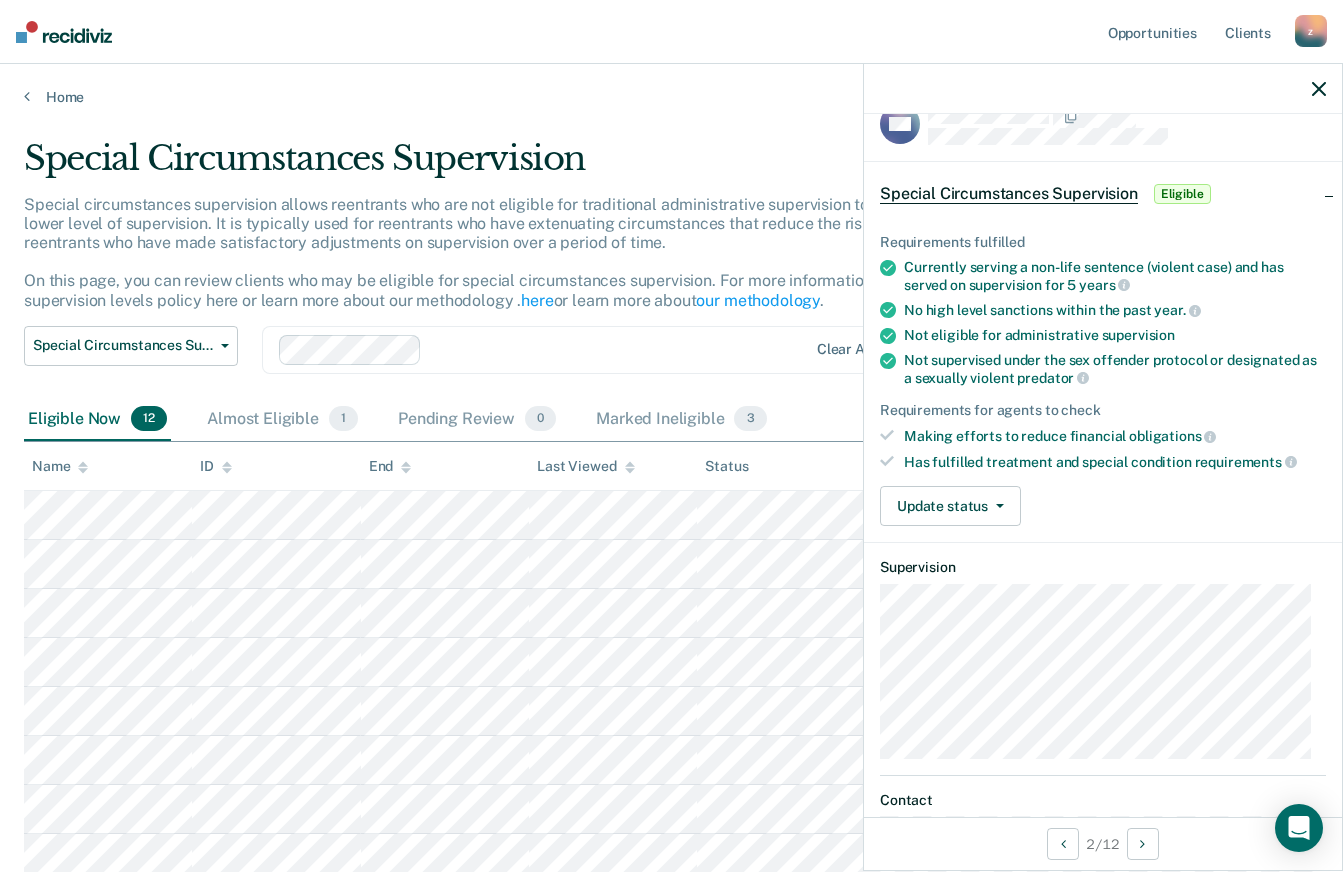 scroll, scrollTop: 32, scrollLeft: 0, axis: vertical 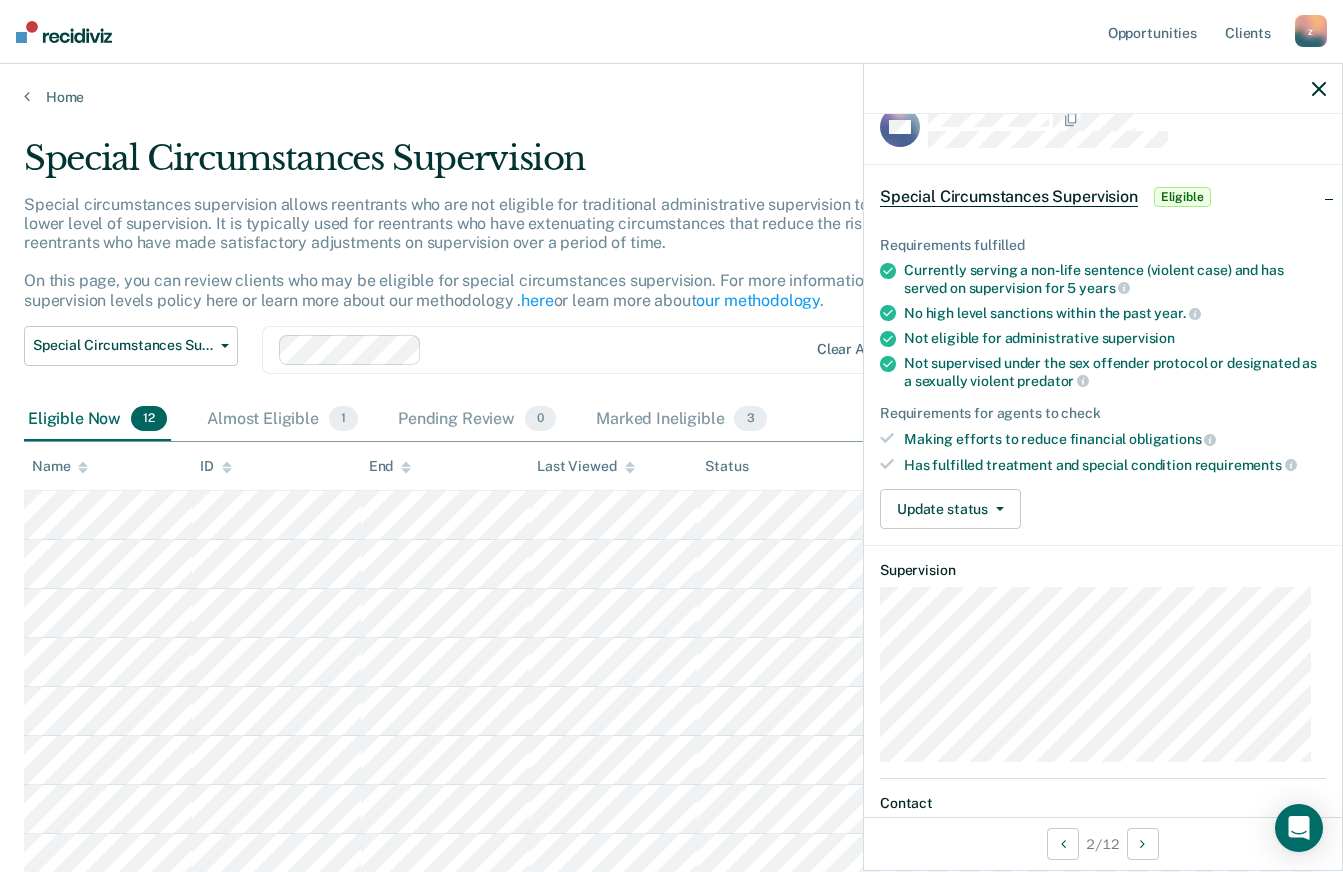 click on "Special Circumstances Supervision" at bounding box center [1009, 197] 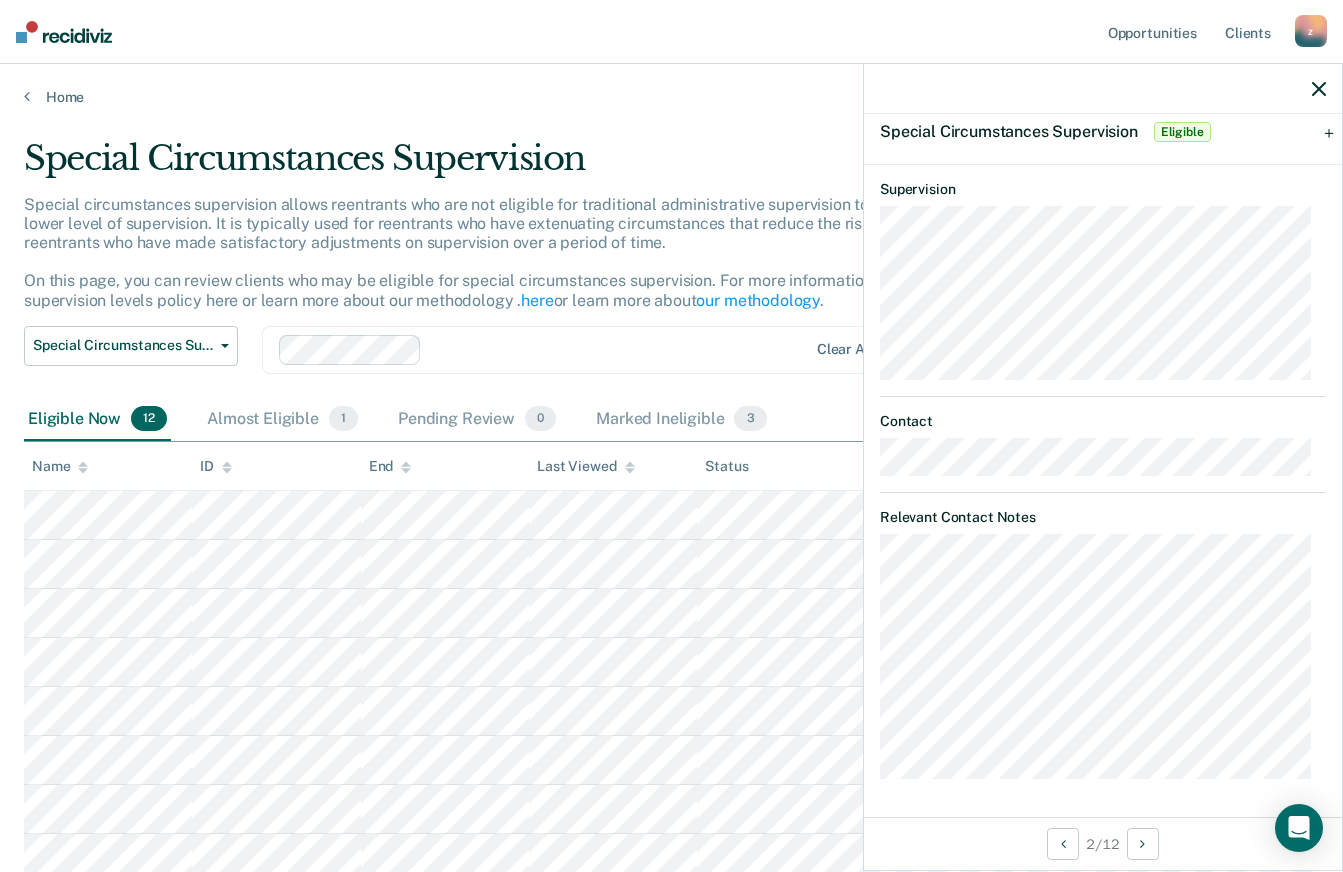 scroll, scrollTop: 0, scrollLeft: 0, axis: both 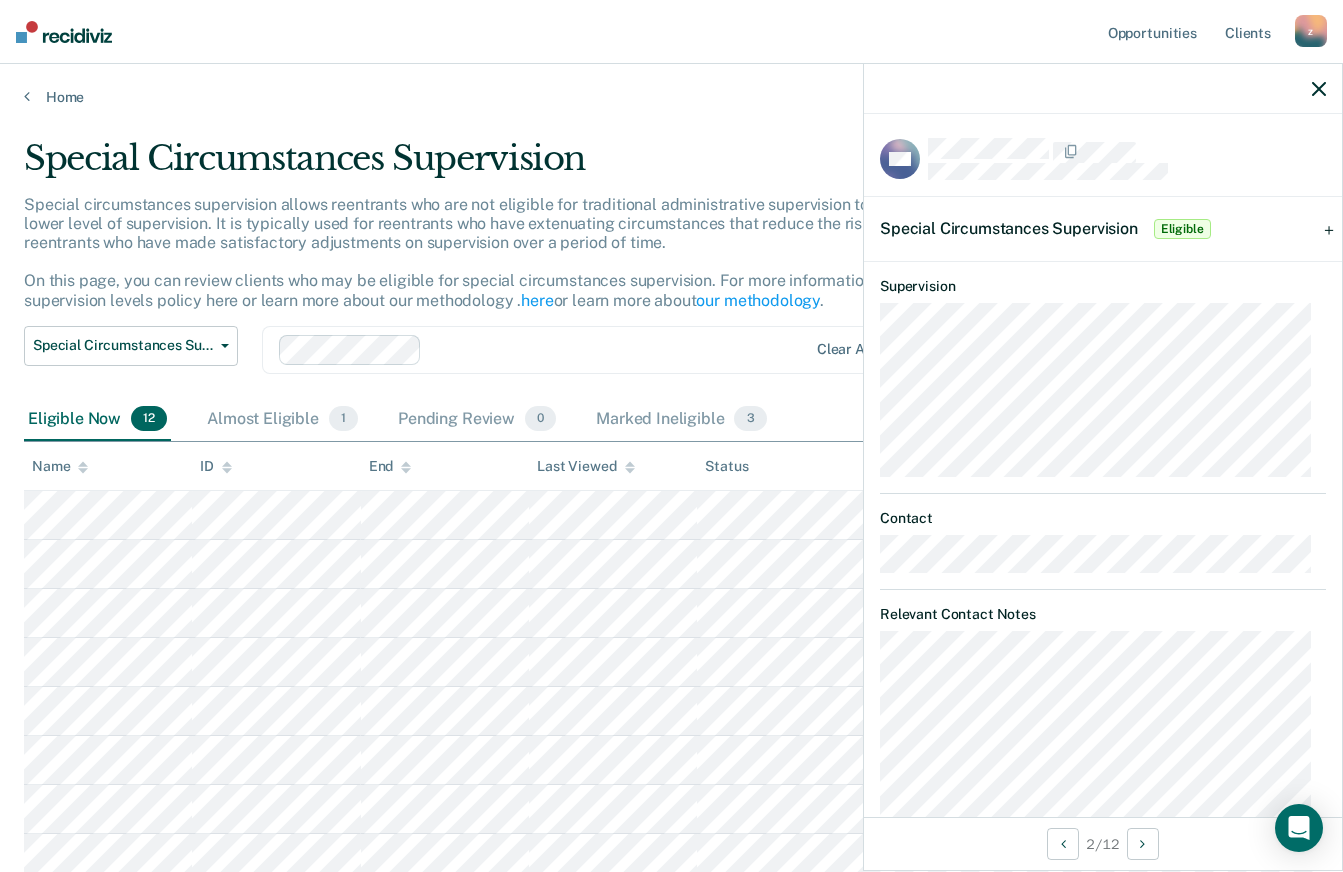 click on "Eligible" at bounding box center [1182, 229] 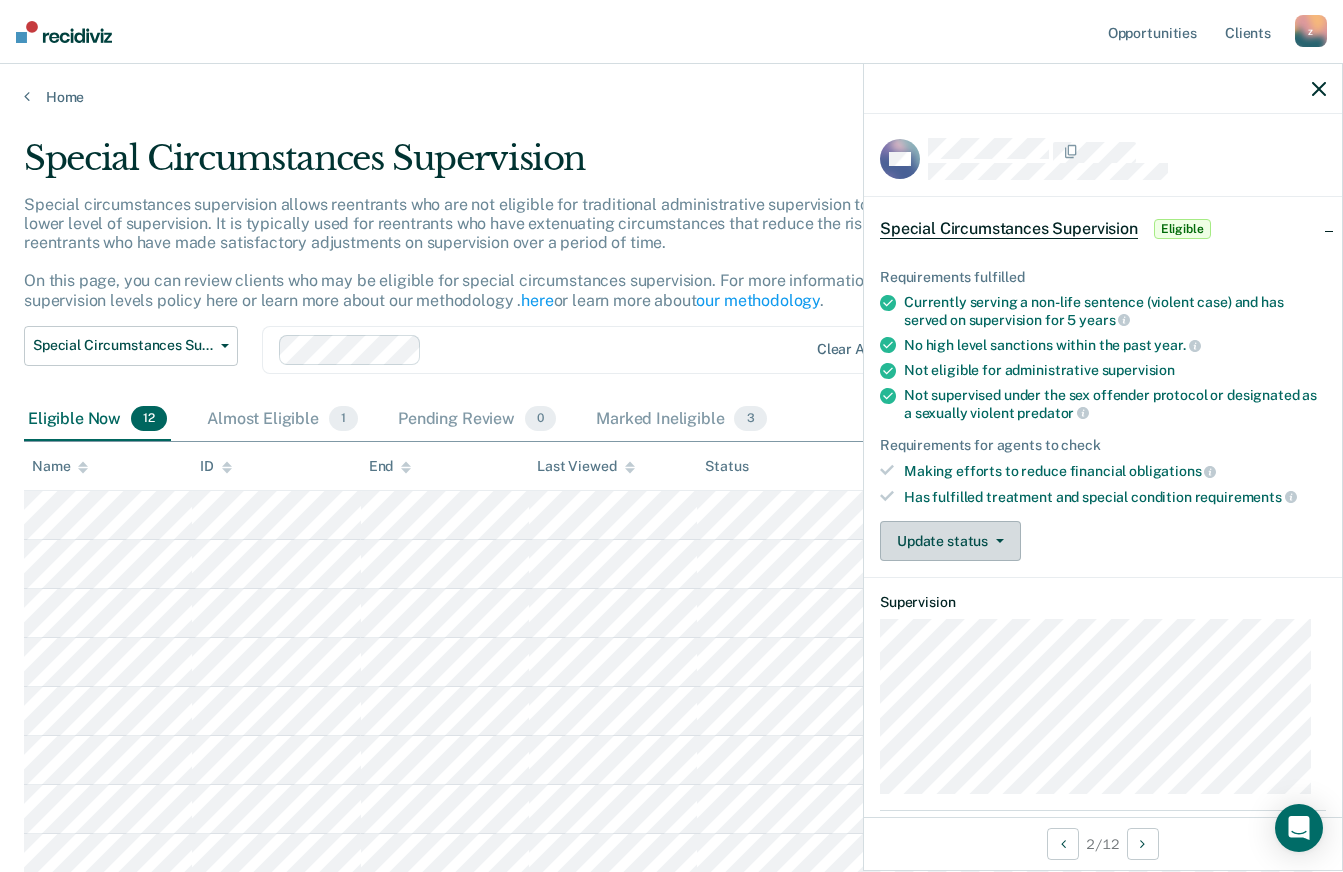 click on "Update status" at bounding box center (950, 541) 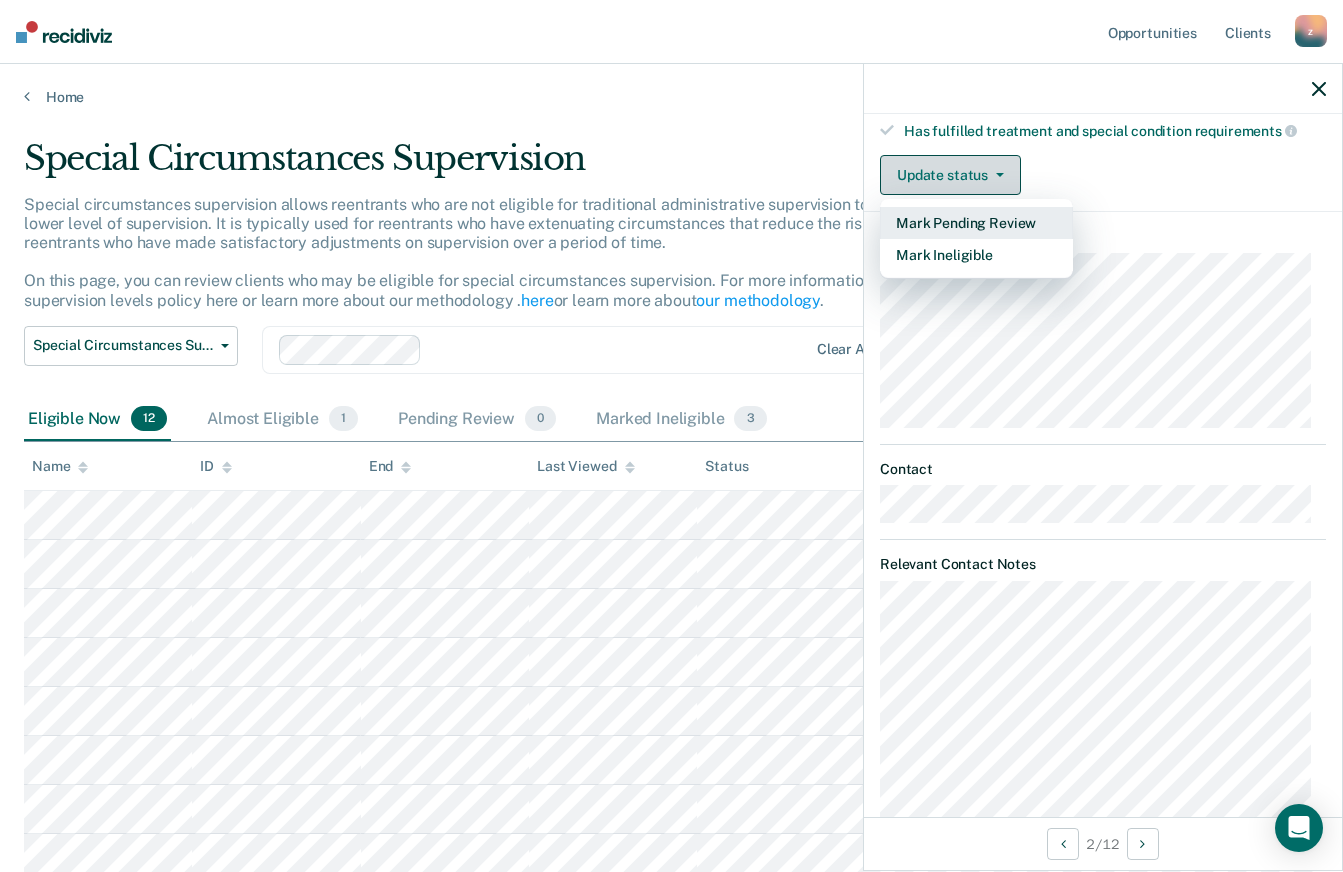 scroll, scrollTop: 413, scrollLeft: 0, axis: vertical 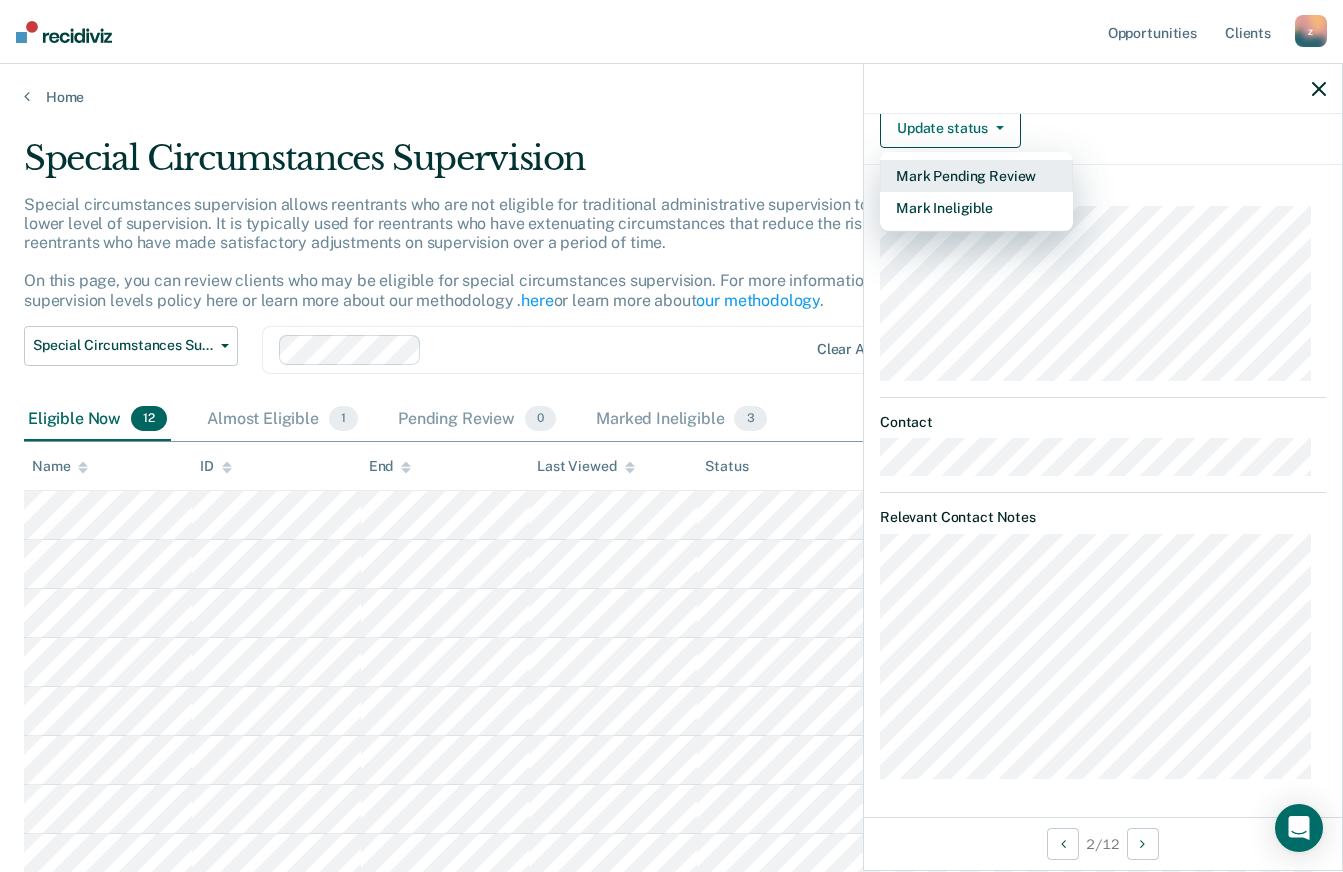 click on "Mark Pending Review" at bounding box center [976, 176] 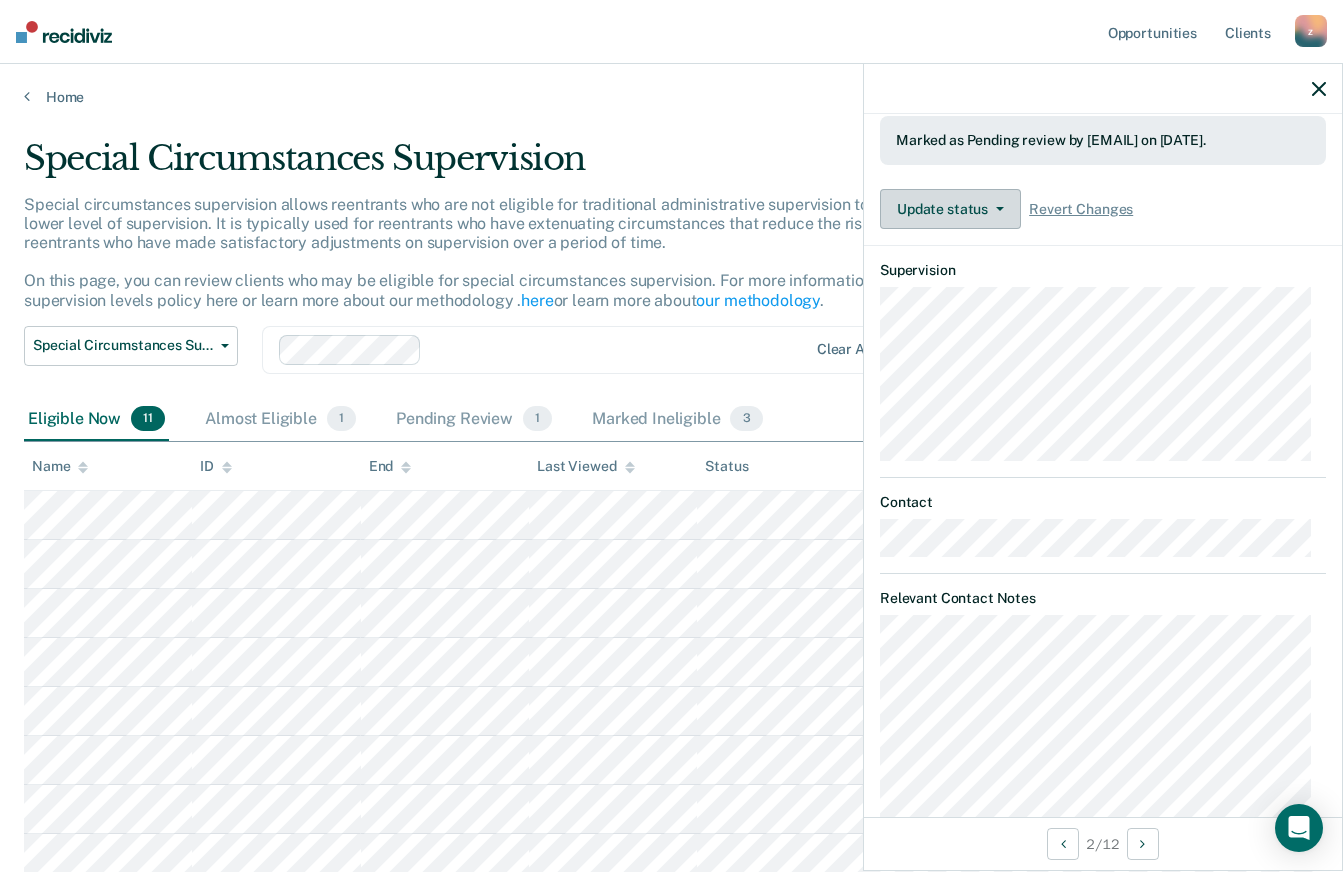 scroll, scrollTop: 486, scrollLeft: 0, axis: vertical 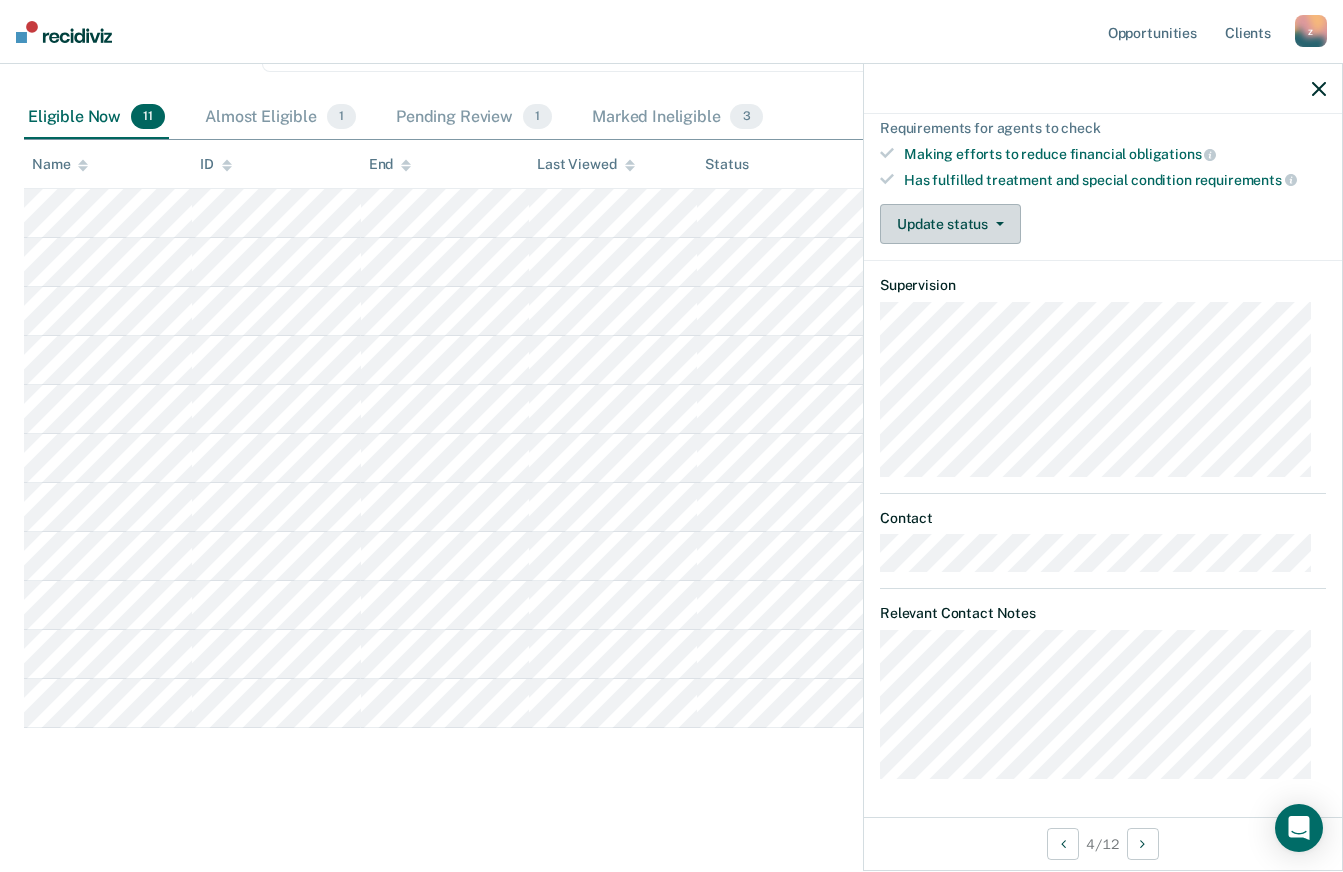 click at bounding box center (1000, 224) 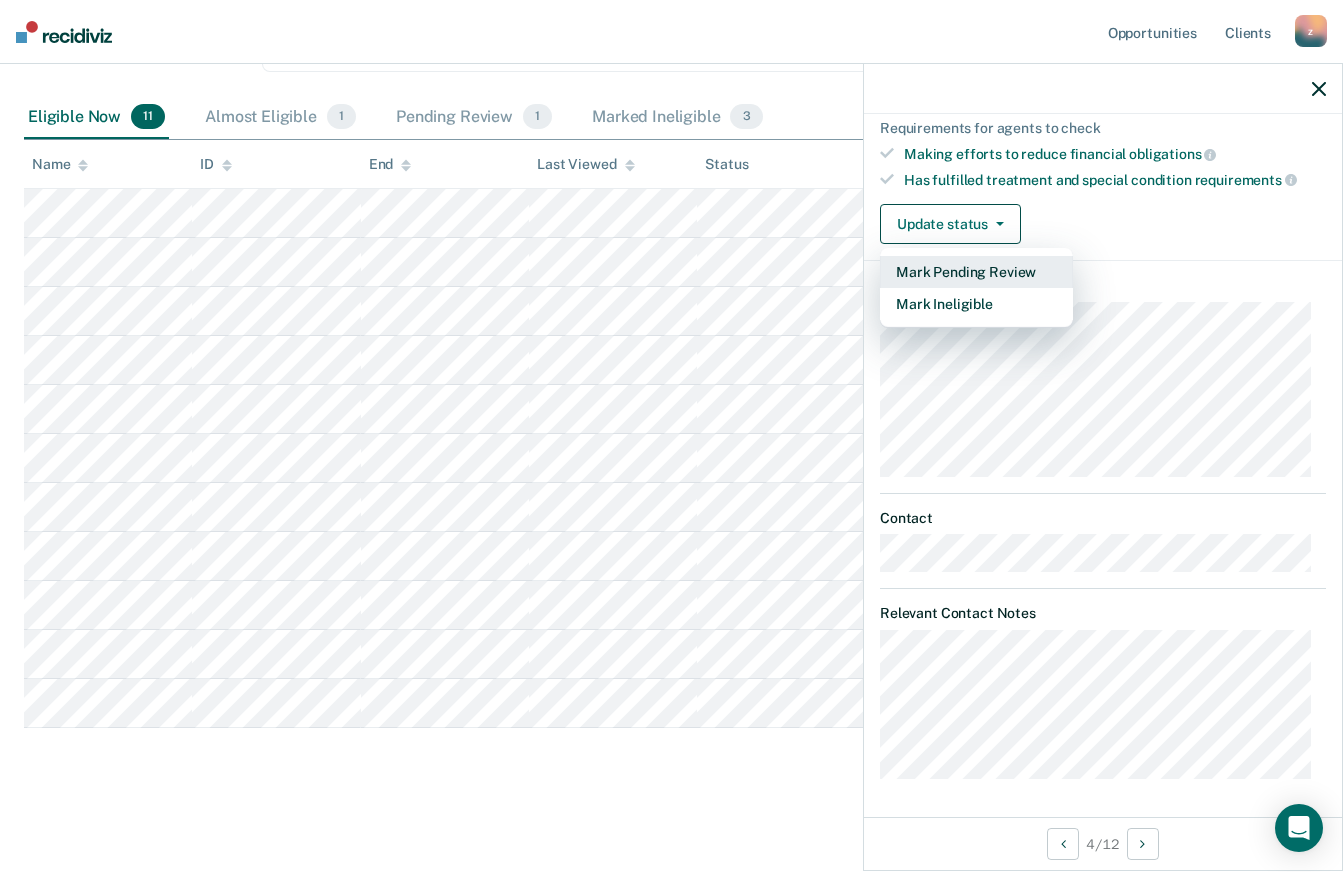 click on "Mark Pending Review" at bounding box center [976, 272] 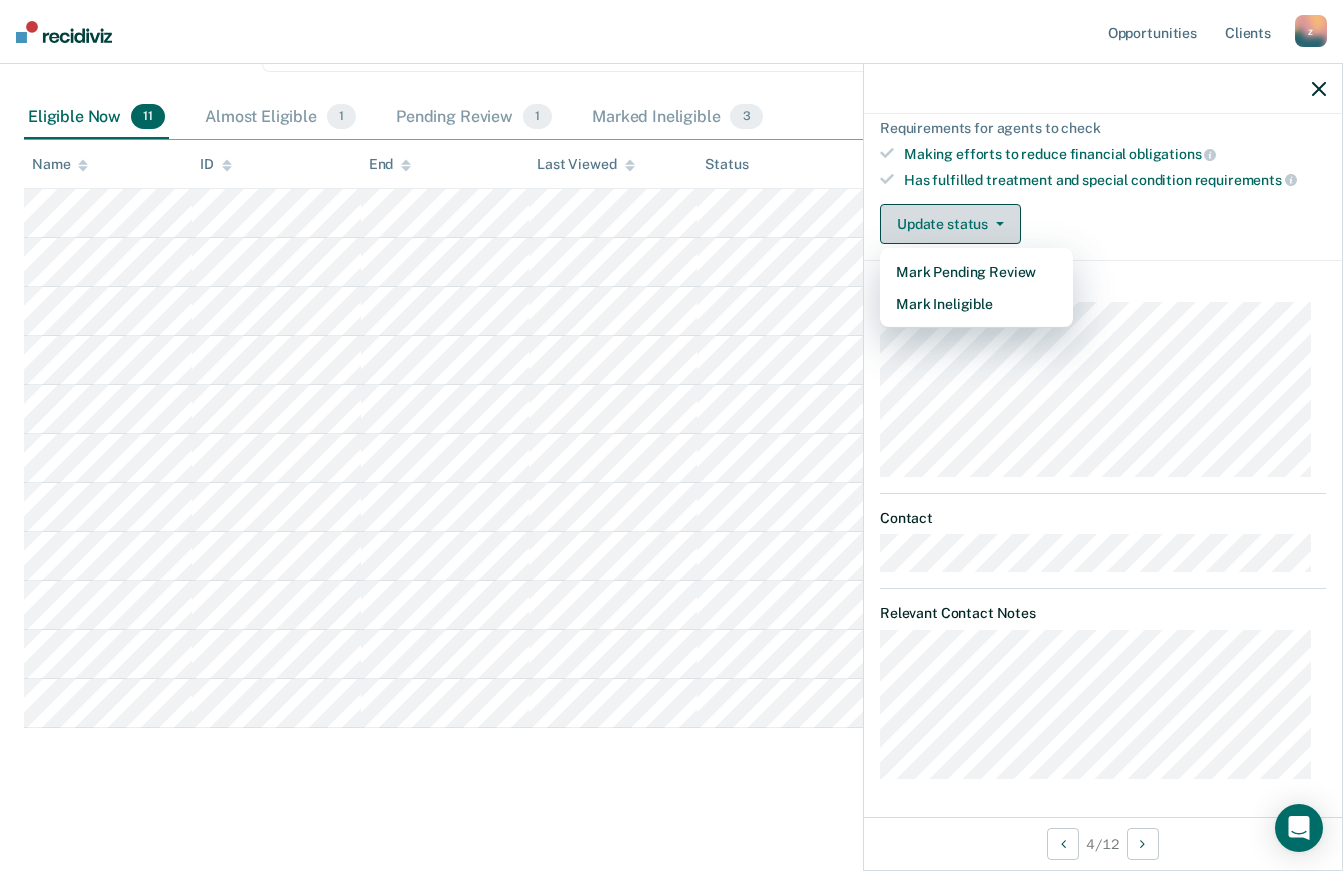 scroll, scrollTop: 253, scrollLeft: 0, axis: vertical 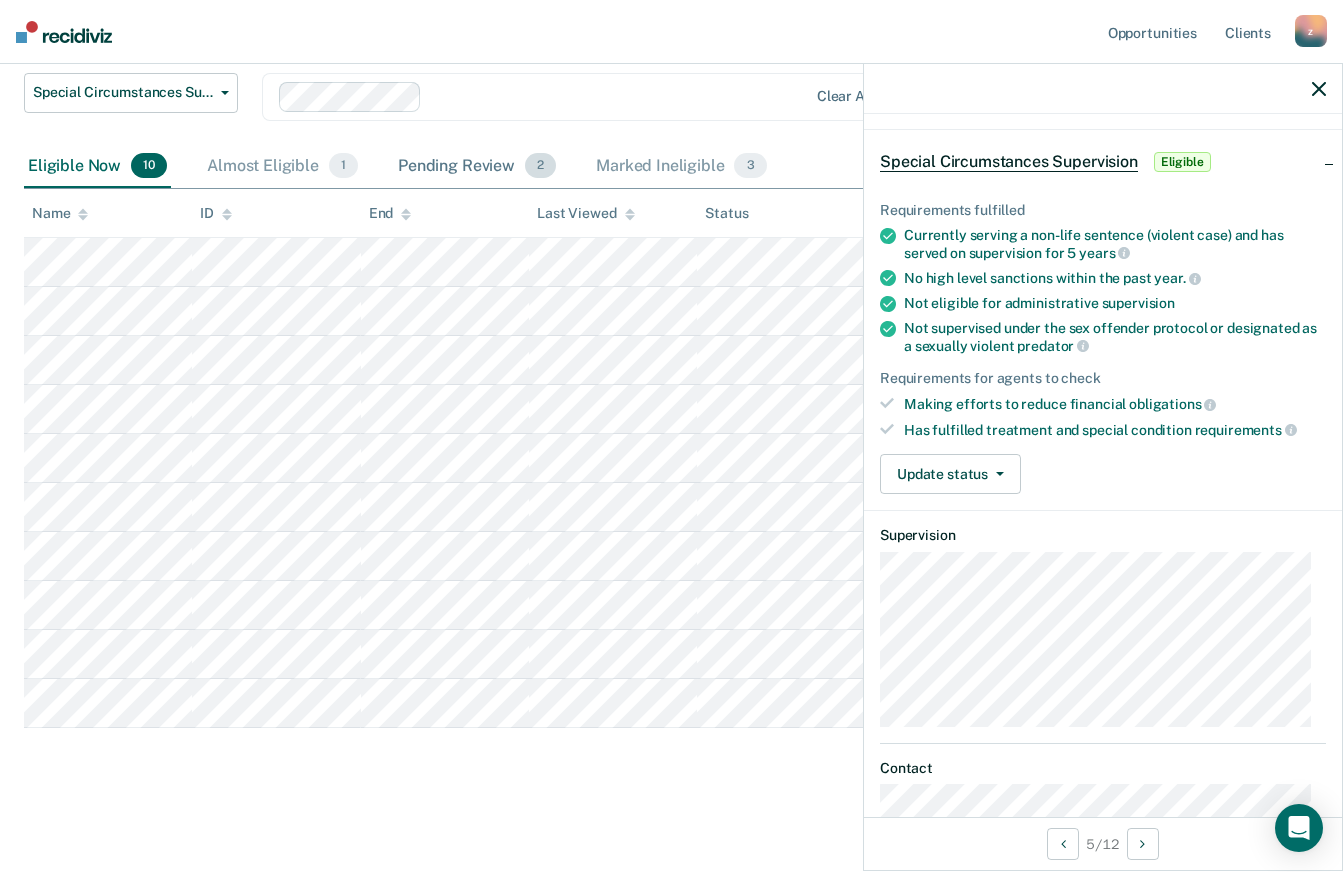 click on "Pending Review 2" at bounding box center [477, 167] 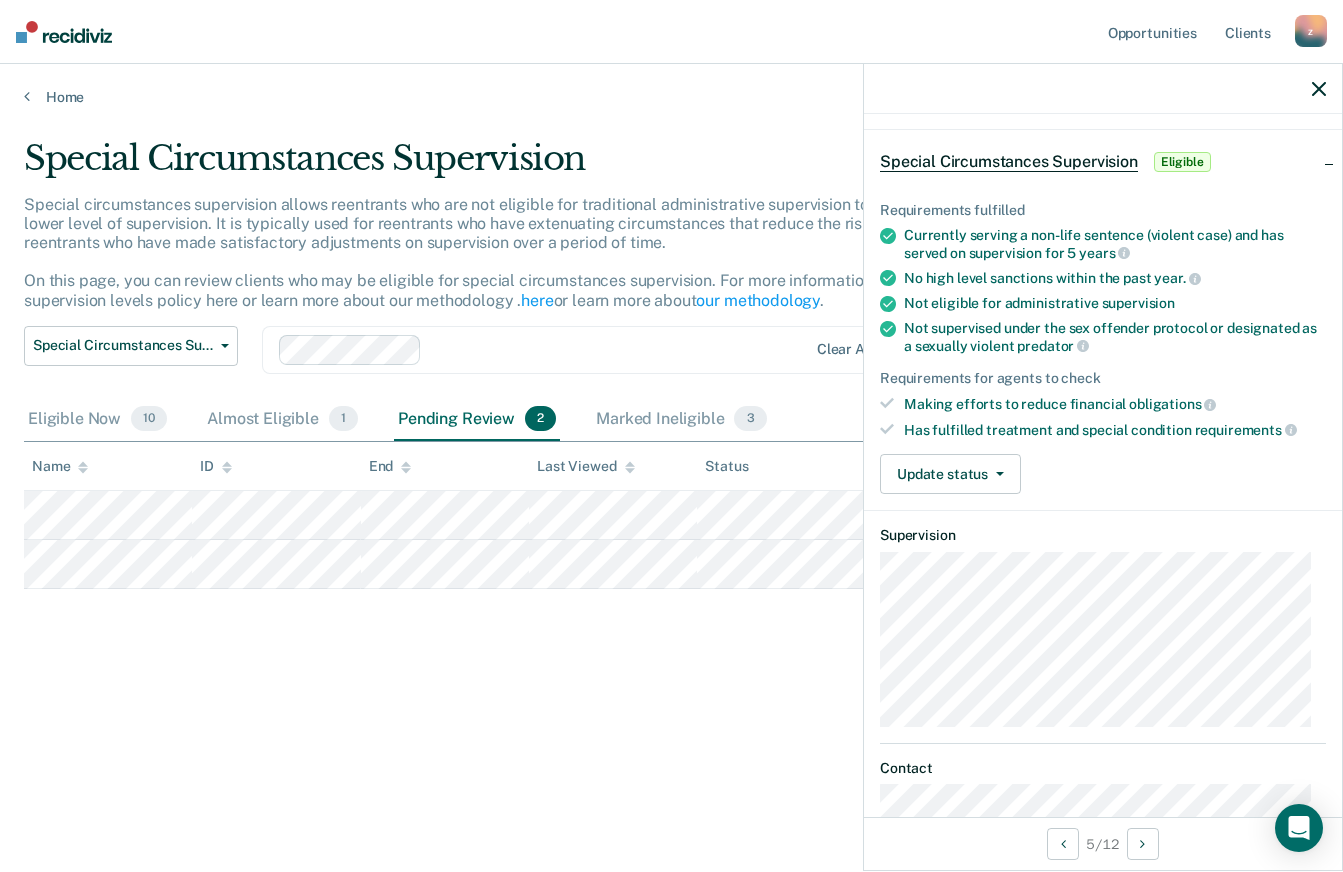 scroll, scrollTop: 0, scrollLeft: 0, axis: both 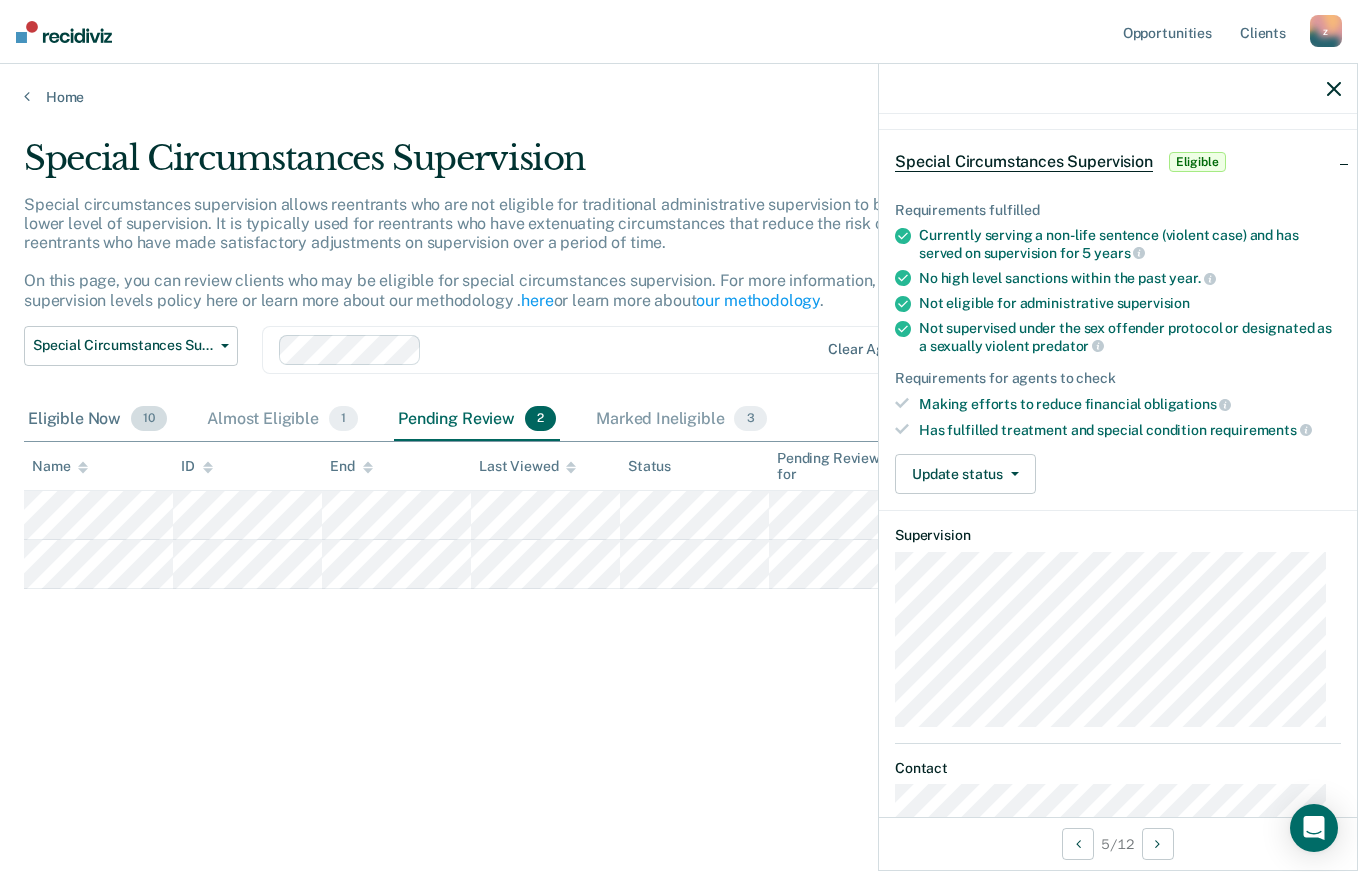 click on "Eligible Now 10" at bounding box center (97, 420) 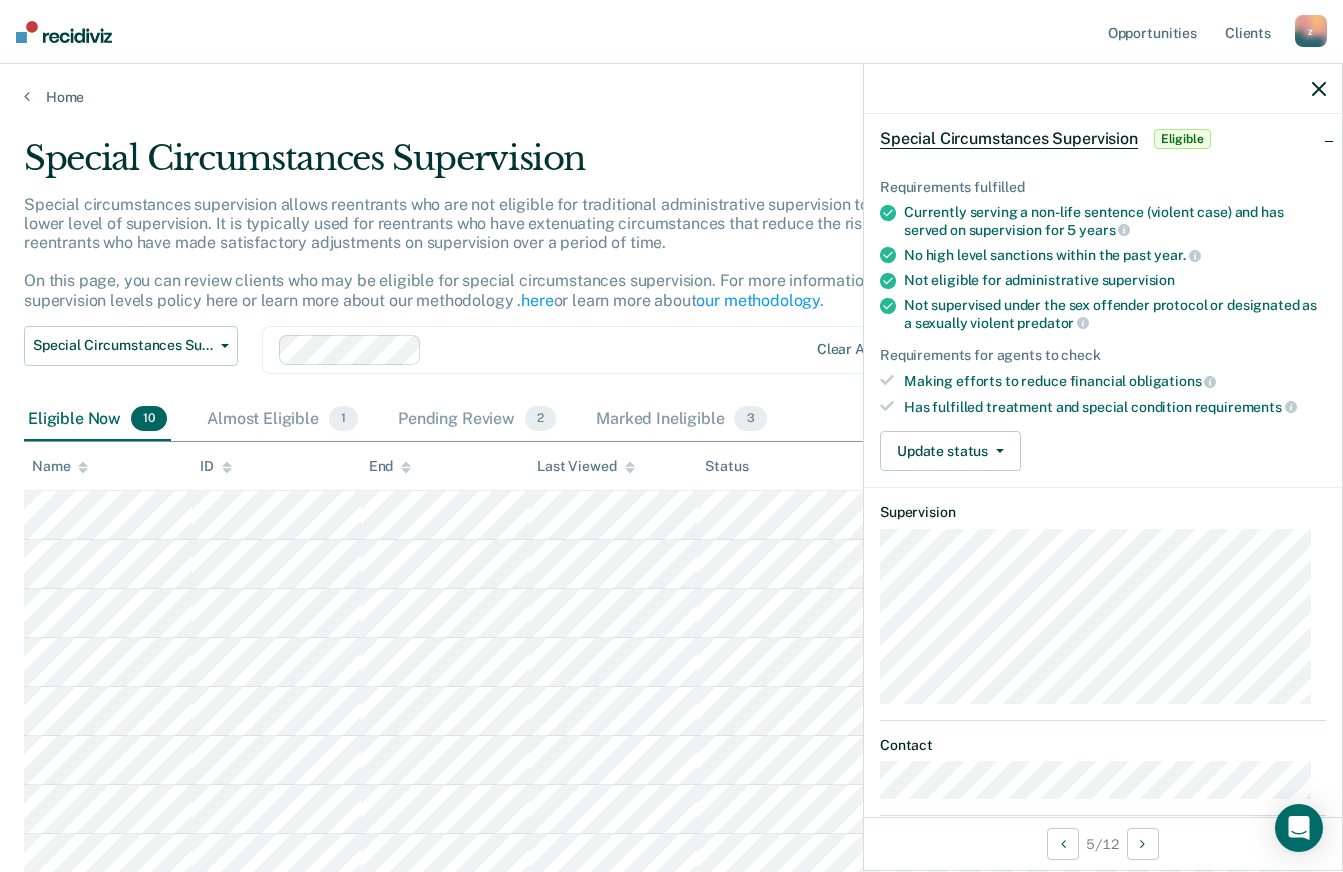 scroll, scrollTop: 88, scrollLeft: 0, axis: vertical 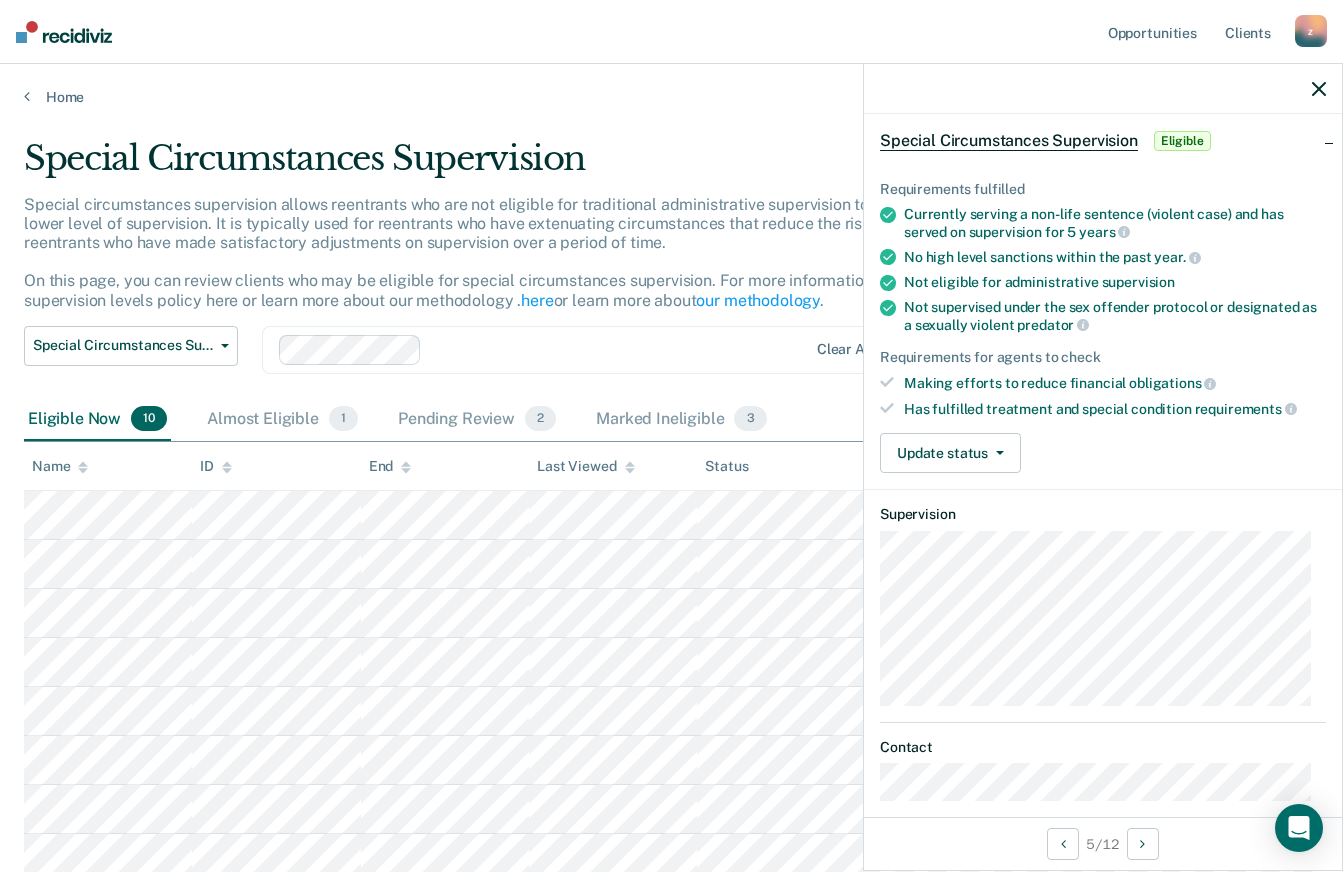 click on "Supervision" at bounding box center (1103, 514) 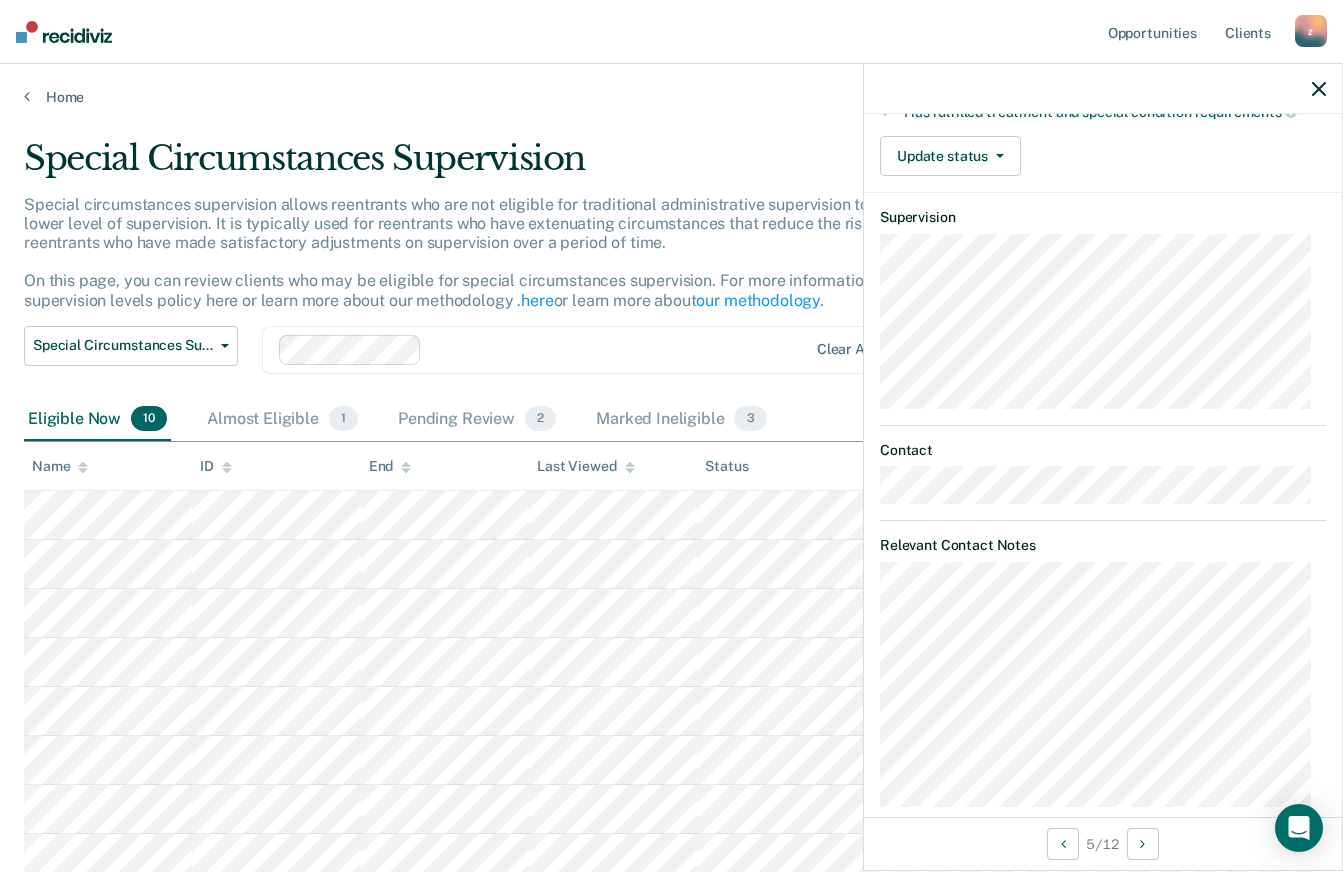 scroll, scrollTop: 386, scrollLeft: 0, axis: vertical 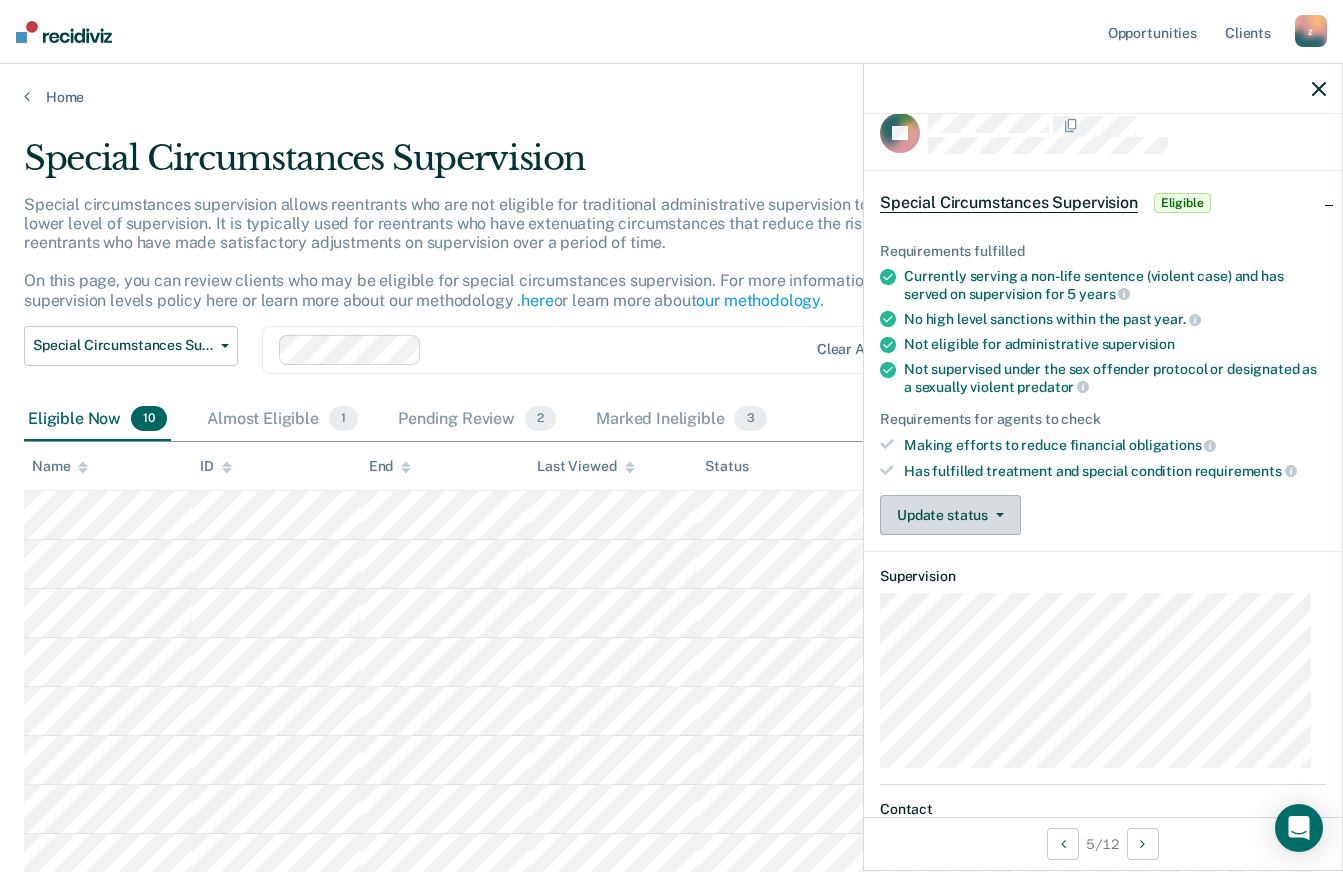 click at bounding box center (1000, 515) 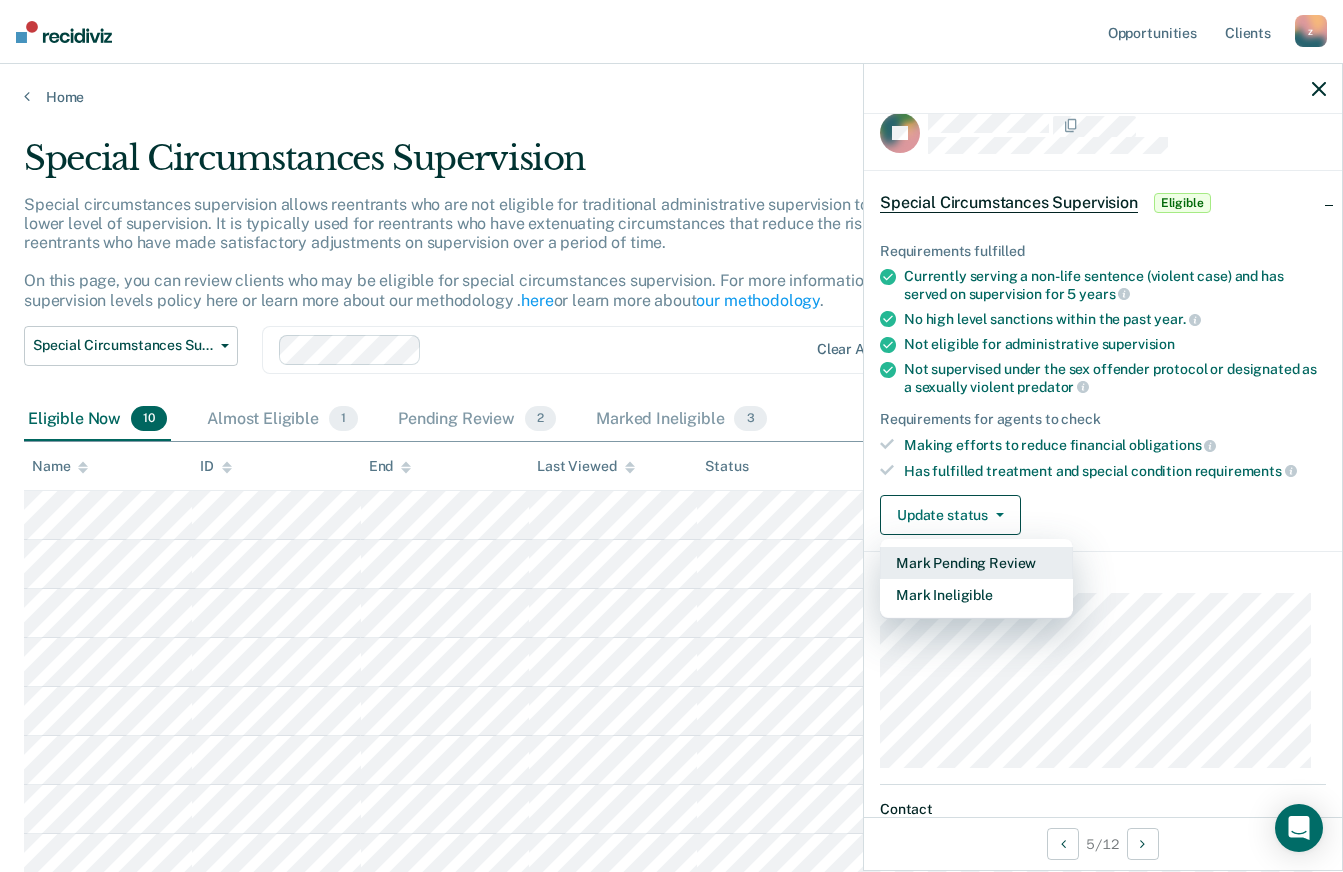 click on "Mark Pending Review" at bounding box center [976, 563] 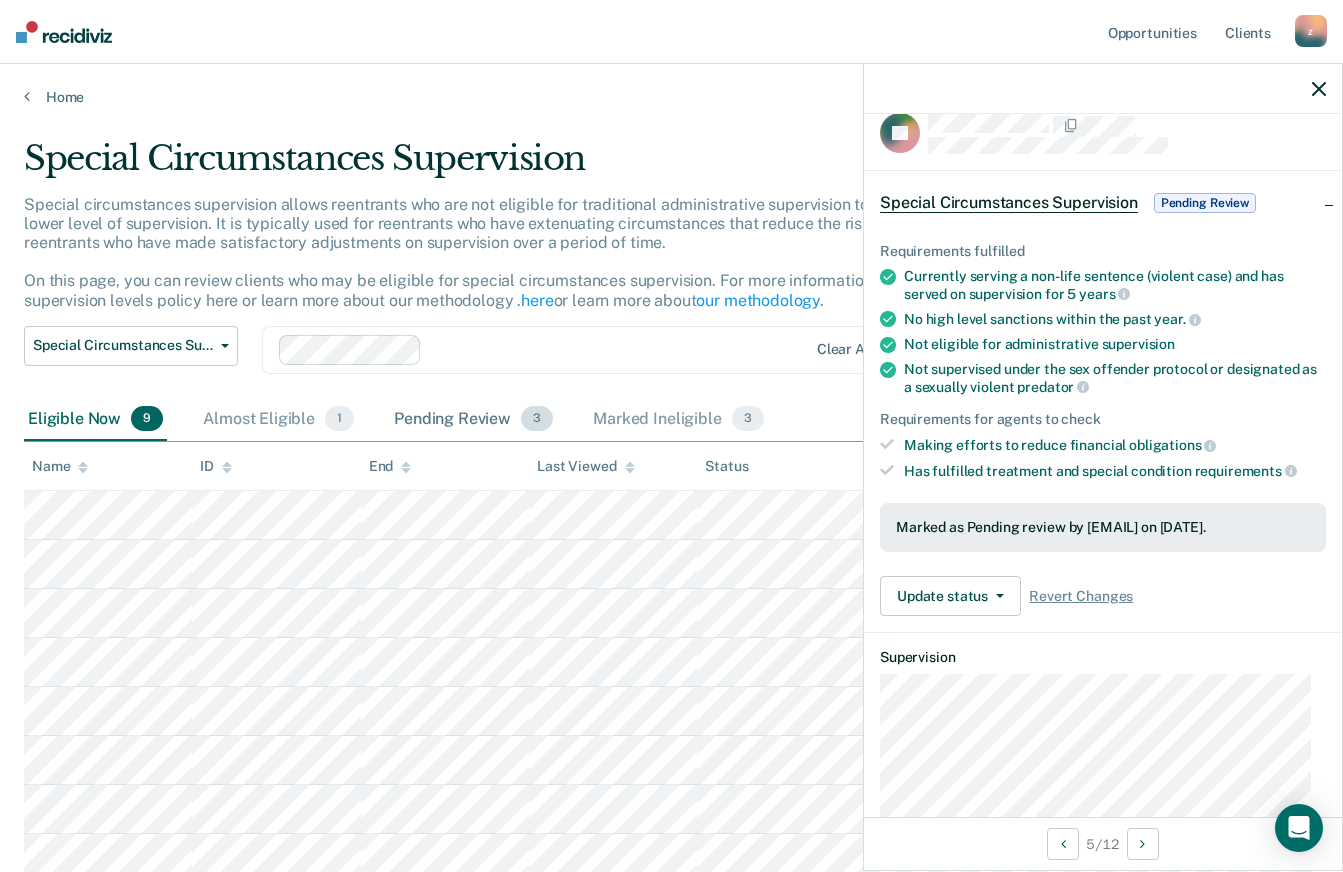 click on "Pending Review 3" at bounding box center [473, 420] 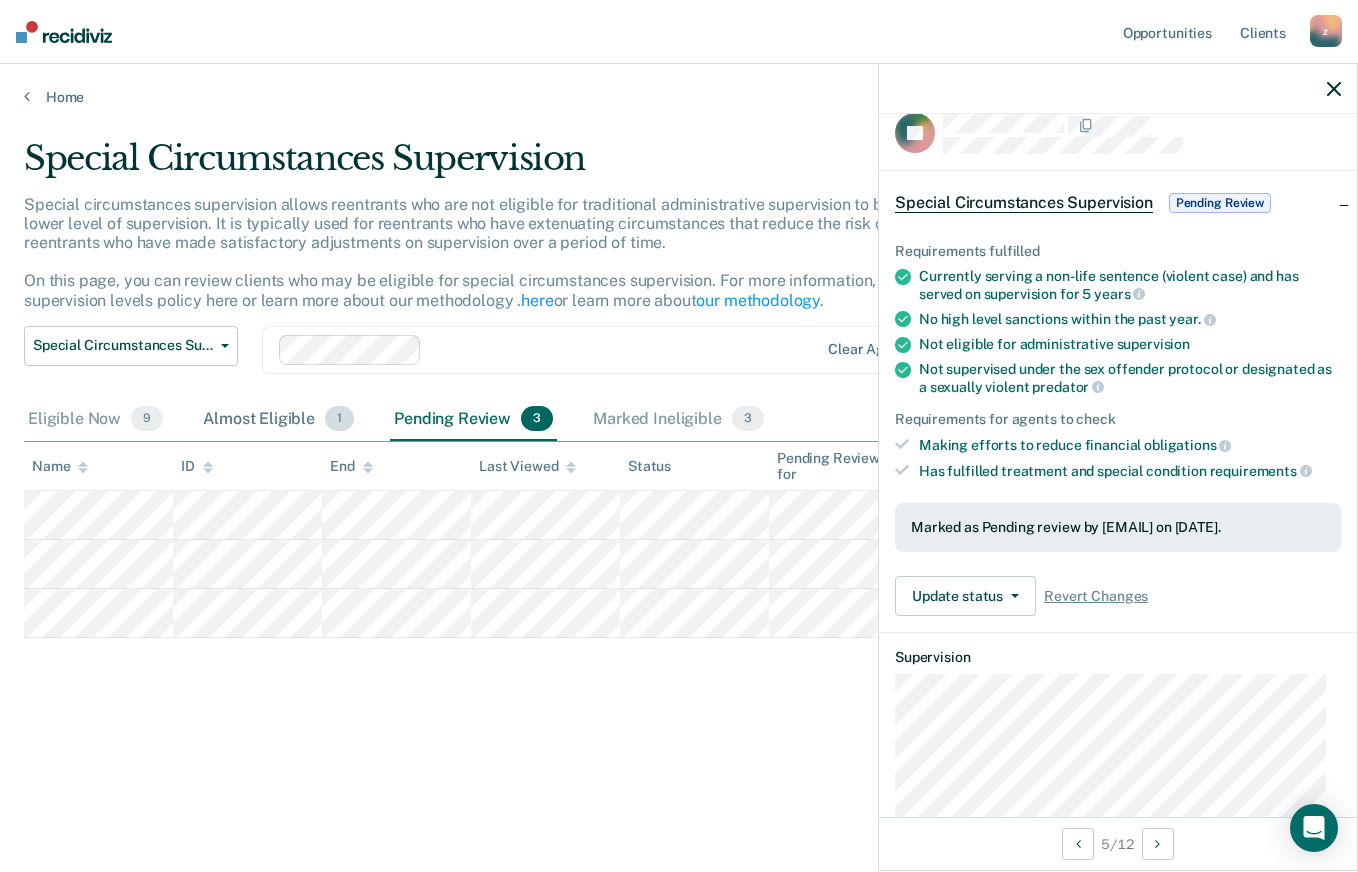 click on "Almost Eligible 1" at bounding box center (278, 420) 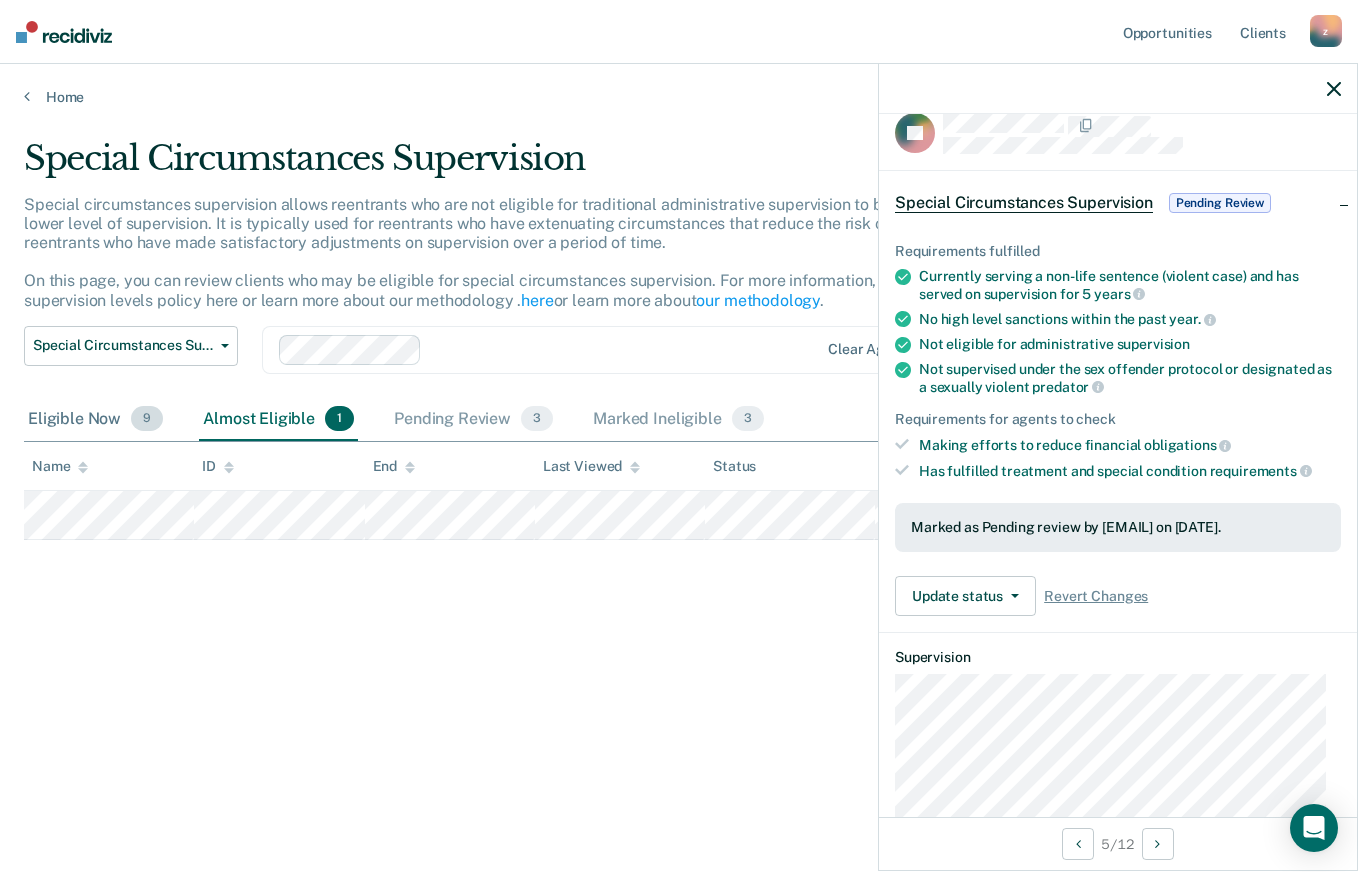 click on "Eligible Now 9" at bounding box center (95, 420) 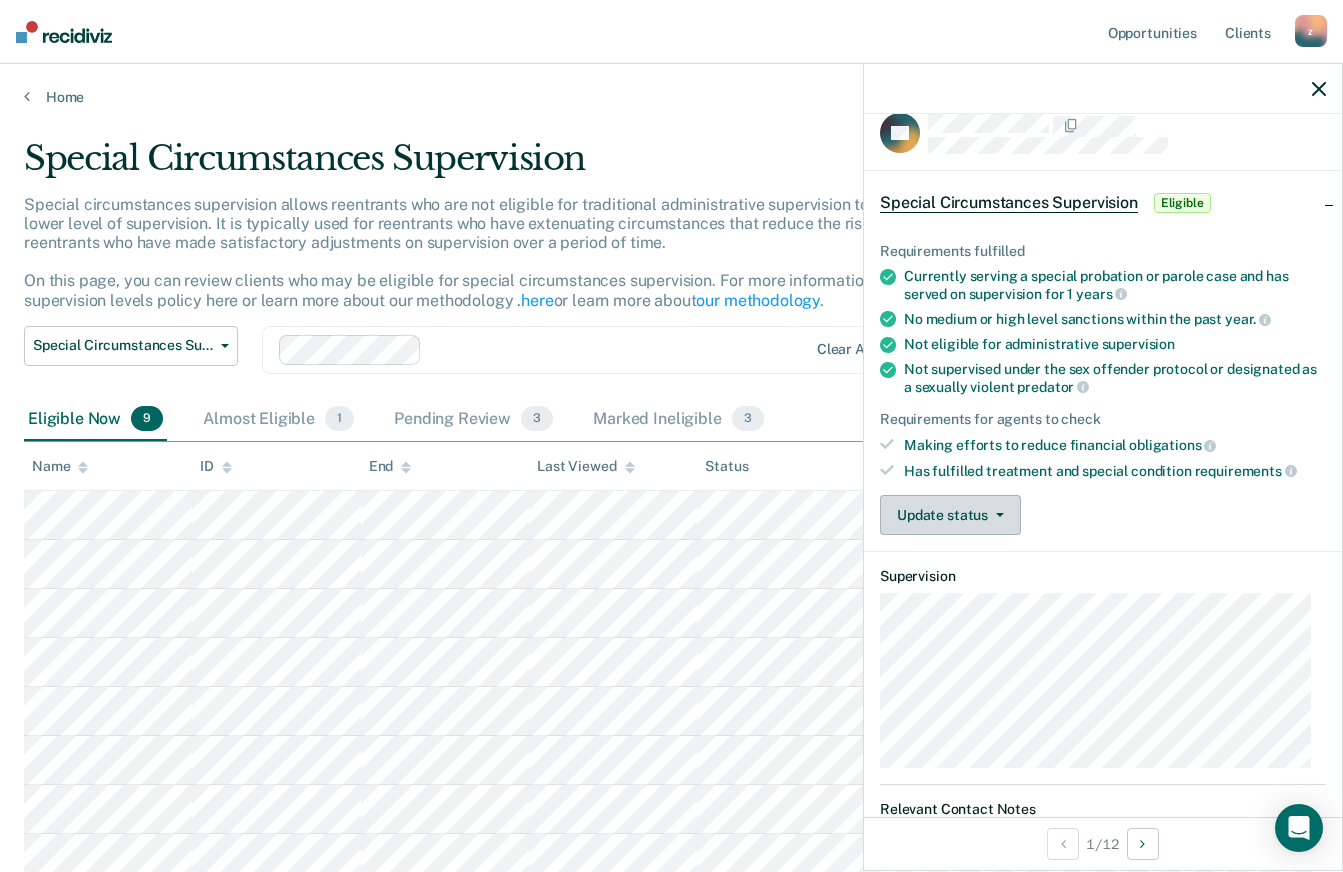 click at bounding box center [1000, 515] 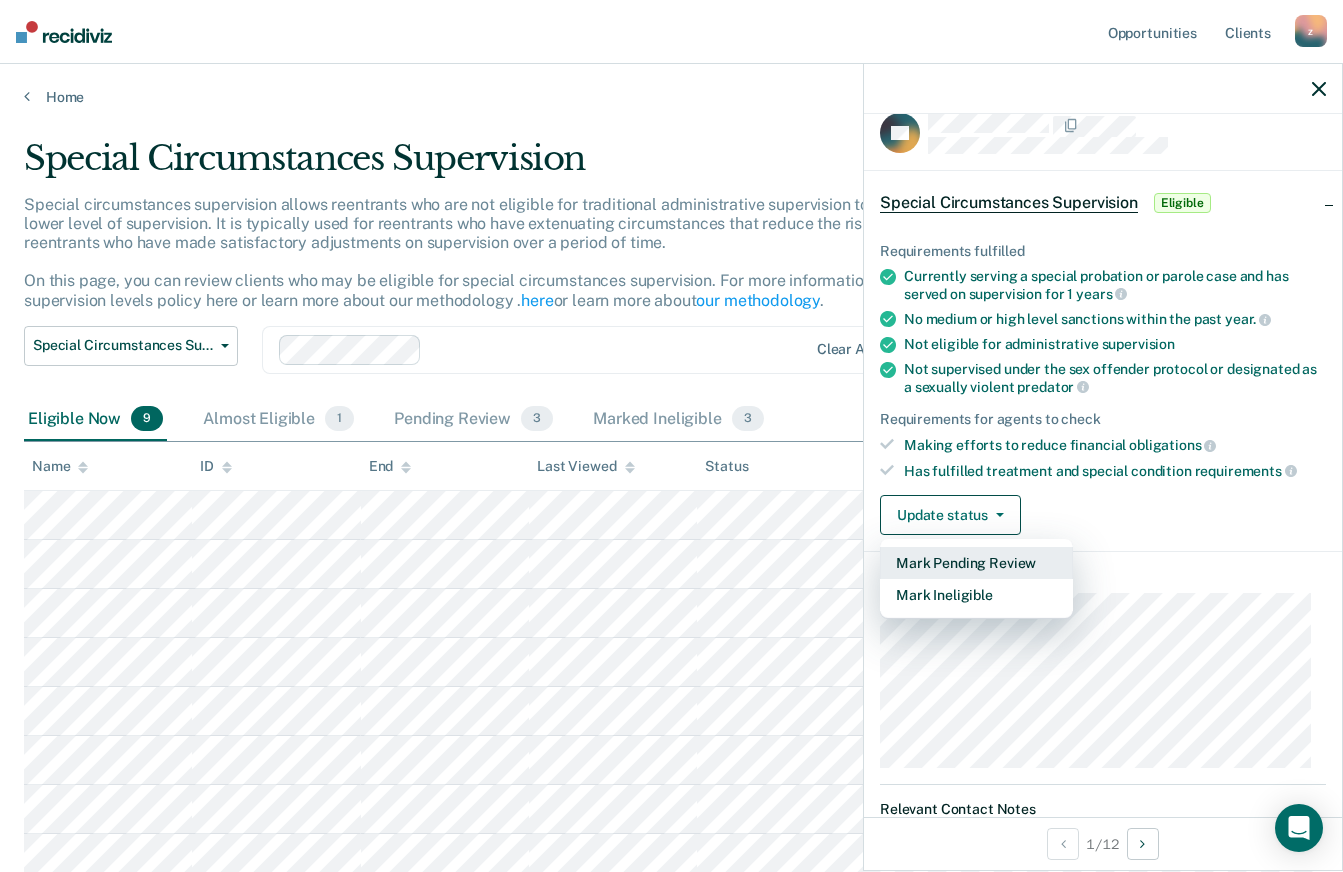 click on "Mark Pending Review" at bounding box center [976, 563] 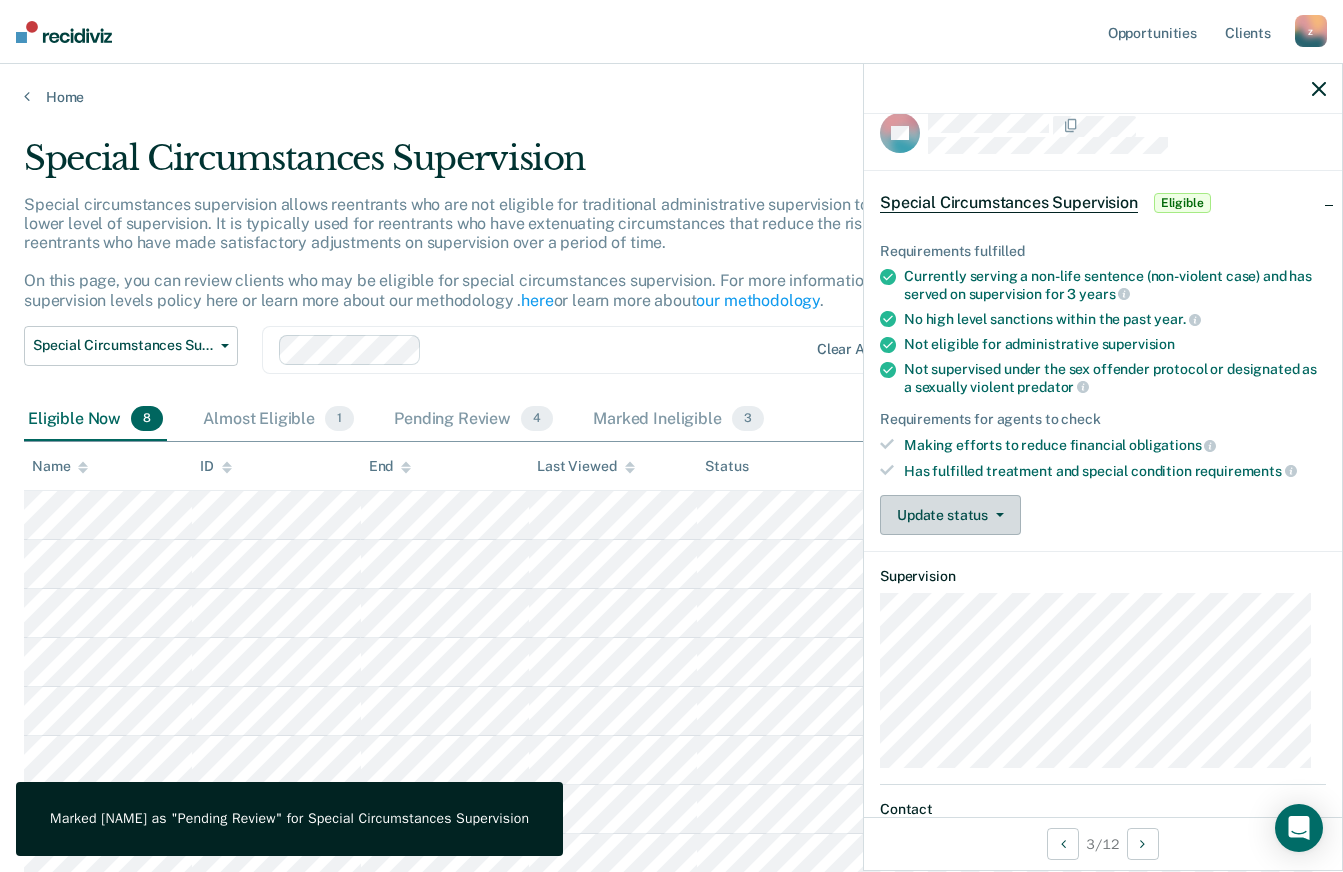 click on "Update status" at bounding box center [950, 515] 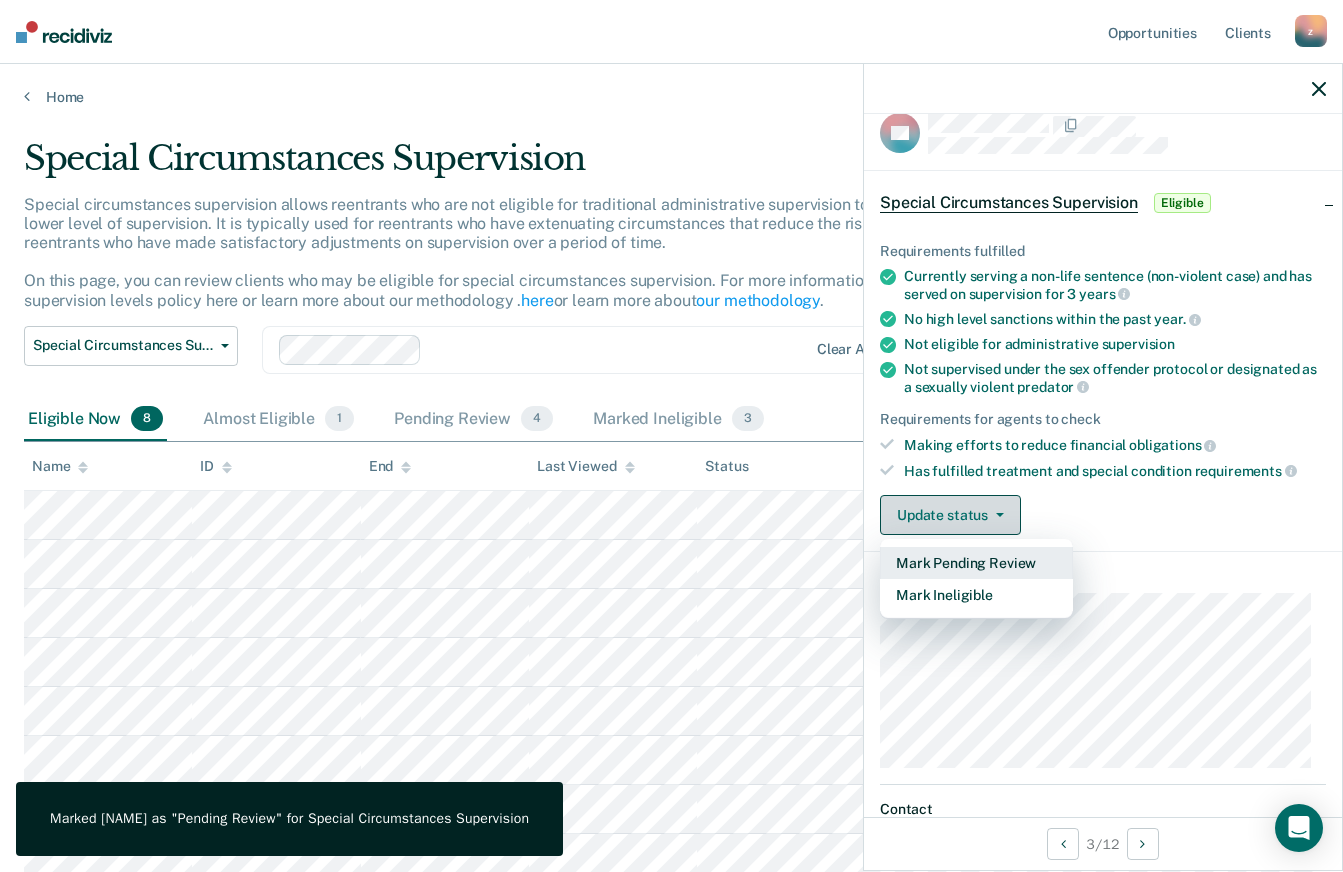 click on "Mark Pending Review" at bounding box center (976, 563) 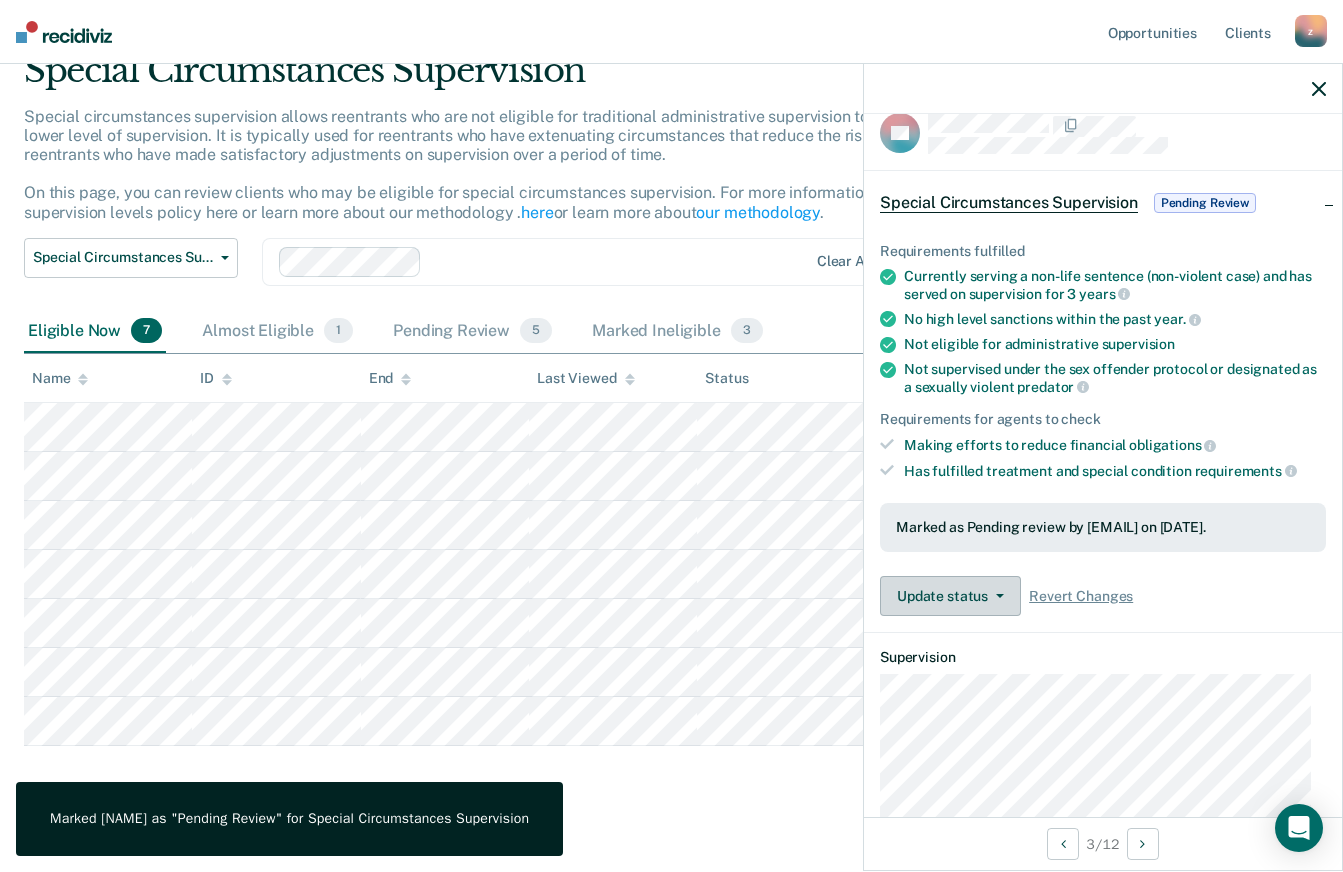 scroll, scrollTop: 106, scrollLeft: 0, axis: vertical 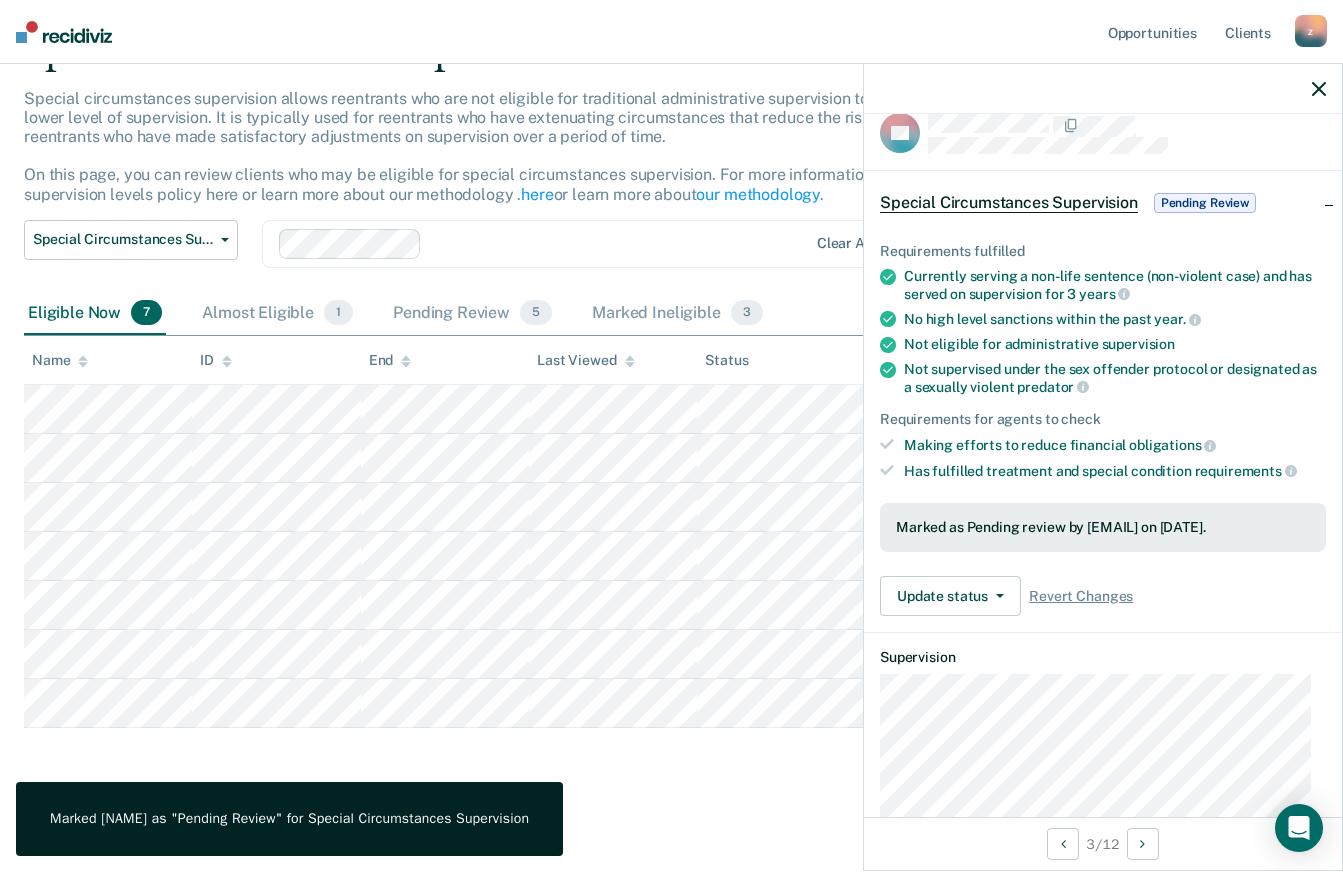 click on "Special Circumstances Supervision Special circumstances supervision allows reentrants who are not eligible for traditional administrative supervision to be supervised at a lower level of supervision. It is typically used for reentrants who have extenuating circumstances that reduce the risk of re-offending or reentrants who have made satisfactory adjustments on supervision over a period of time. On this page, you can review clients who may be eligible for special circumstances supervision. For more information, please refer to the supervision levels policy here or learn more about our methodology . Special Circumstances Supervision Administrative Supervision Special Circumstances Supervision Clear agents Eligible Now 7 Almost Eligible 1 Pending Review 5 Marked Ineligible 3
To pick up a draggable item, press the space bar.
While dragging, use the arrow keys to move the item.
Press space again to drop the item in its new position, or press escape to cancel.
Name ID End Last Viewed Status" at bounding box center (671, 433) 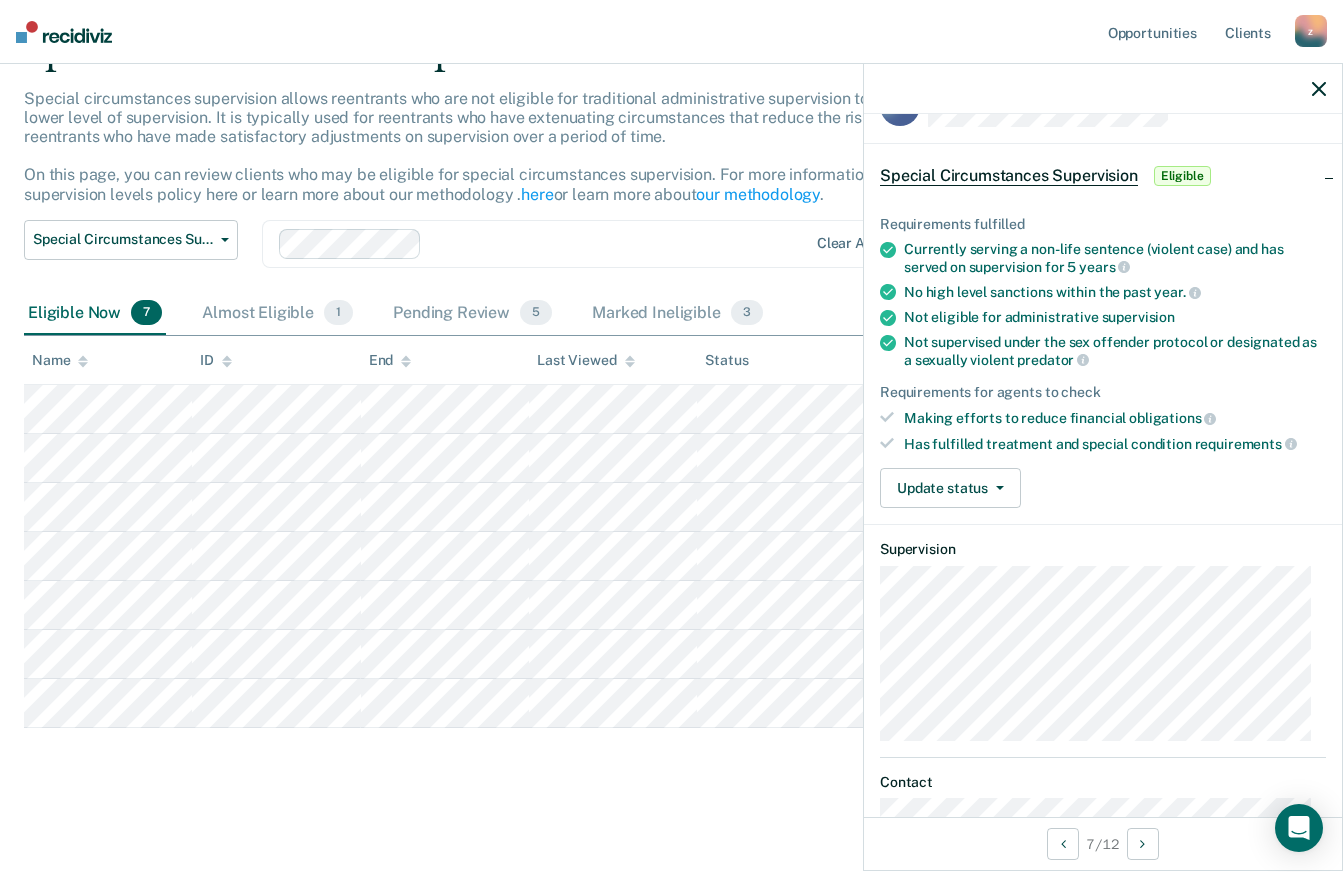 scroll, scrollTop: 0, scrollLeft: 0, axis: both 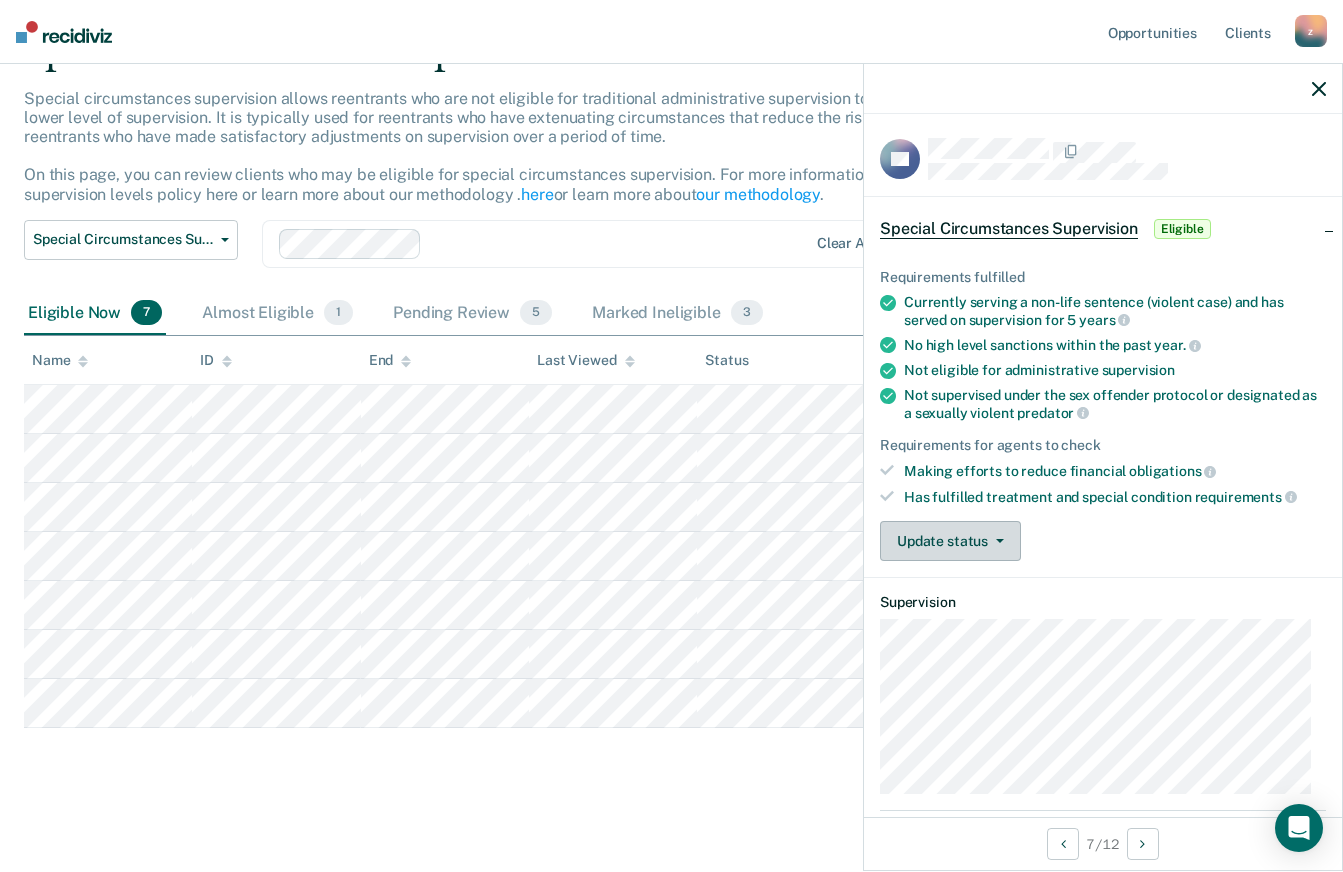 click on "Update status" at bounding box center (950, 541) 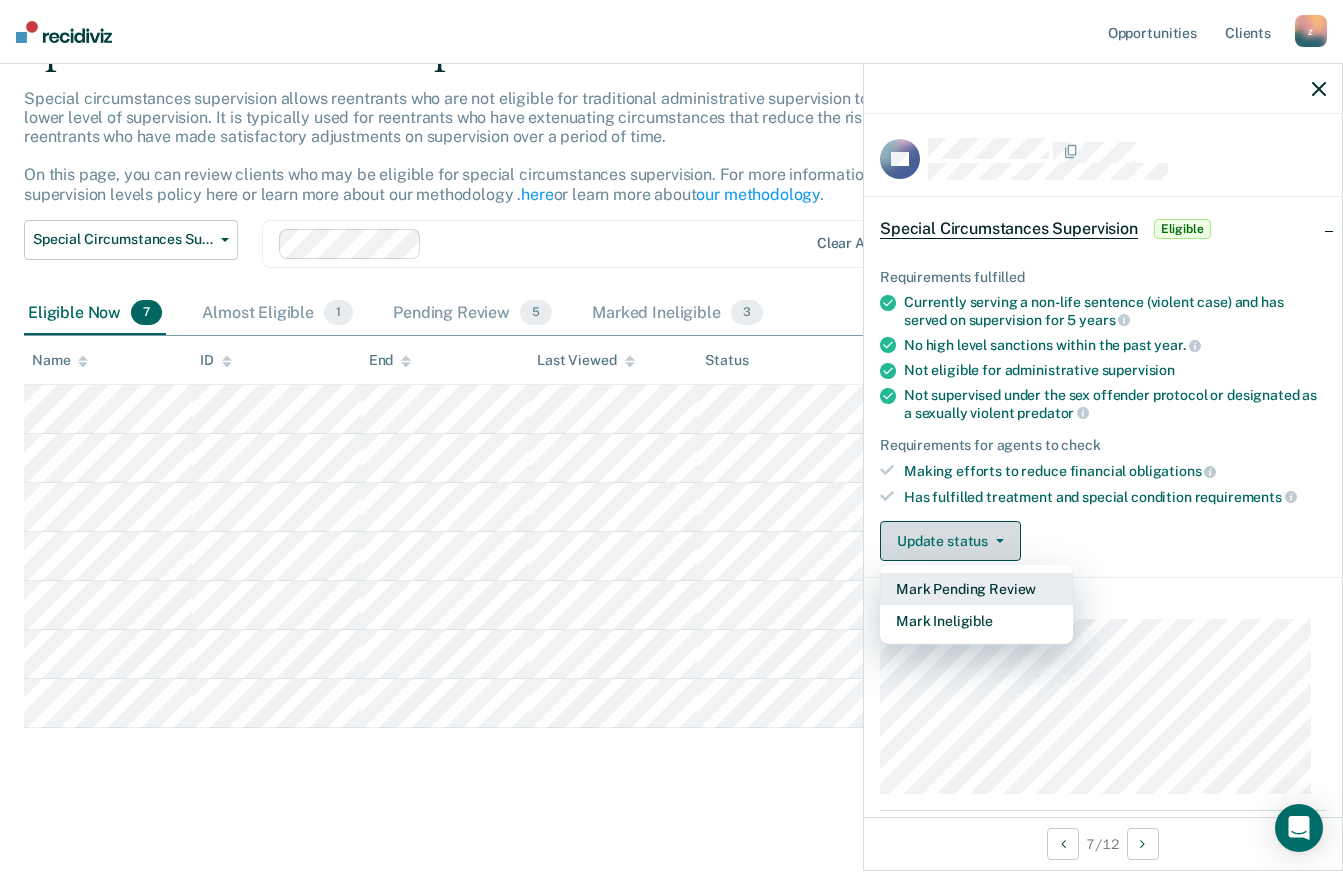 click on "Mark Pending Review" at bounding box center (976, 589) 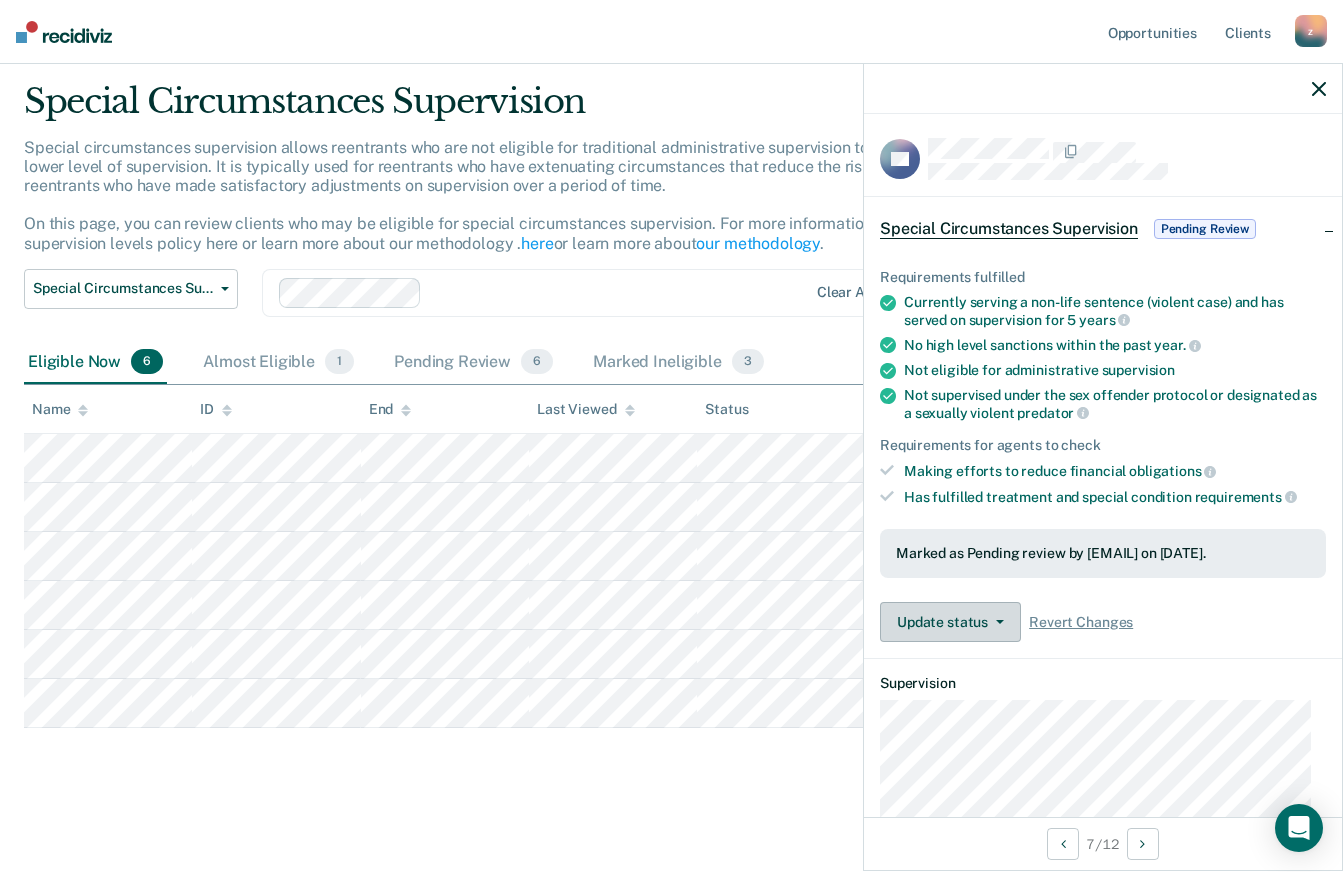 scroll, scrollTop: 57, scrollLeft: 0, axis: vertical 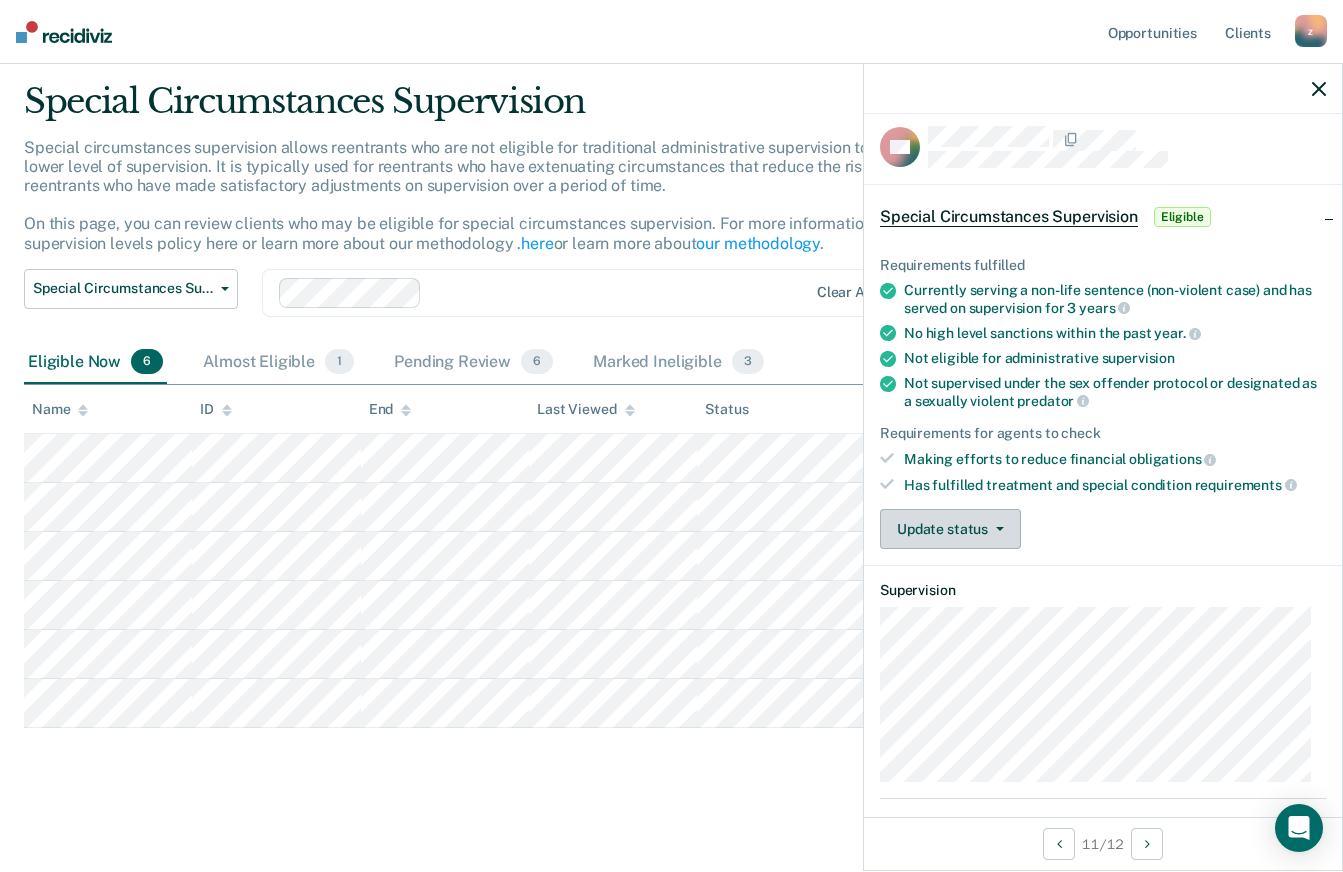 click at bounding box center [1000, 529] 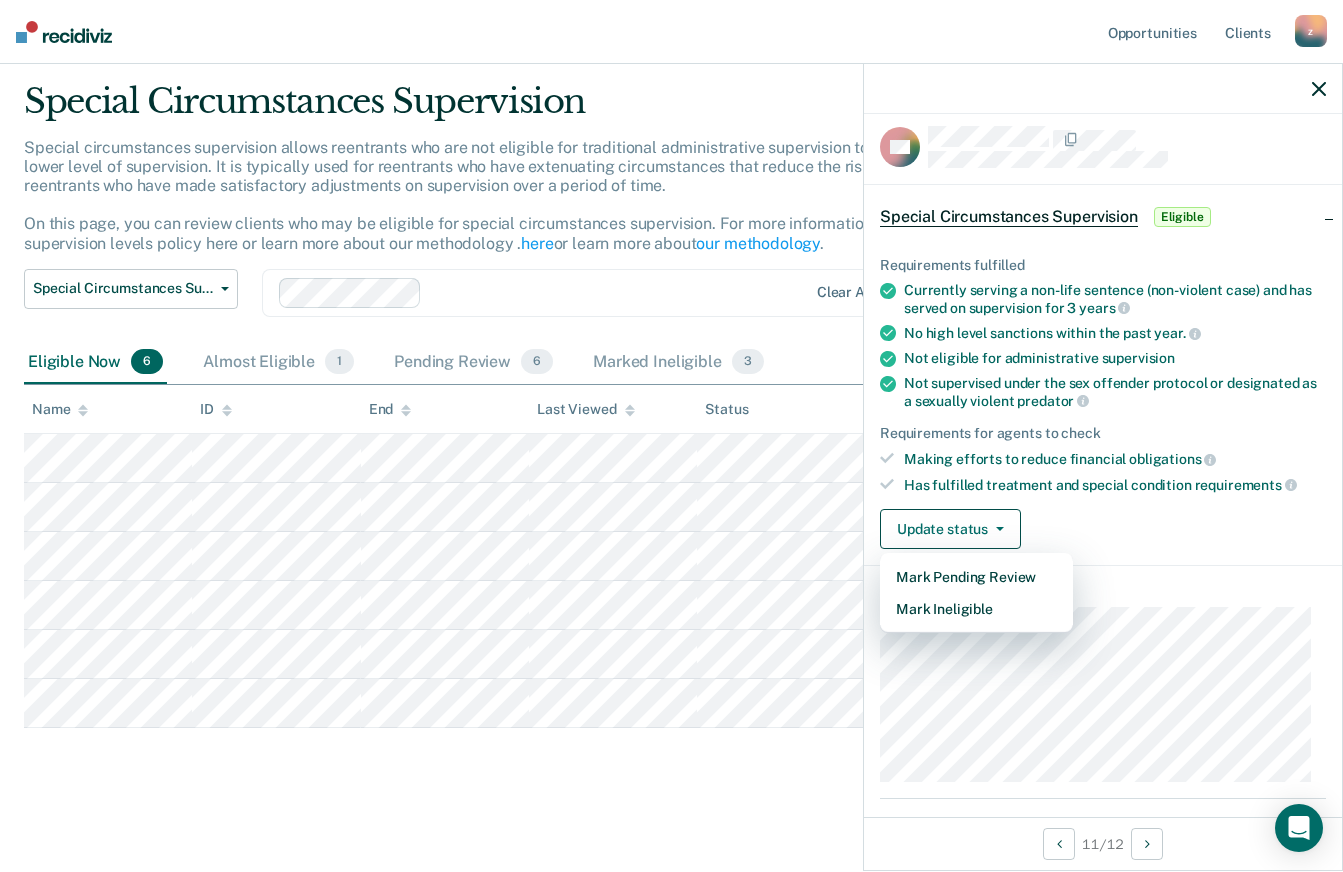click on "Special Circumstances Supervision Special circumstances supervision allows reentrants who are not eligible for traditional administrative supervision to be supervised at a lower level of supervision. It is typically used for reentrants who have extenuating circumstances that reduce the risk of re-offending or reentrants who have made satisfactory adjustments on supervision over a period of time. On this page, you can review clients who may be eligible for special circumstances supervision. For more information, please refer to the supervision levels policy here or learn more about our methodology . Special Circumstances Supervision Administrative Supervision Special Circumstances Supervision Clear agents Eligible Now 6 Almost Eligible 1 Pending Review 6 Marked Ineligible 3
To pick up a draggable item, press the space bar.
While dragging, use the arrow keys to move the item.
Press space again to drop the item in its new position, or press escape to cancel.
Name ID End Last Viewed Status" at bounding box center (671, 457) 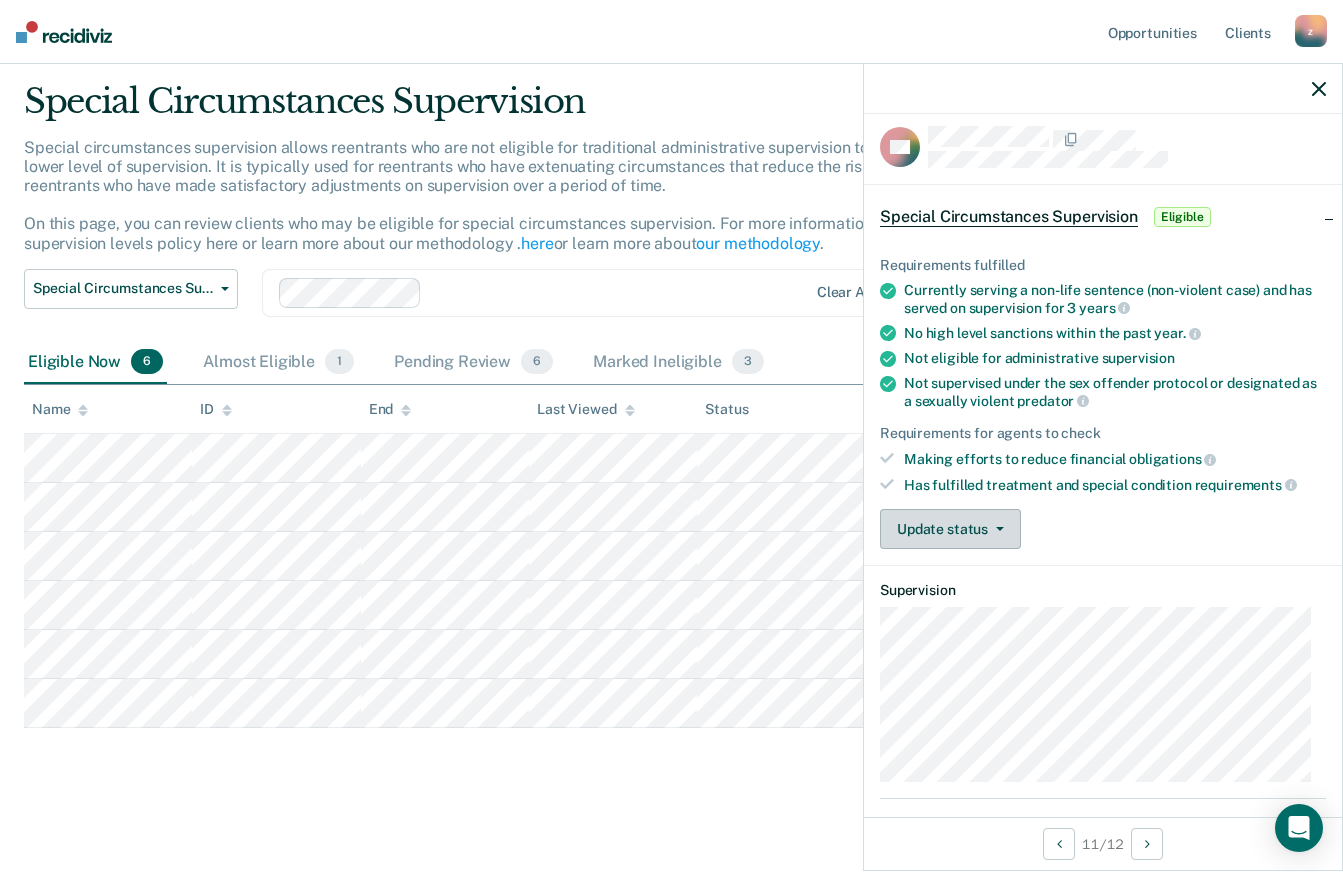 click on "Update status" at bounding box center [950, 529] 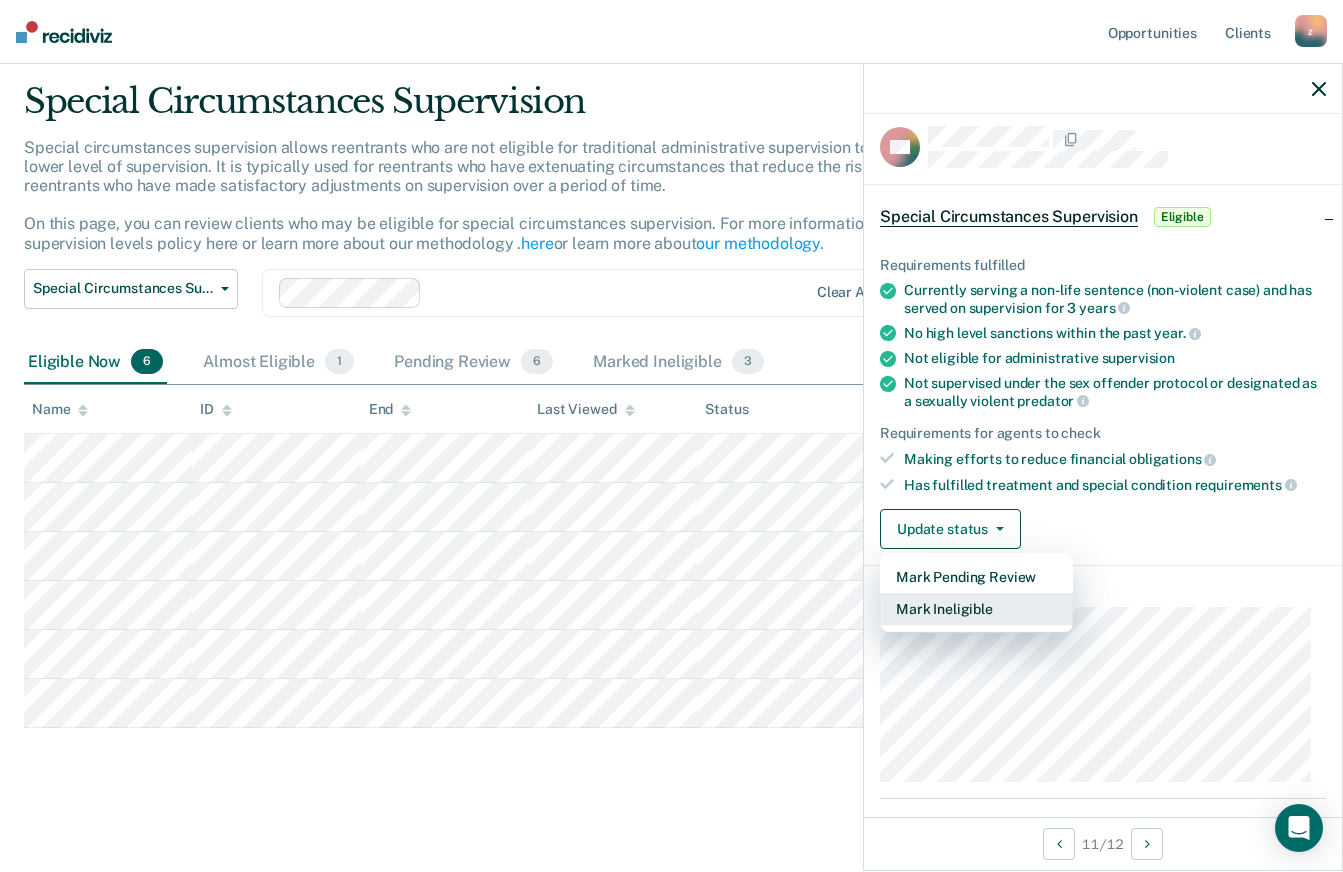 click on "Mark Ineligible" at bounding box center [976, 609] 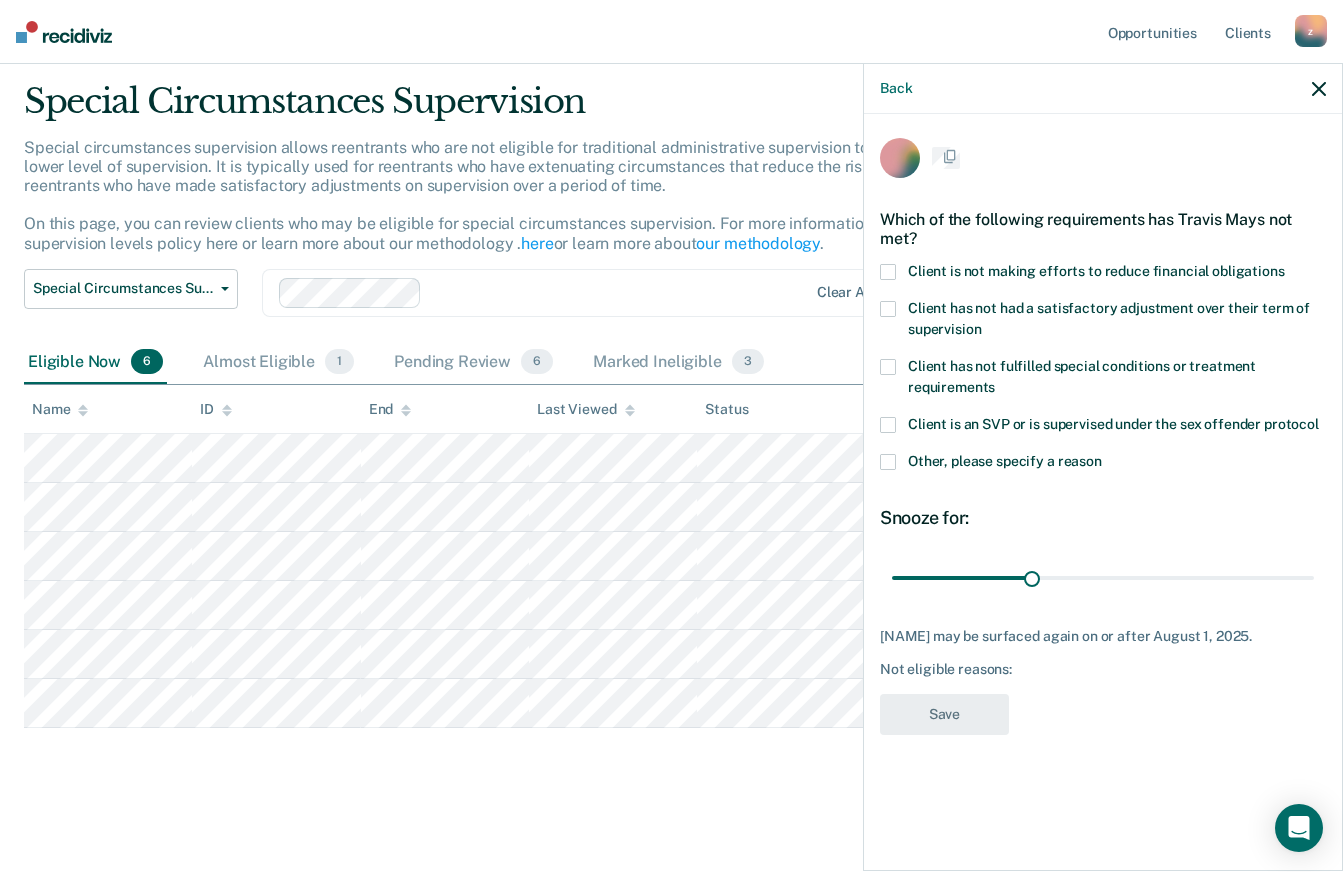 scroll, scrollTop: 0, scrollLeft: 0, axis: both 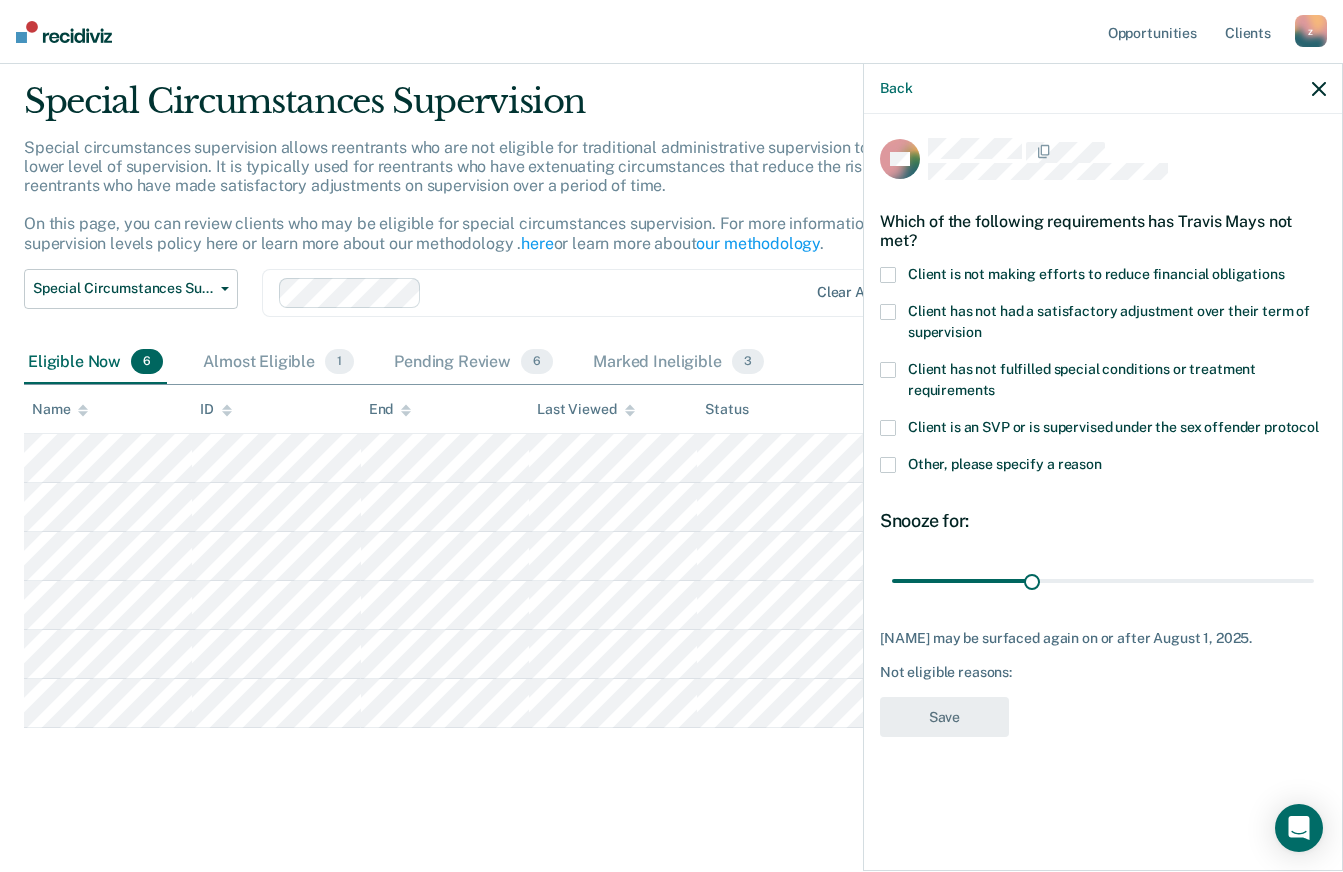click at bounding box center [888, 275] 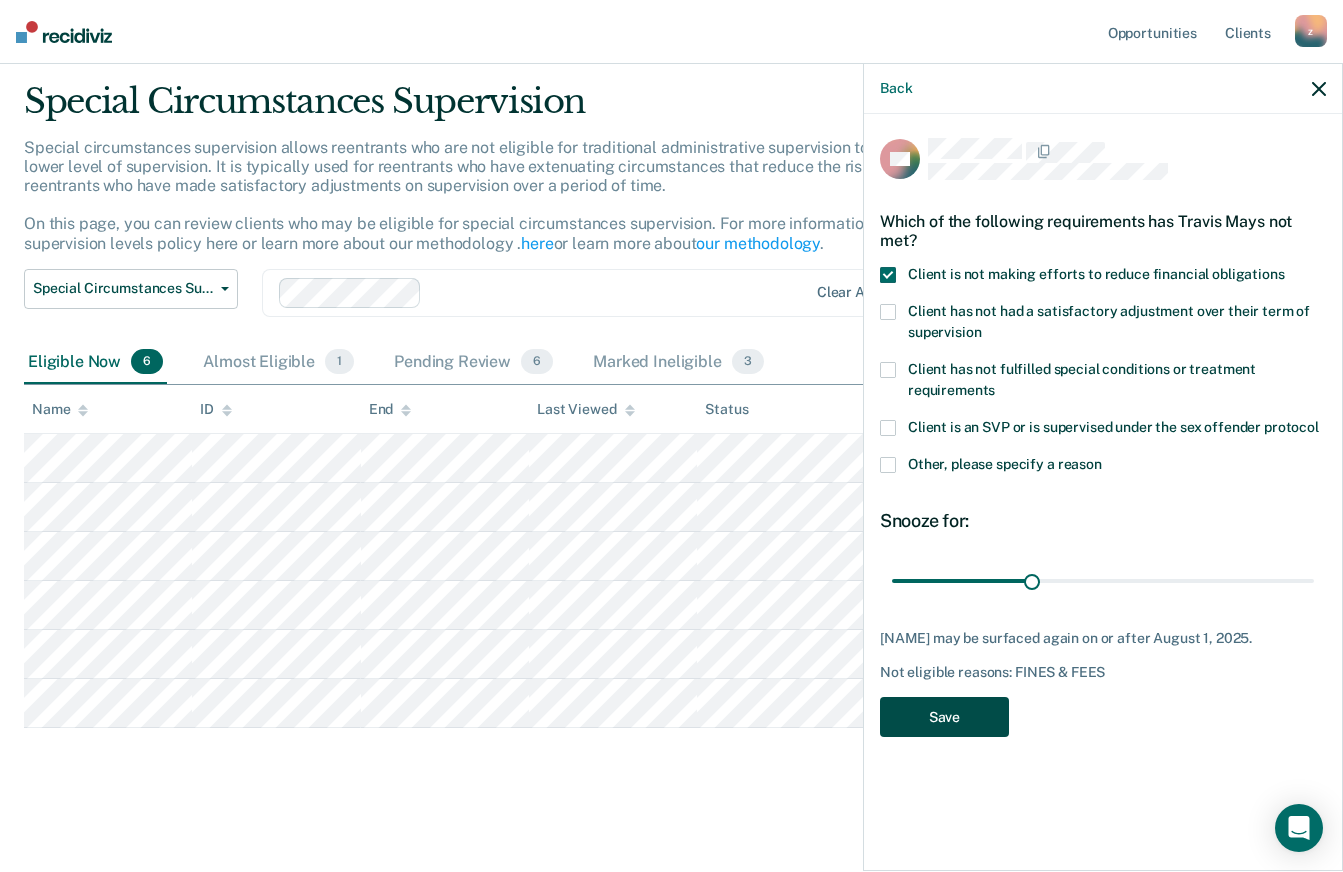 click on "Save" at bounding box center [944, 717] 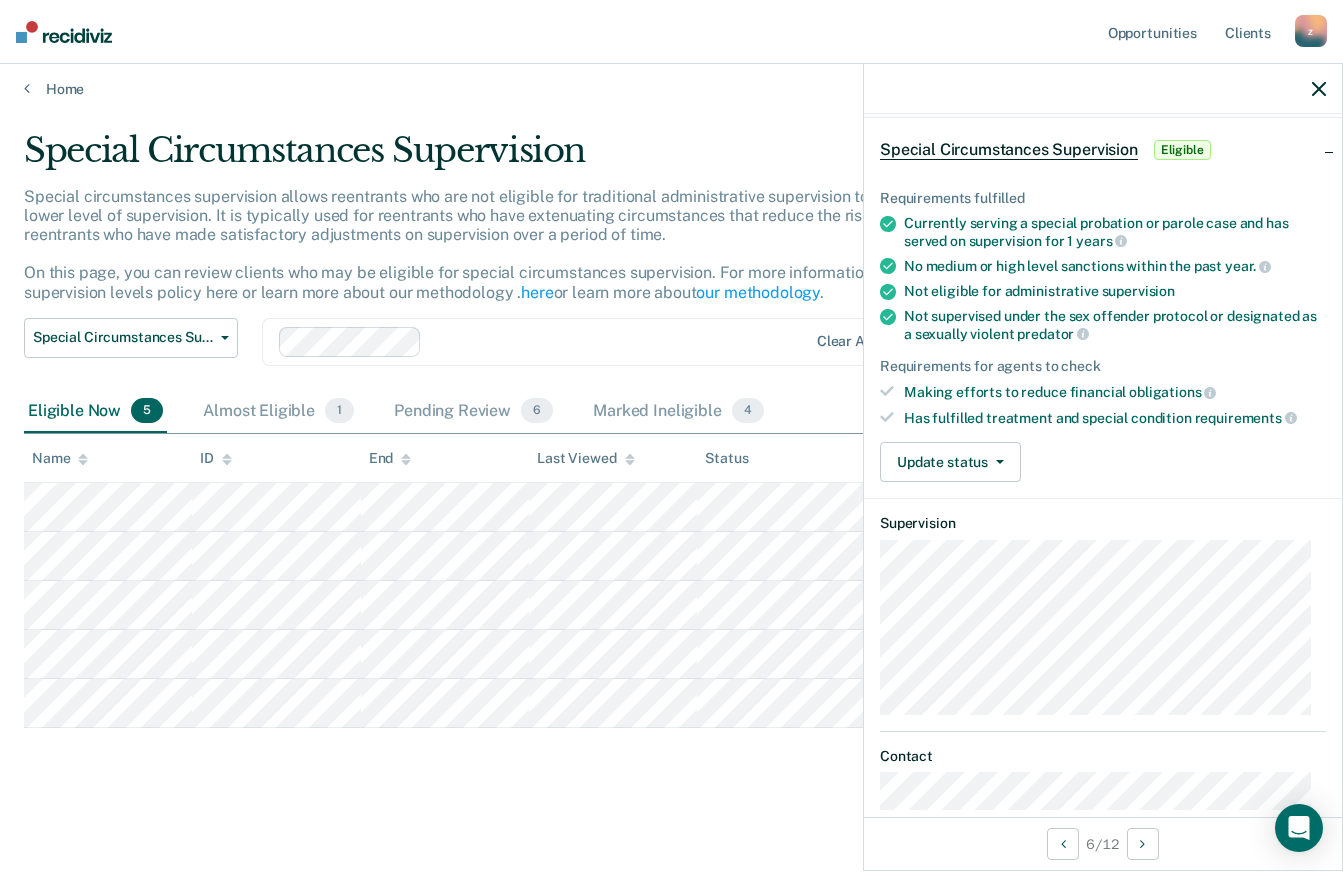 scroll, scrollTop: 112, scrollLeft: 0, axis: vertical 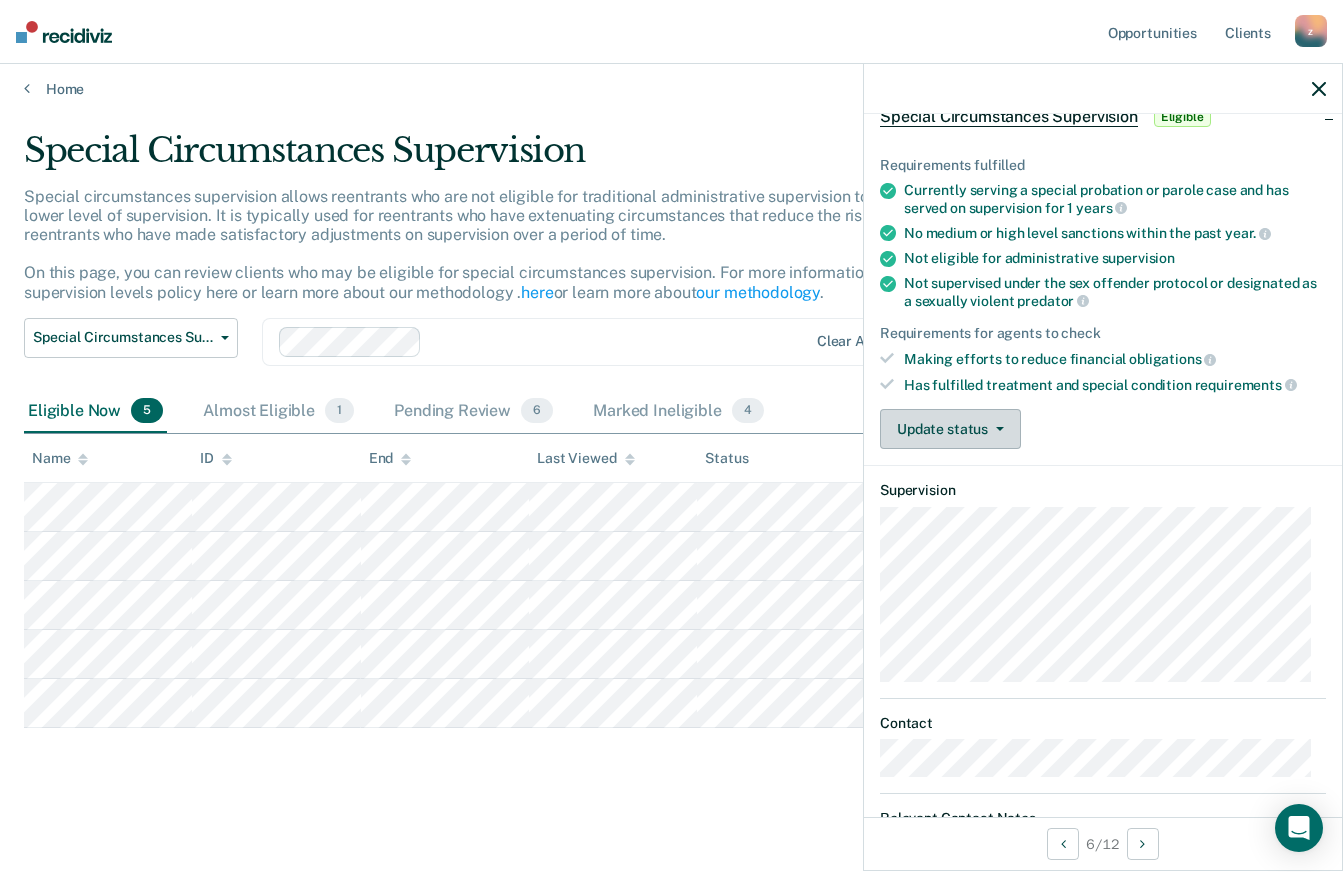 click on "Update status" at bounding box center (950, 429) 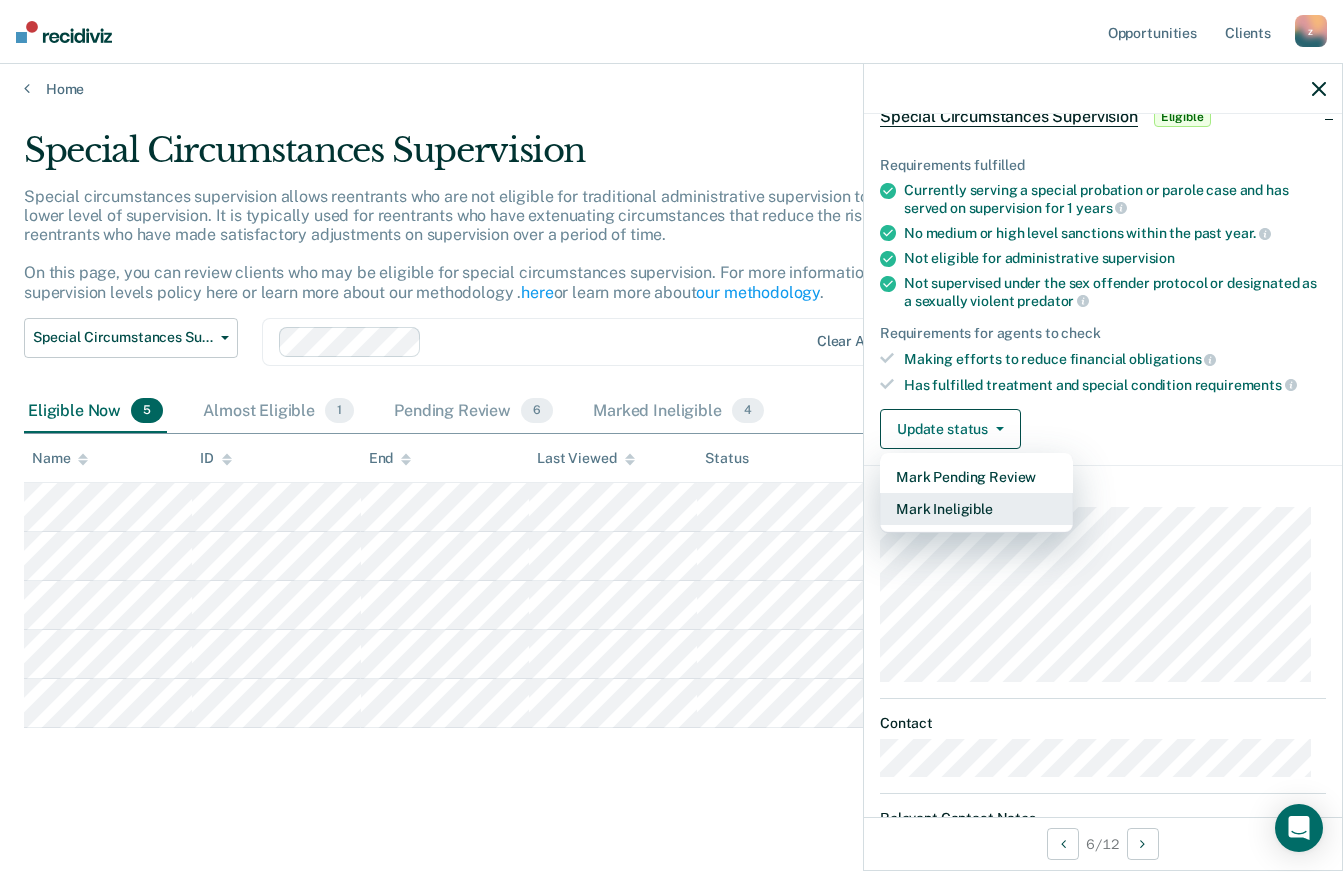click on "Mark Ineligible" at bounding box center [976, 509] 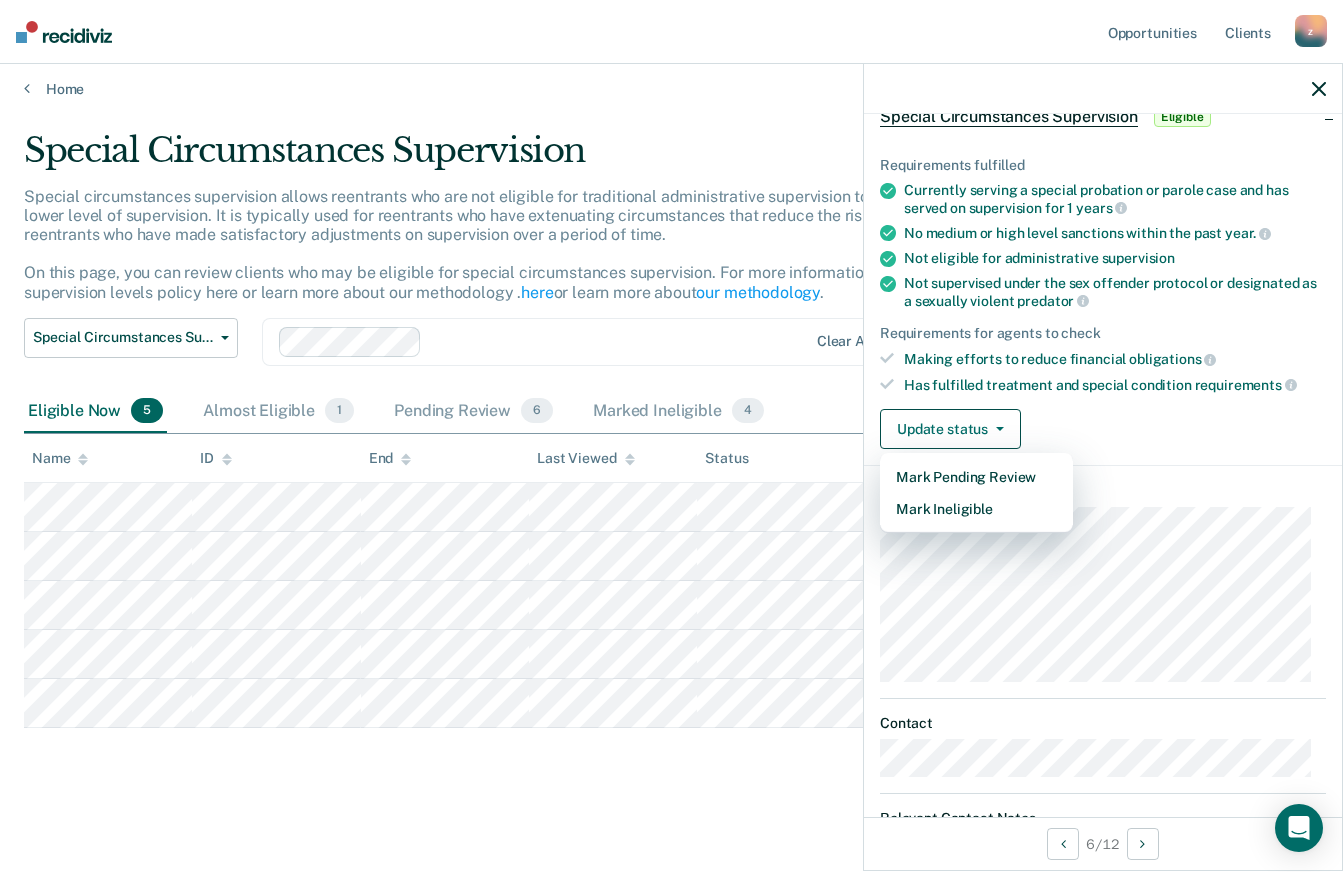 scroll, scrollTop: 0, scrollLeft: 0, axis: both 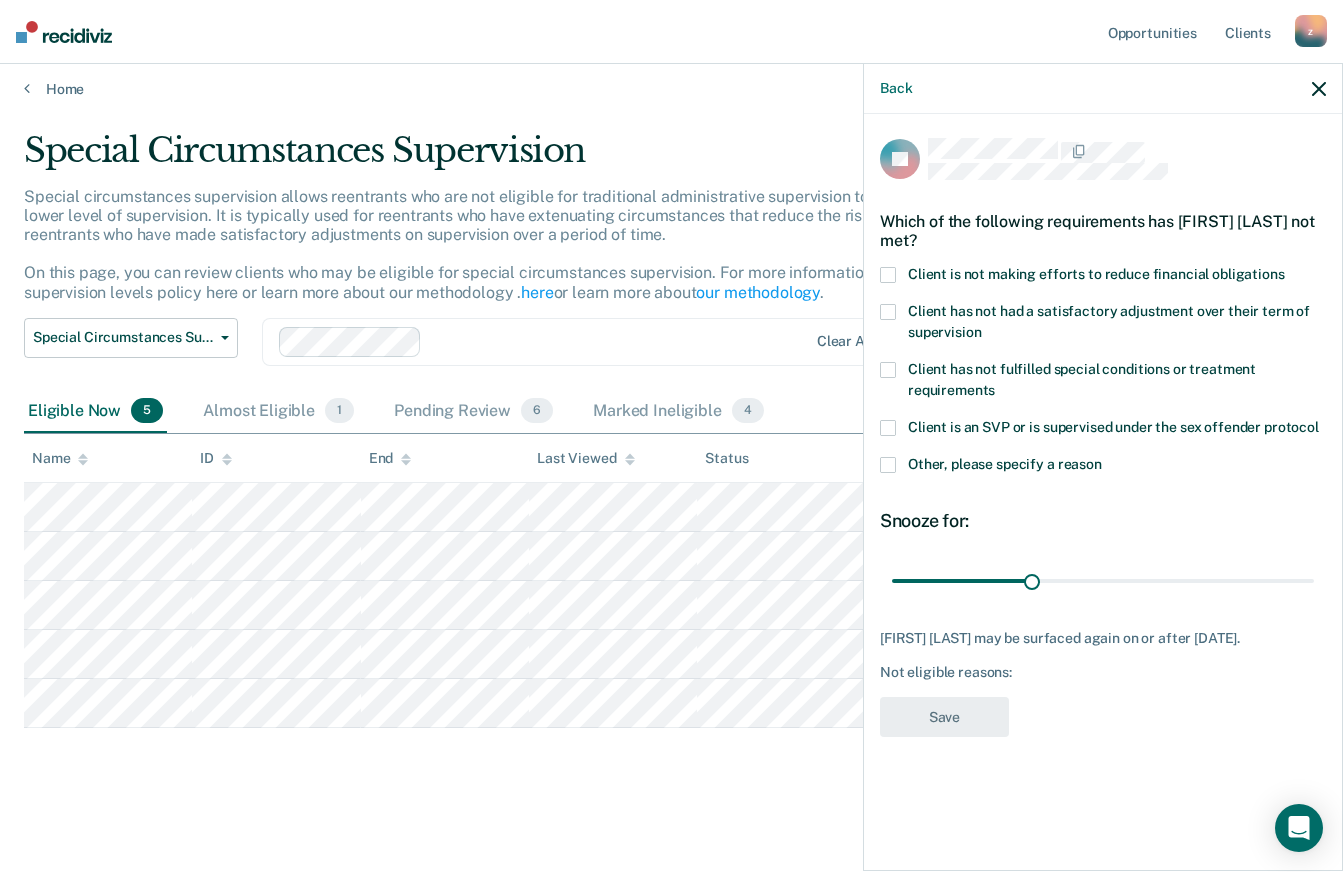 click at bounding box center (888, 275) 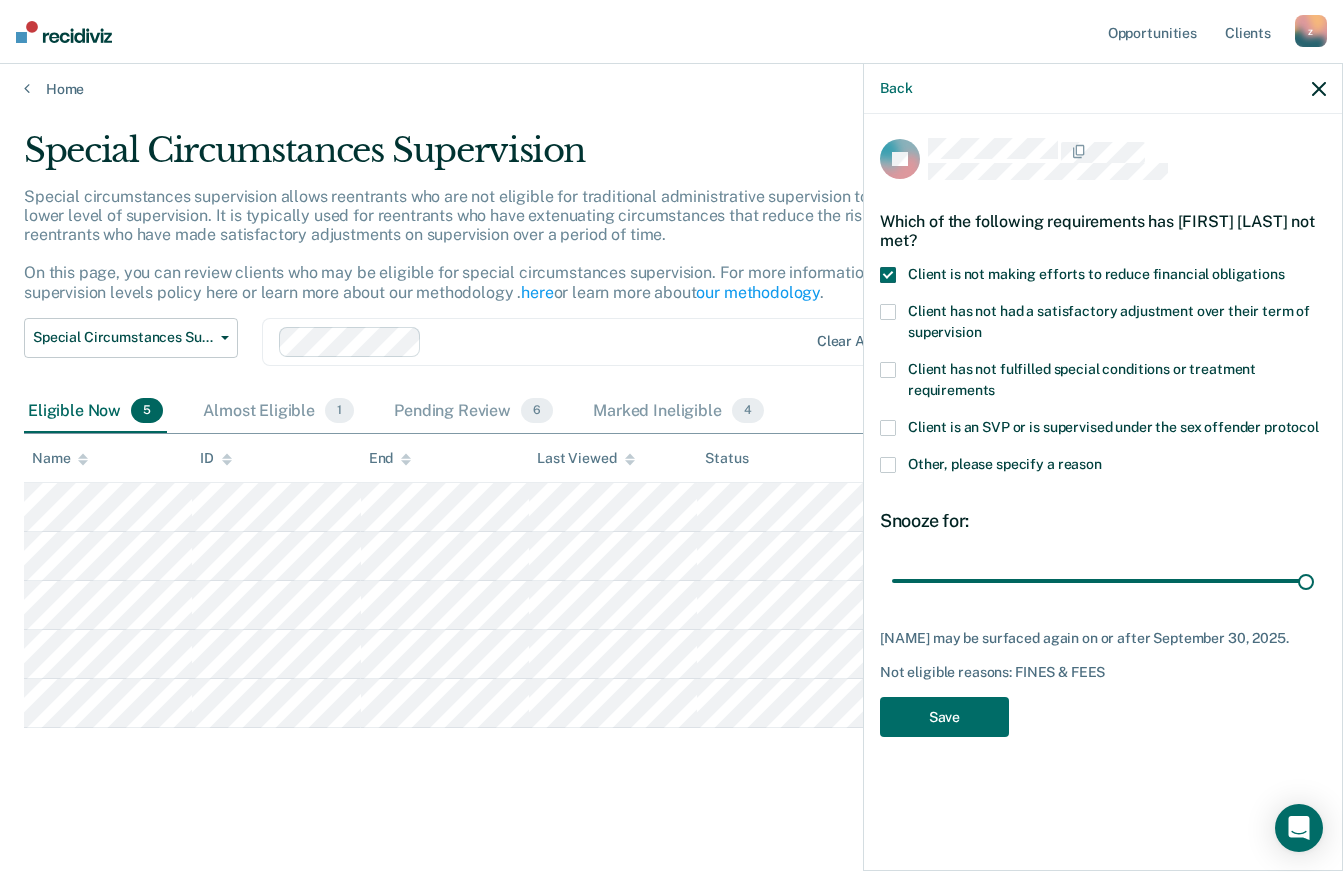type on "90" 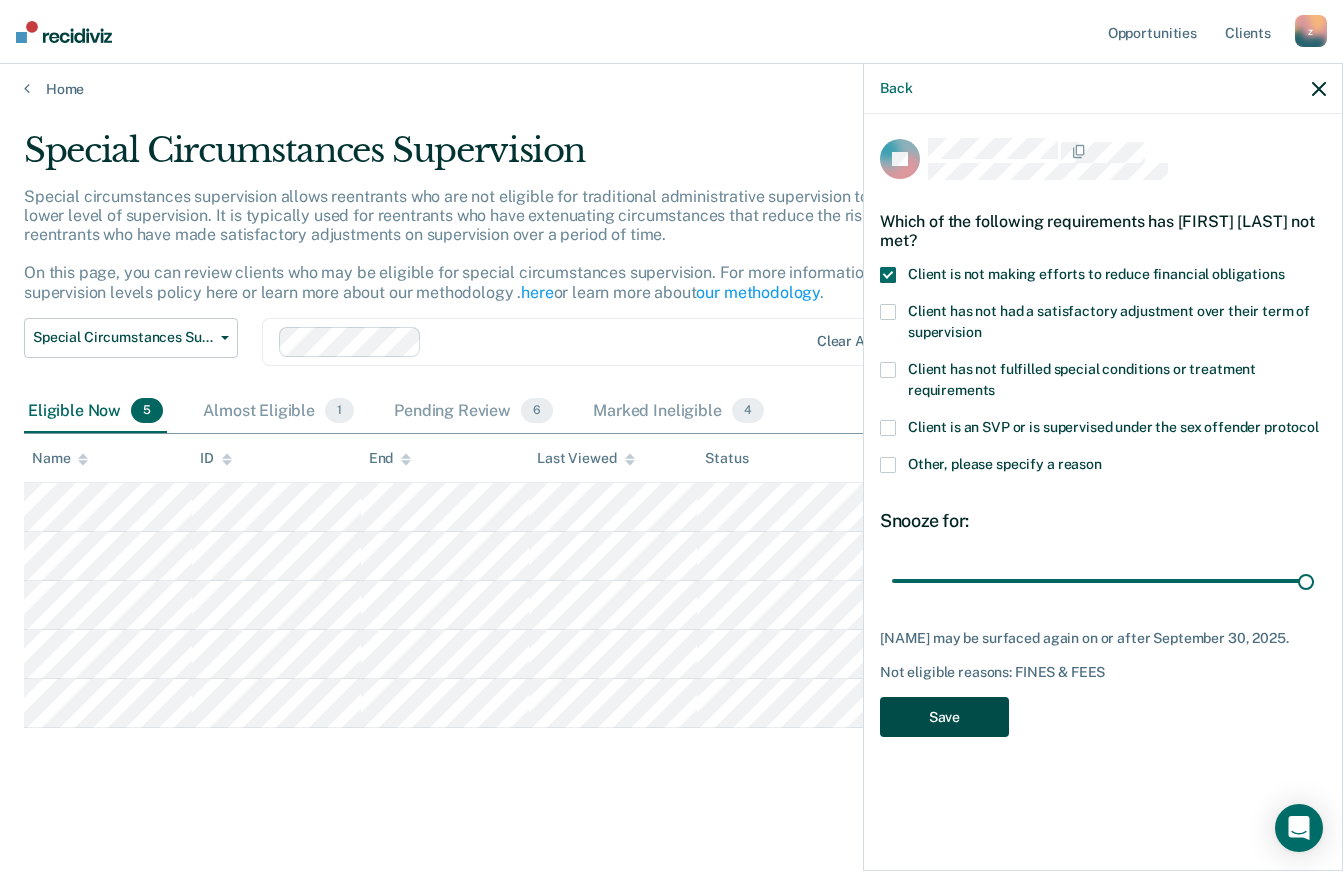 click on "Save" at bounding box center (944, 717) 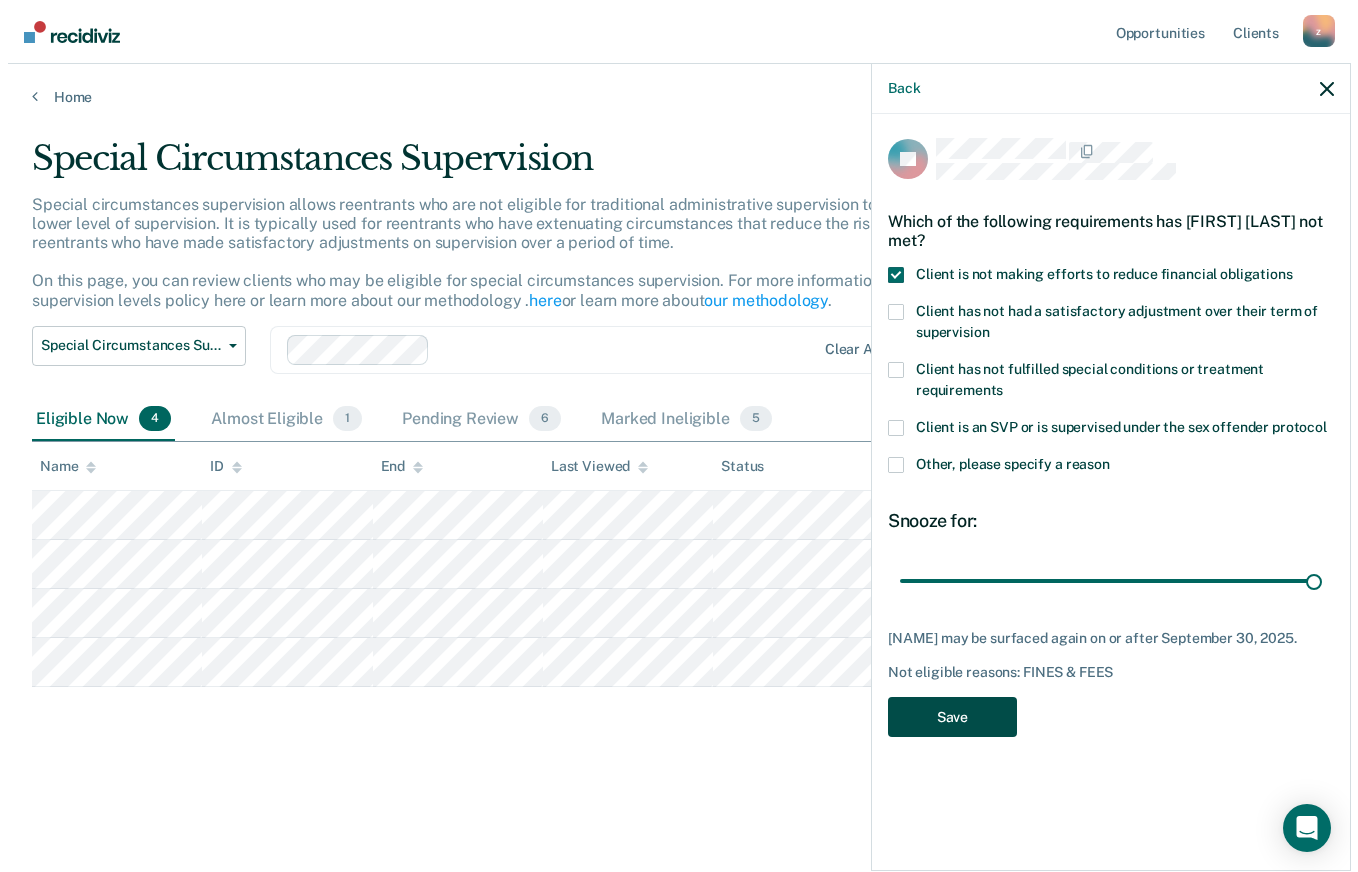 scroll, scrollTop: 0, scrollLeft: 0, axis: both 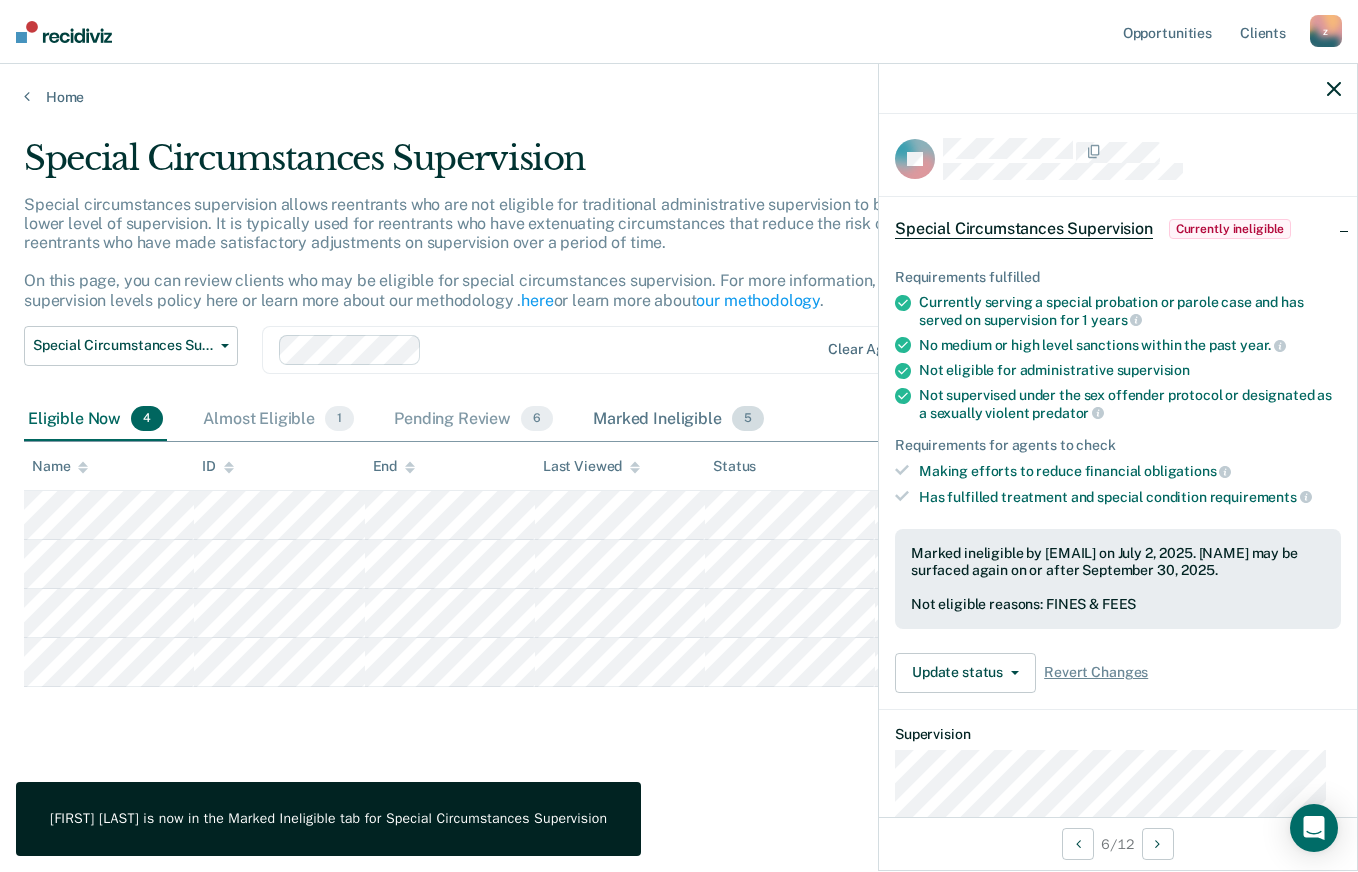 click on "5" at bounding box center (339, 419) 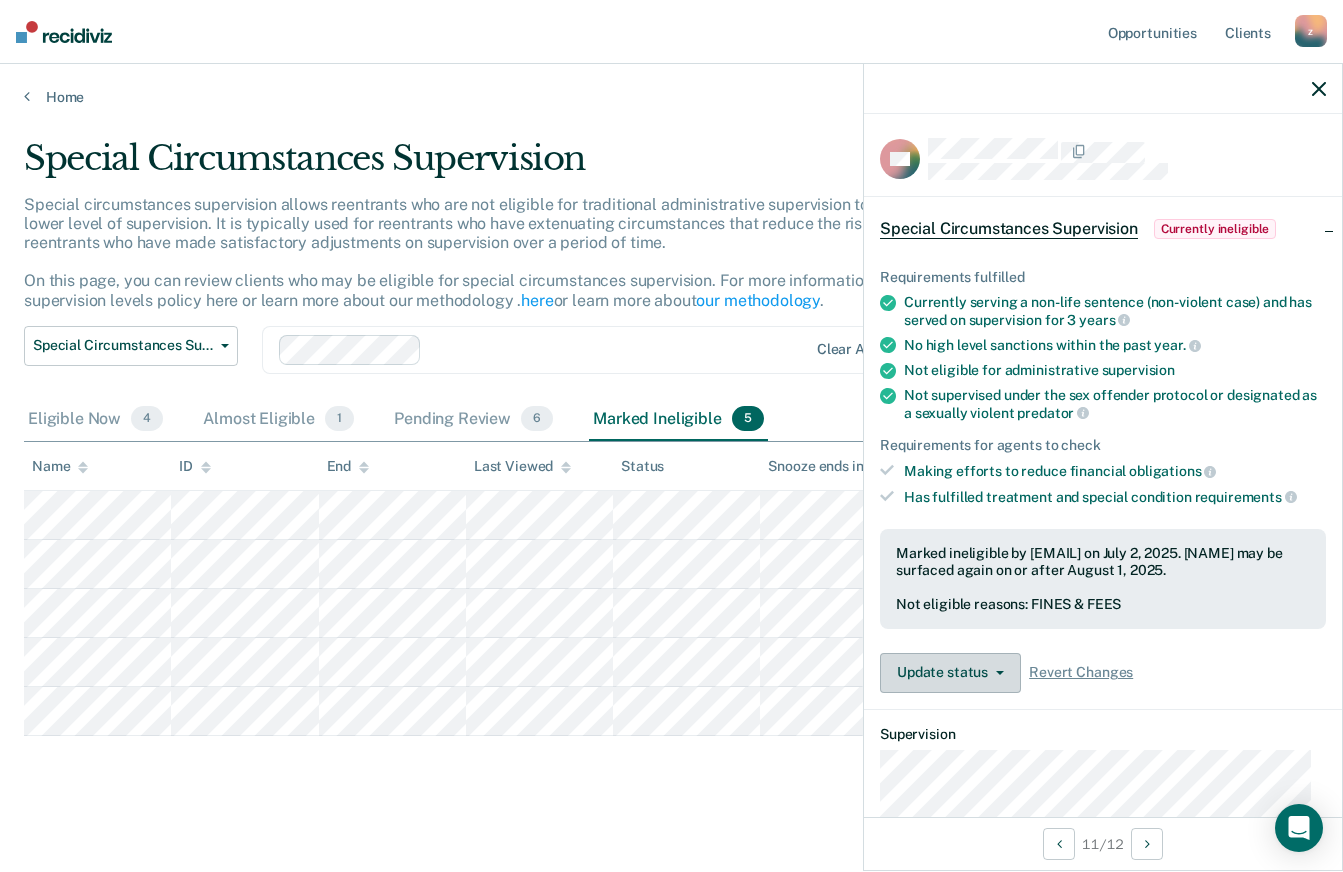 click at bounding box center [1000, 673] 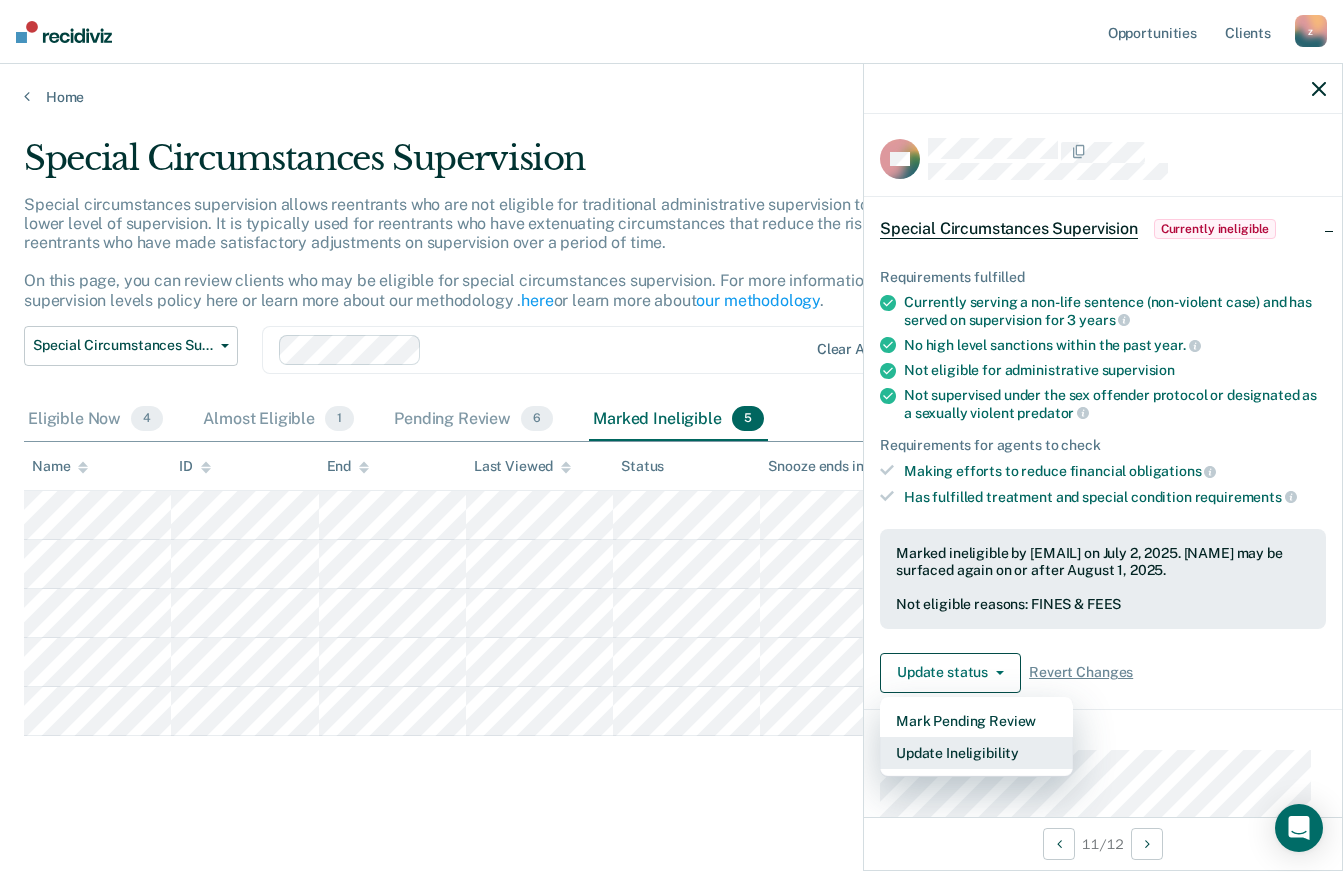 click on "Update Ineligibility" at bounding box center (976, 753) 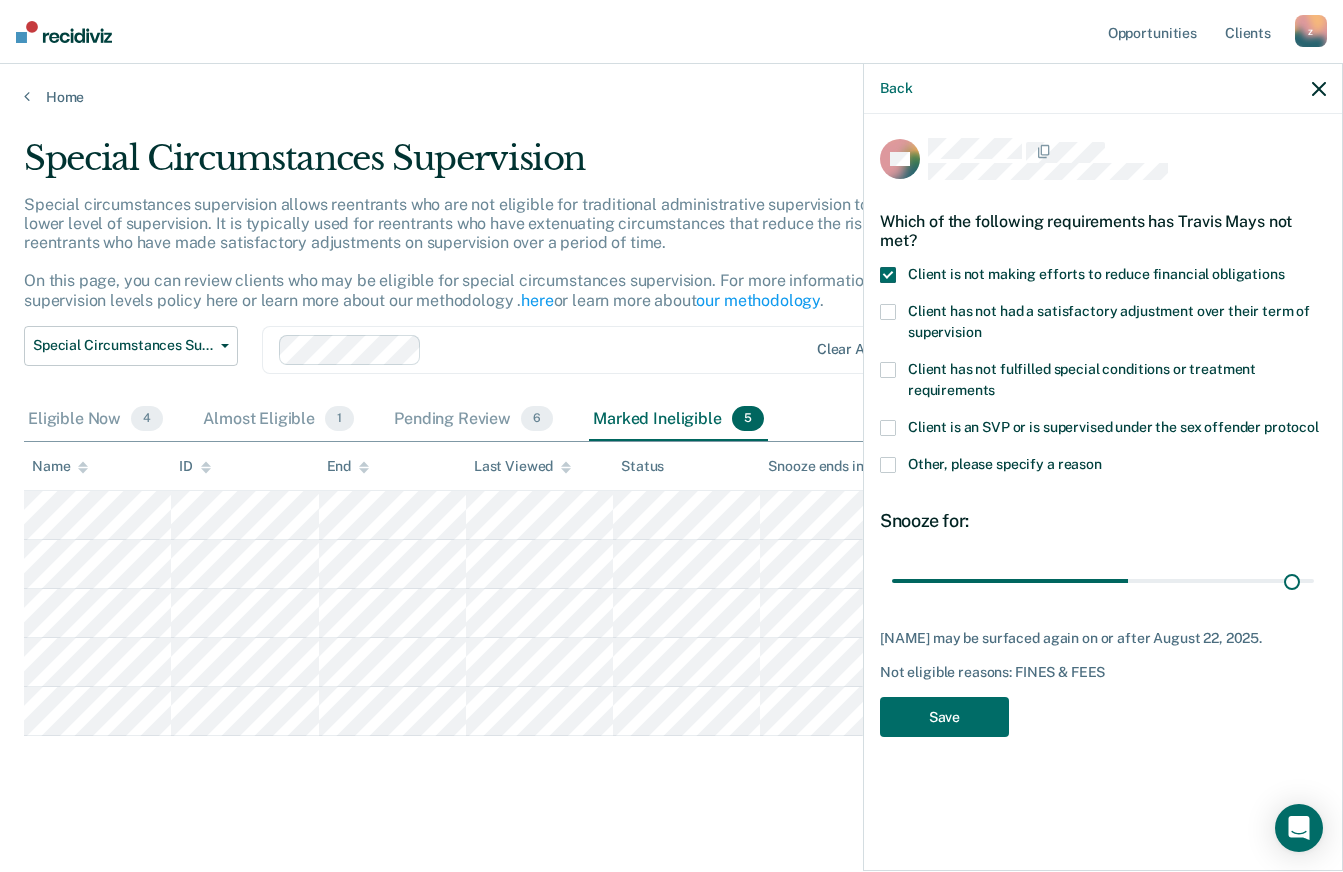 type on "90" 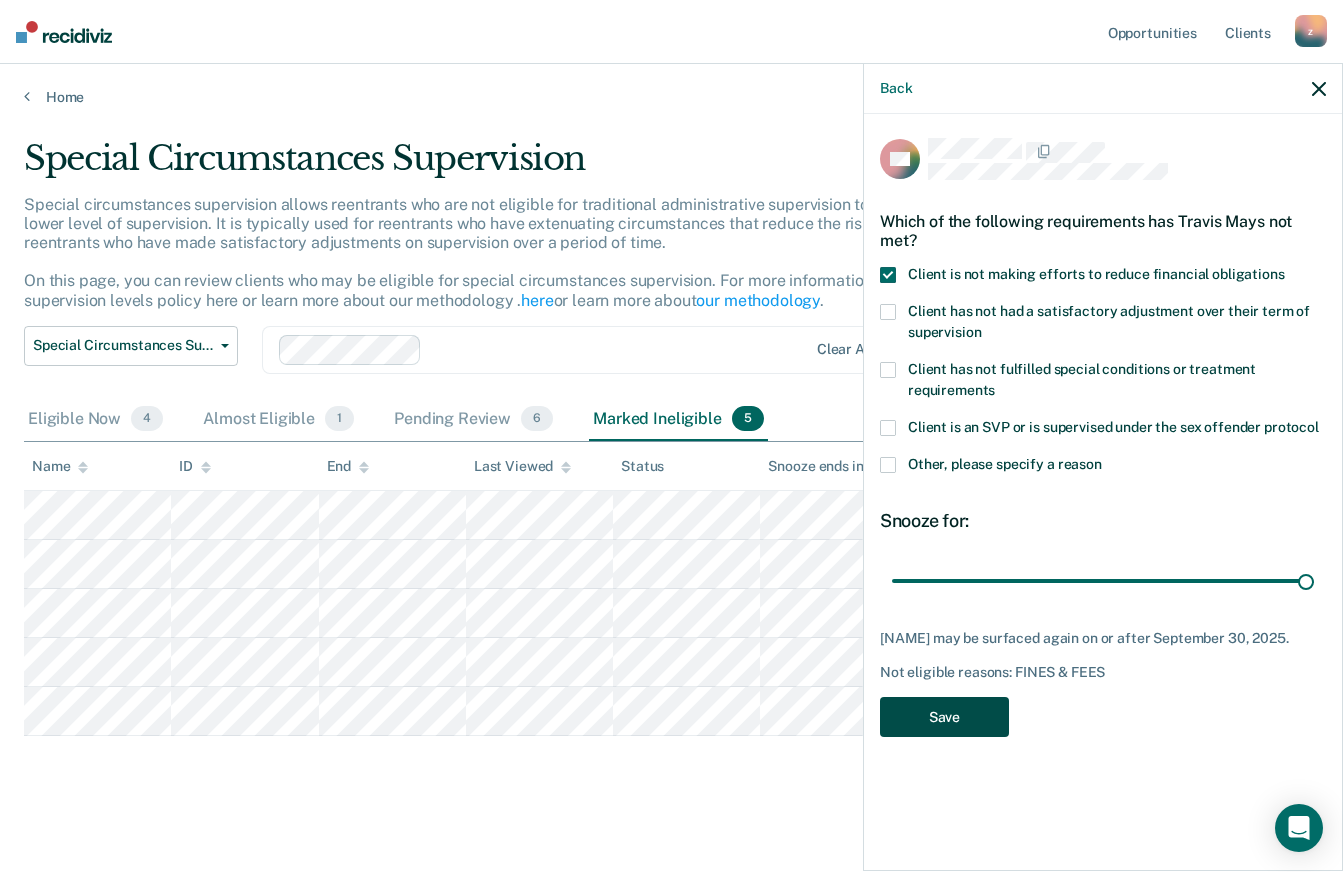 click on "Save" at bounding box center (944, 717) 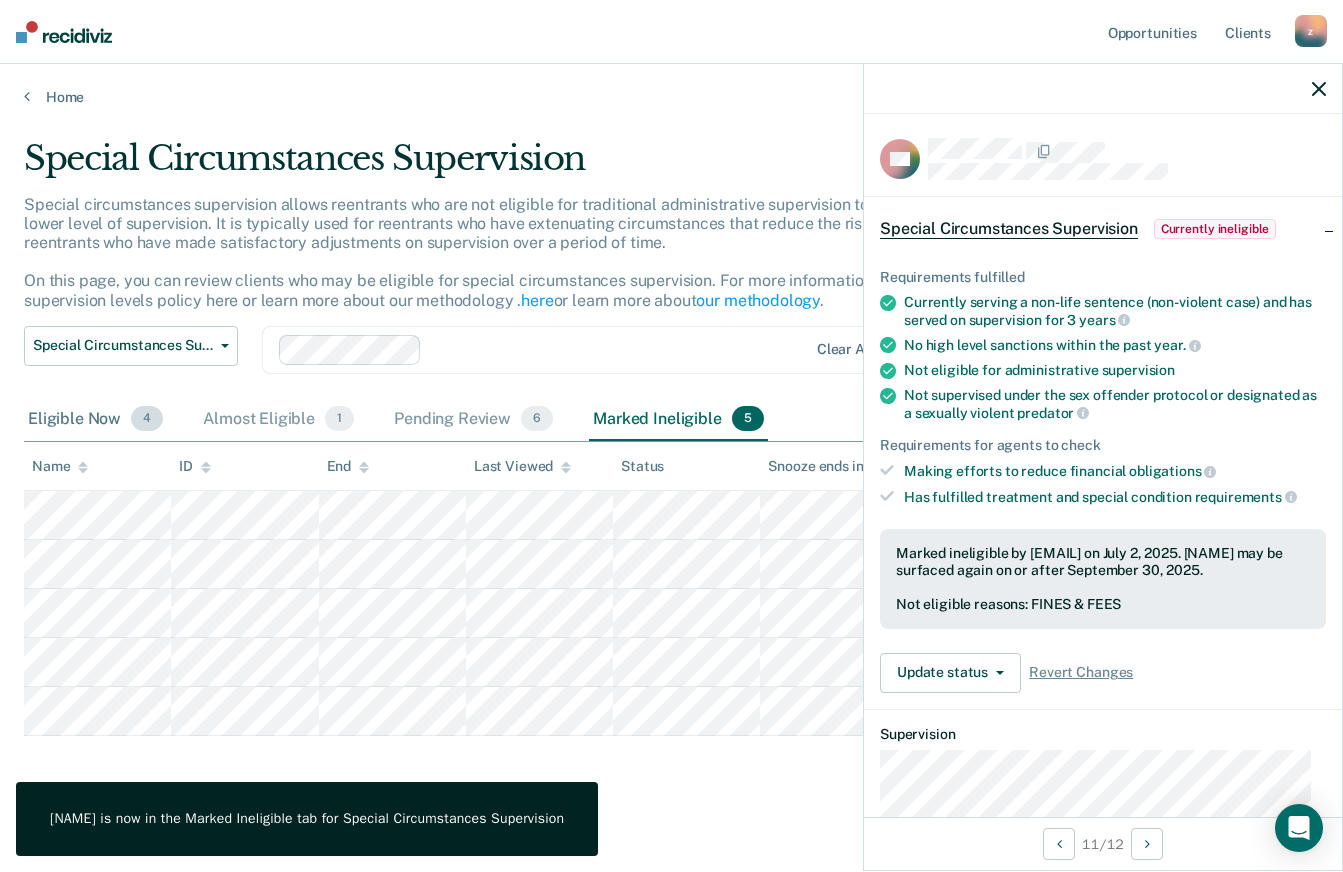 click on "Eligible Now 4" at bounding box center (95, 420) 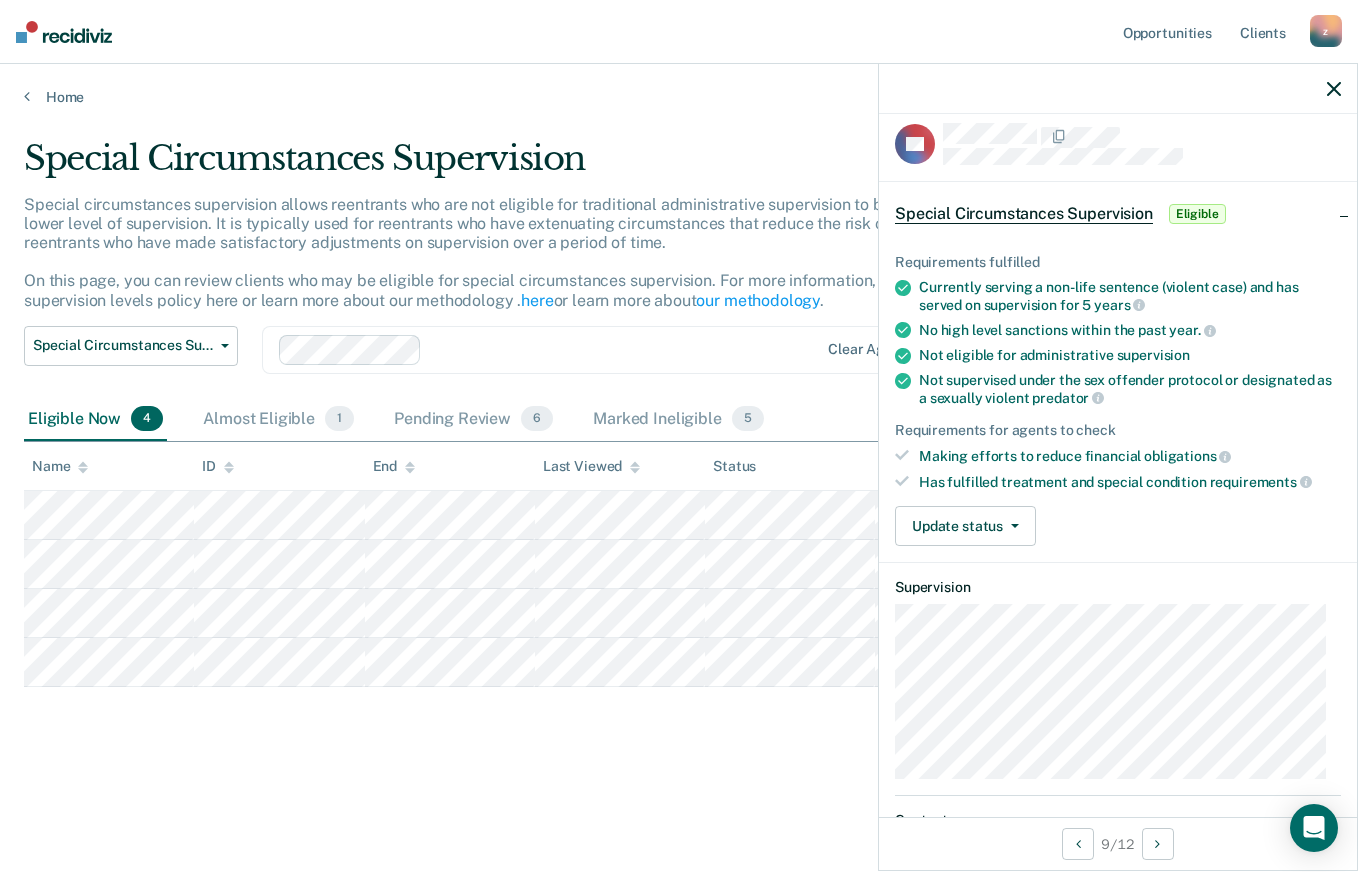 scroll, scrollTop: 0, scrollLeft: 0, axis: both 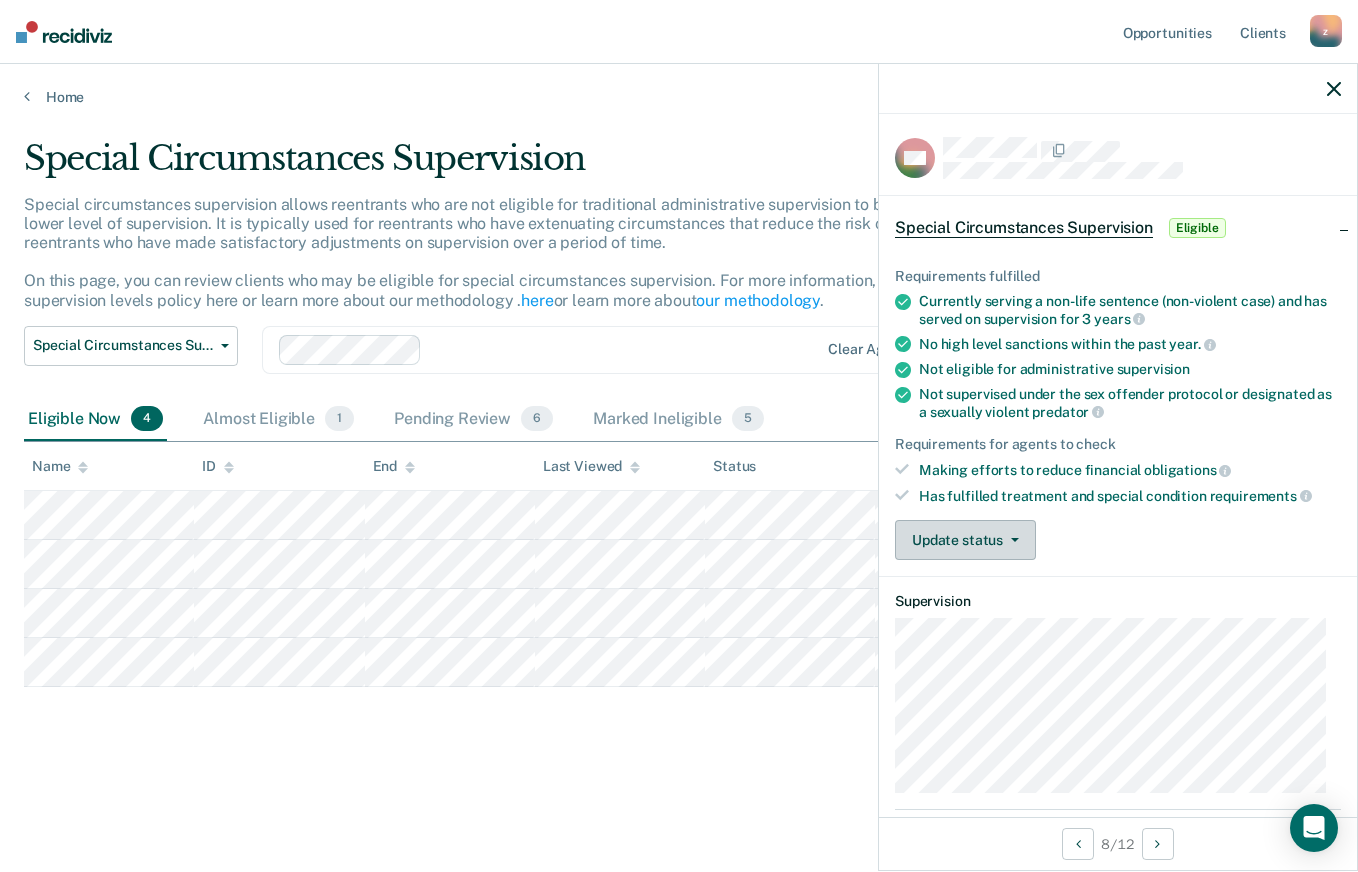 click on "Update status" at bounding box center (965, 540) 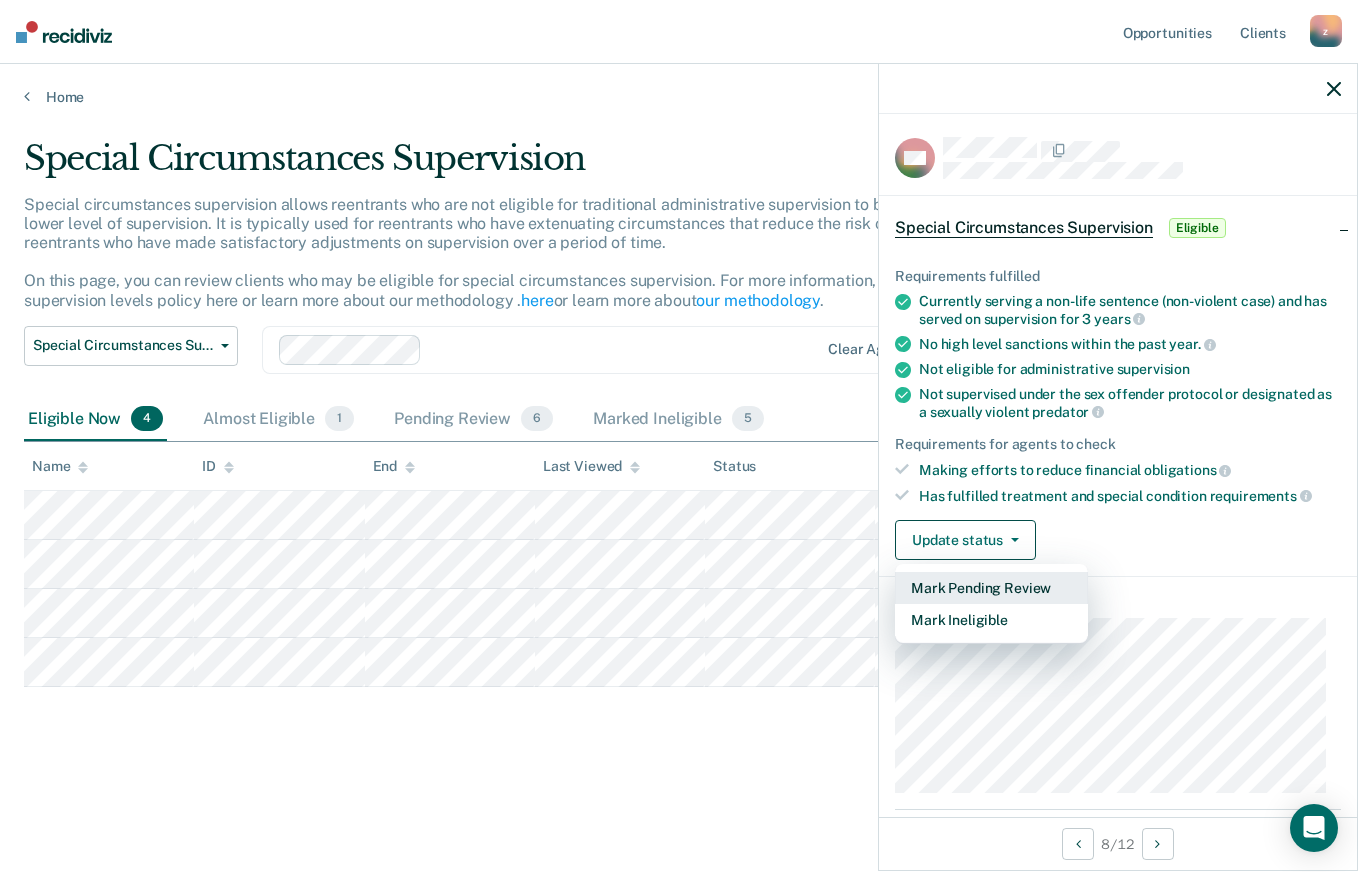 click on "Mark Pending Review" at bounding box center (991, 588) 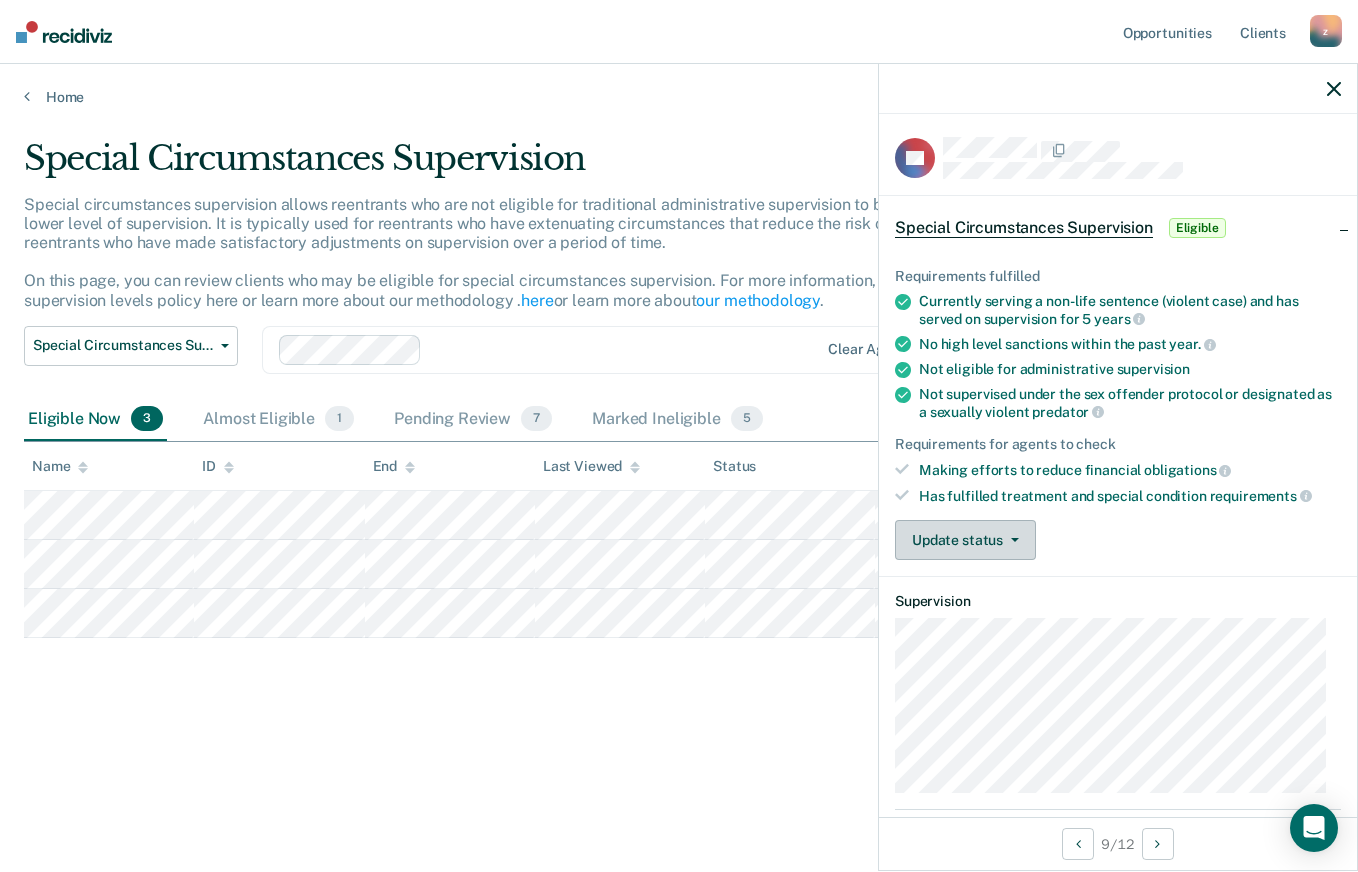 click on "Update status" at bounding box center (965, 540) 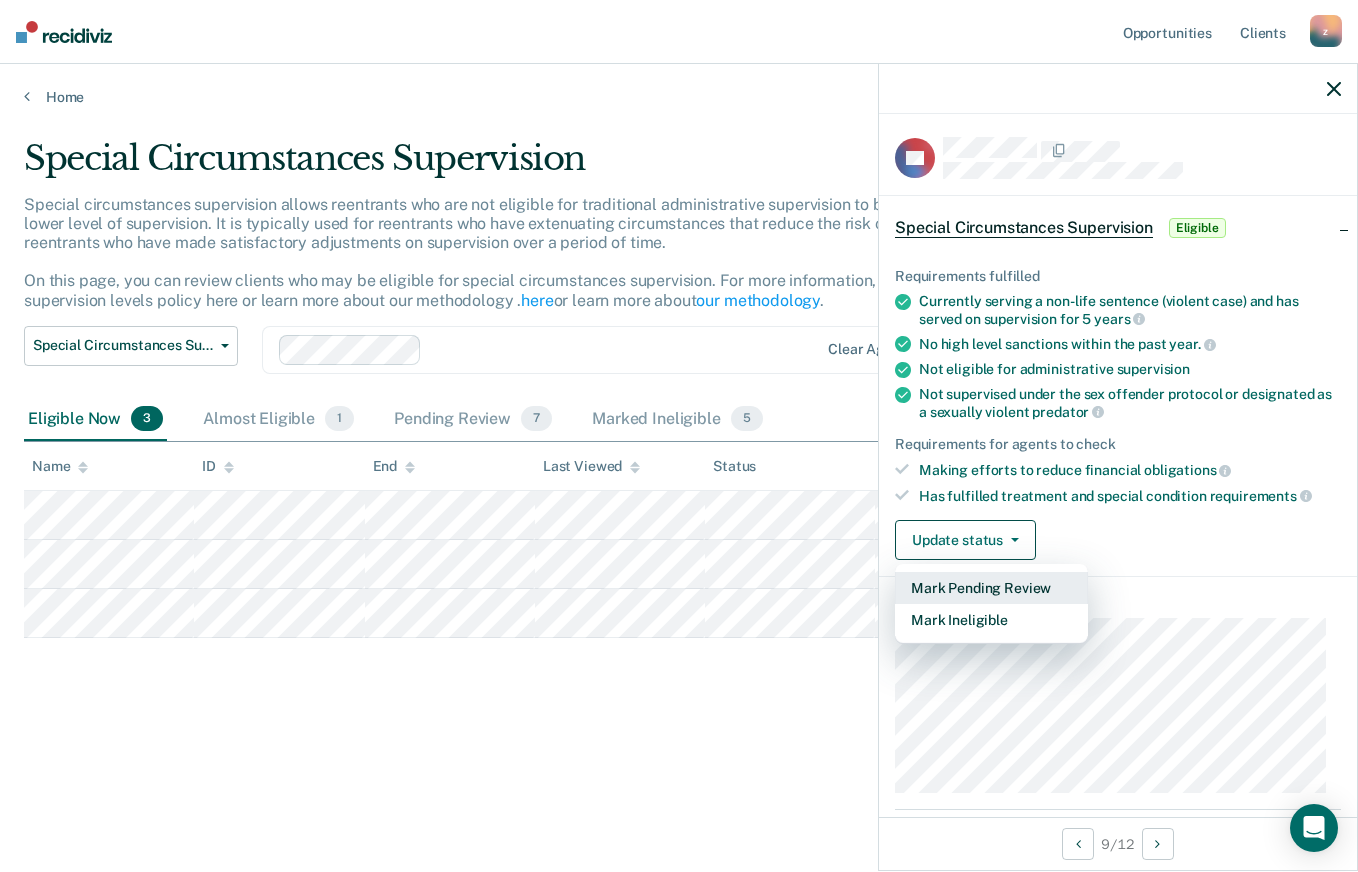 click on "Mark Pending Review" at bounding box center [991, 588] 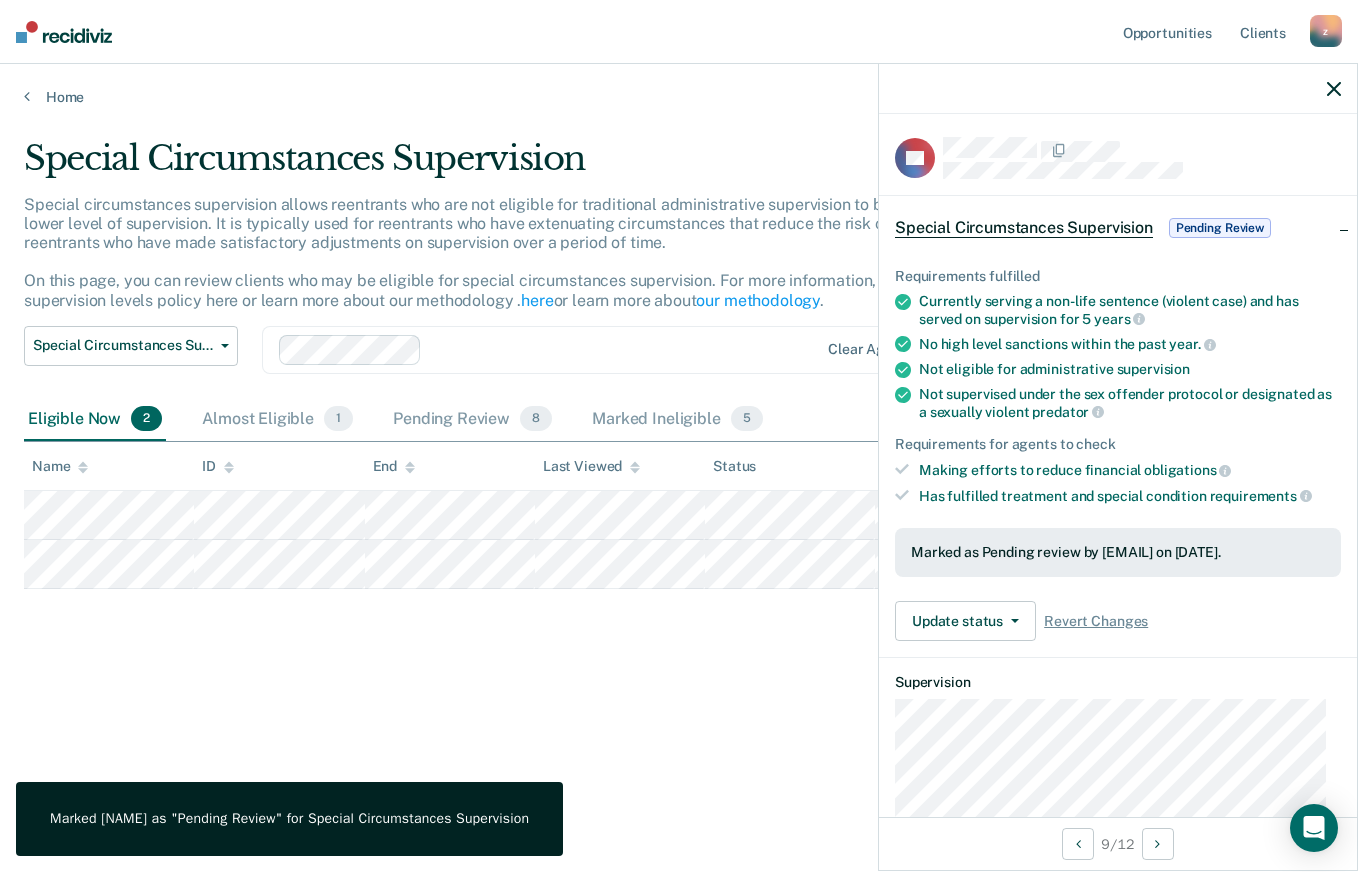 click on "Special Circumstances Supervision Special circumstances supervision allows reentrants who are not eligible for traditional administrative supervision to be supervised at a lower level of supervision. It is typically used for reentrants who have extenuating circumstances that reduce the risk of re-offending or reentrants who have made satisfactory adjustments on supervision over a period of time. On this page, you can review clients who may be eligible for special circumstances supervision. For more information, please refer to the supervision levels policy here or learn more about our methodology . Special Circumstances Supervision Administrative Supervision Special Circumstances Supervision Clear agents Eligible Now 2 Almost Eligible 1 Pending Review 8 Marked Ineligible 5 To pick up a draggable item, press the space bar. While dragging, use the arrow keys to move the item. Press space again to drop the item in its new position, or press escape to cancel. Name ID End Last Viewed Status" at bounding box center (679, 430) 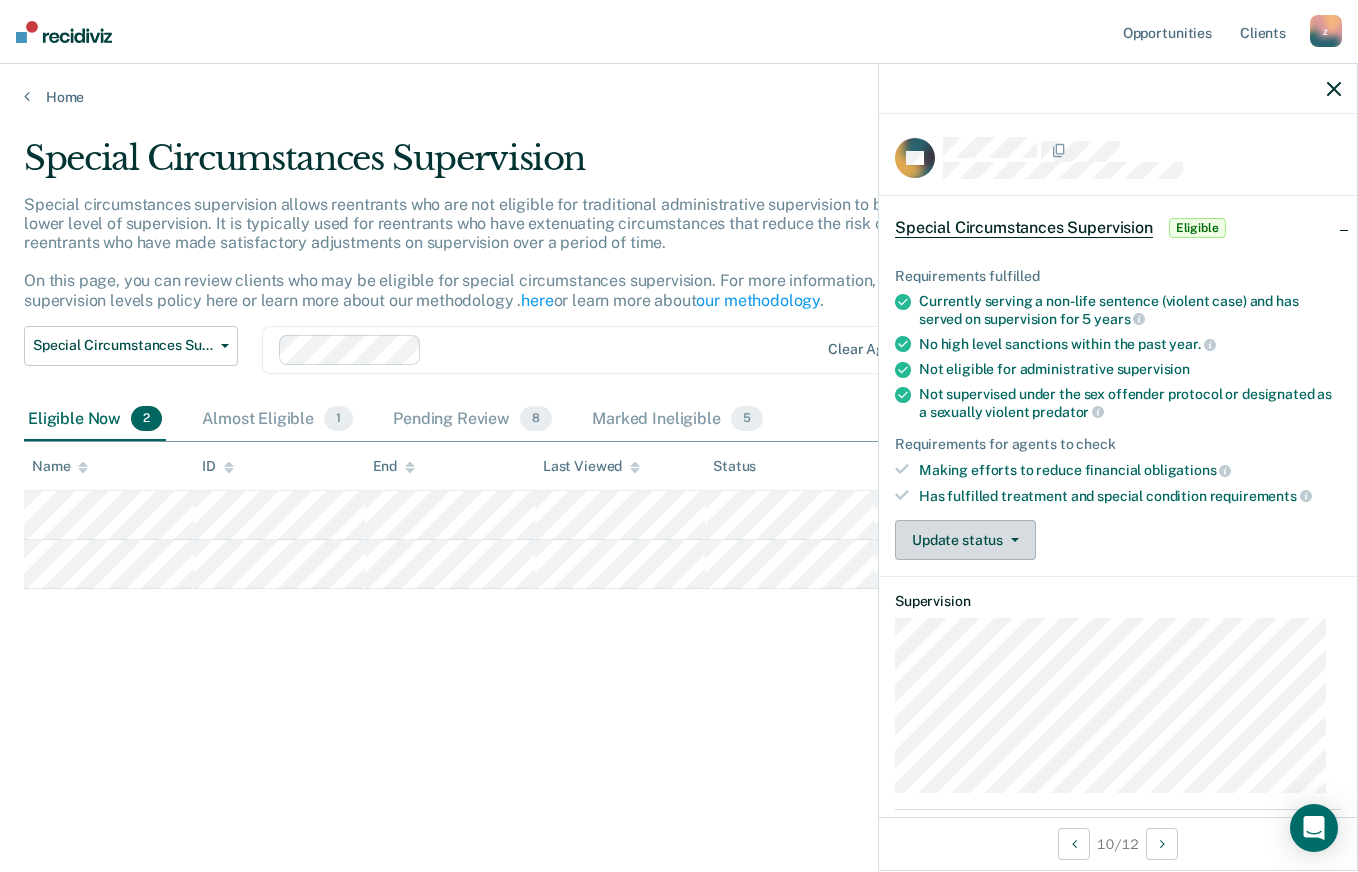 click at bounding box center [1015, 540] 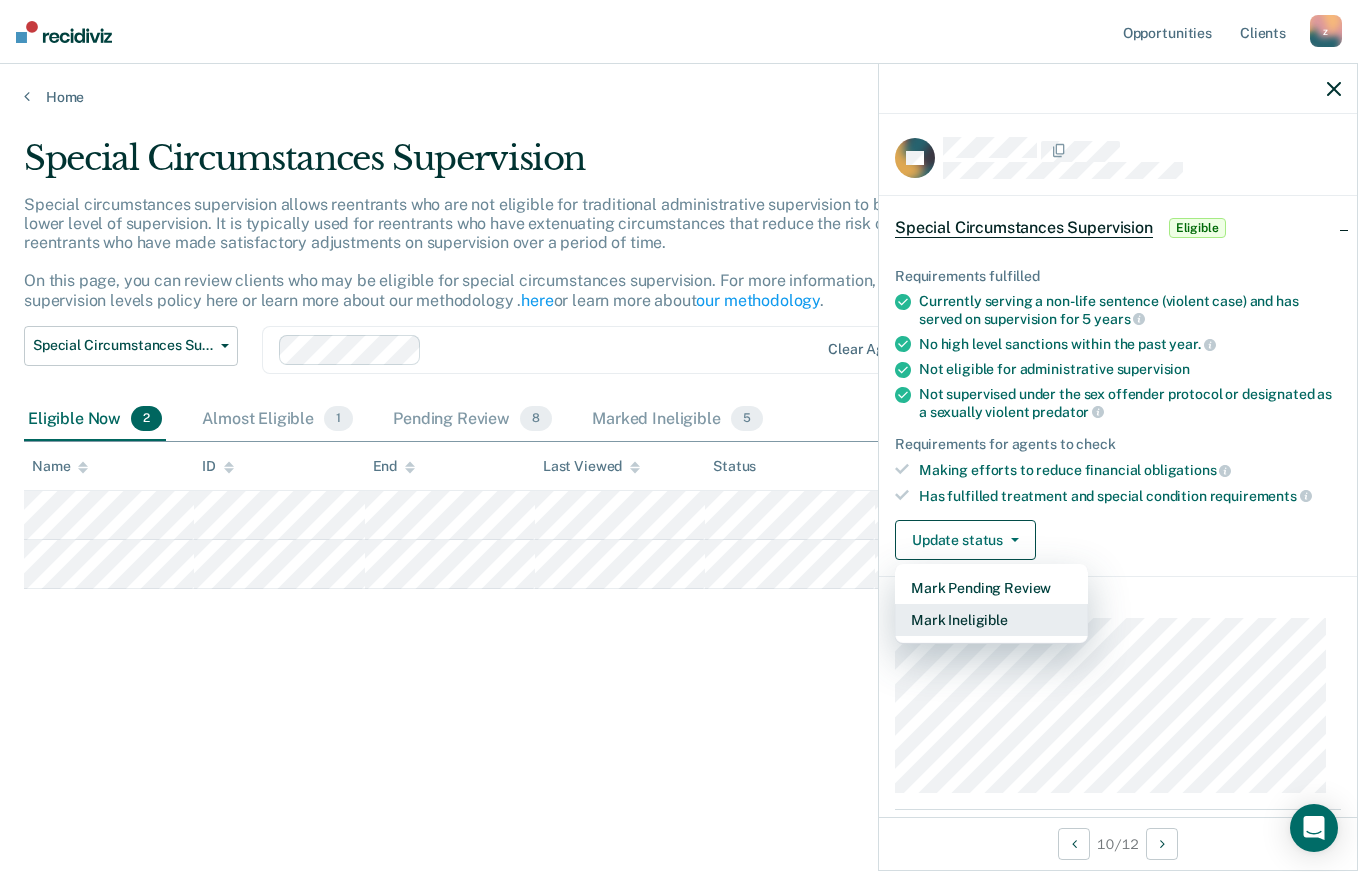 click on "Mark Ineligible" at bounding box center (991, 620) 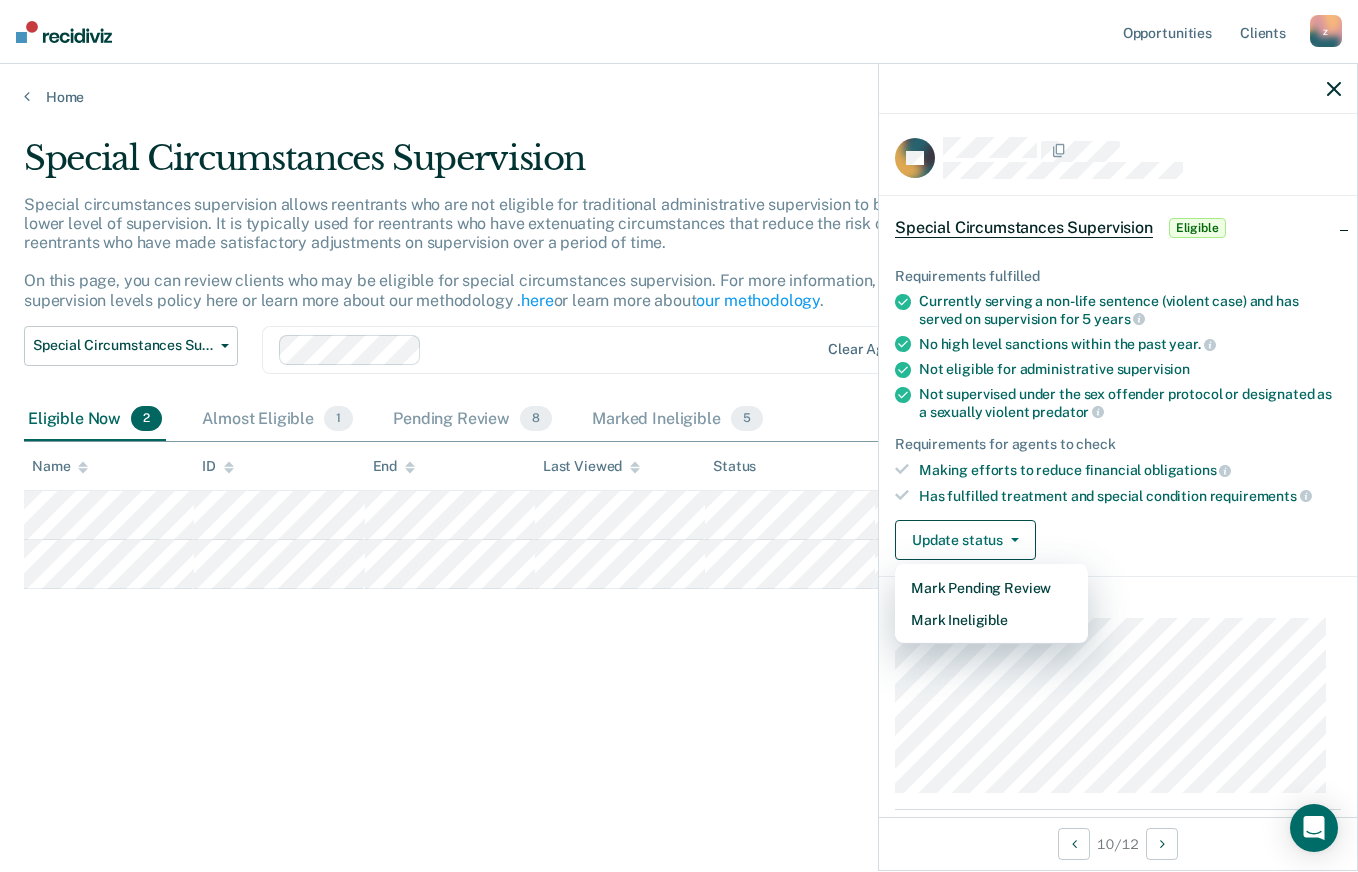 scroll, scrollTop: 0, scrollLeft: 0, axis: both 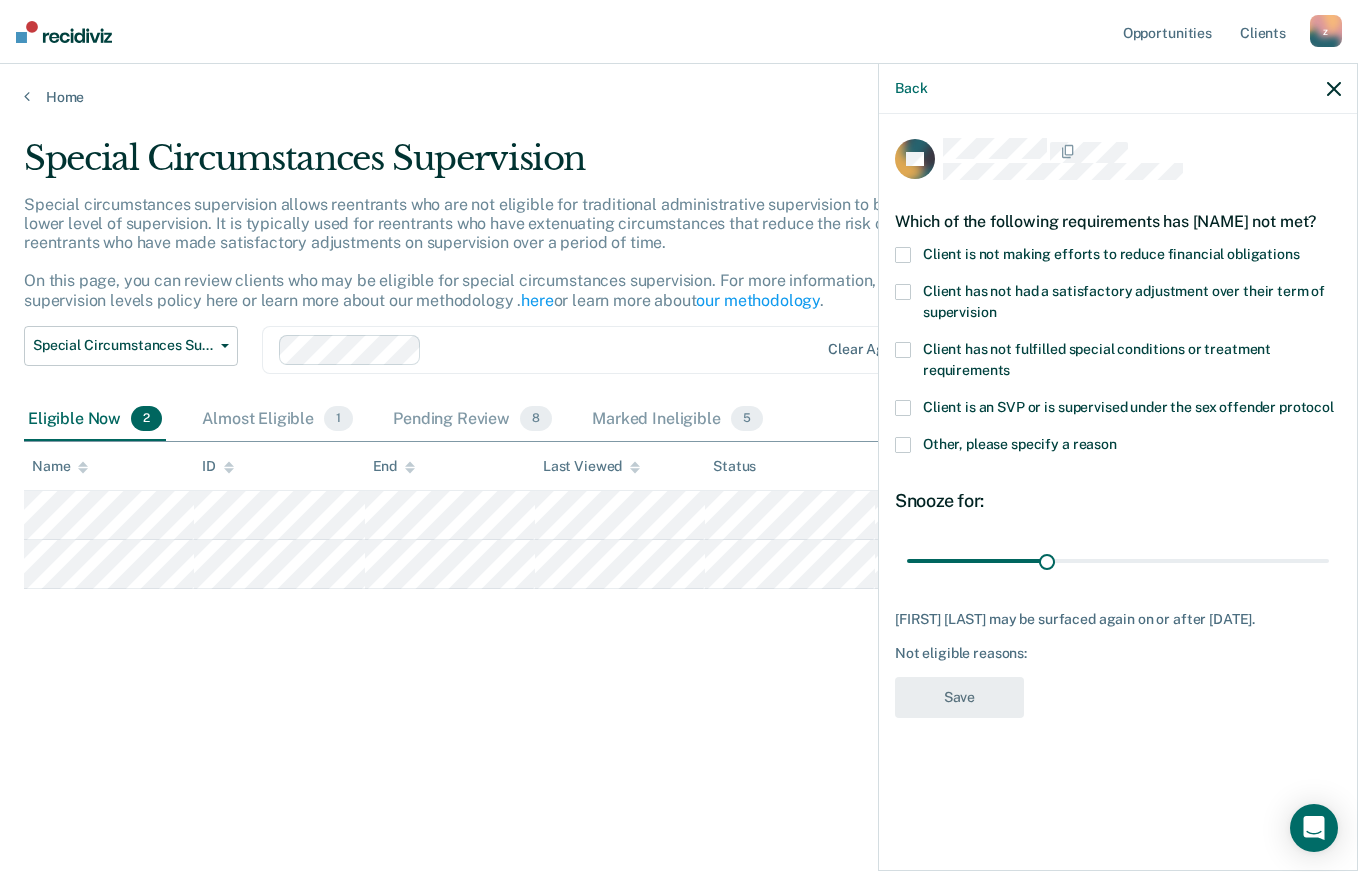 click at bounding box center [903, 255] 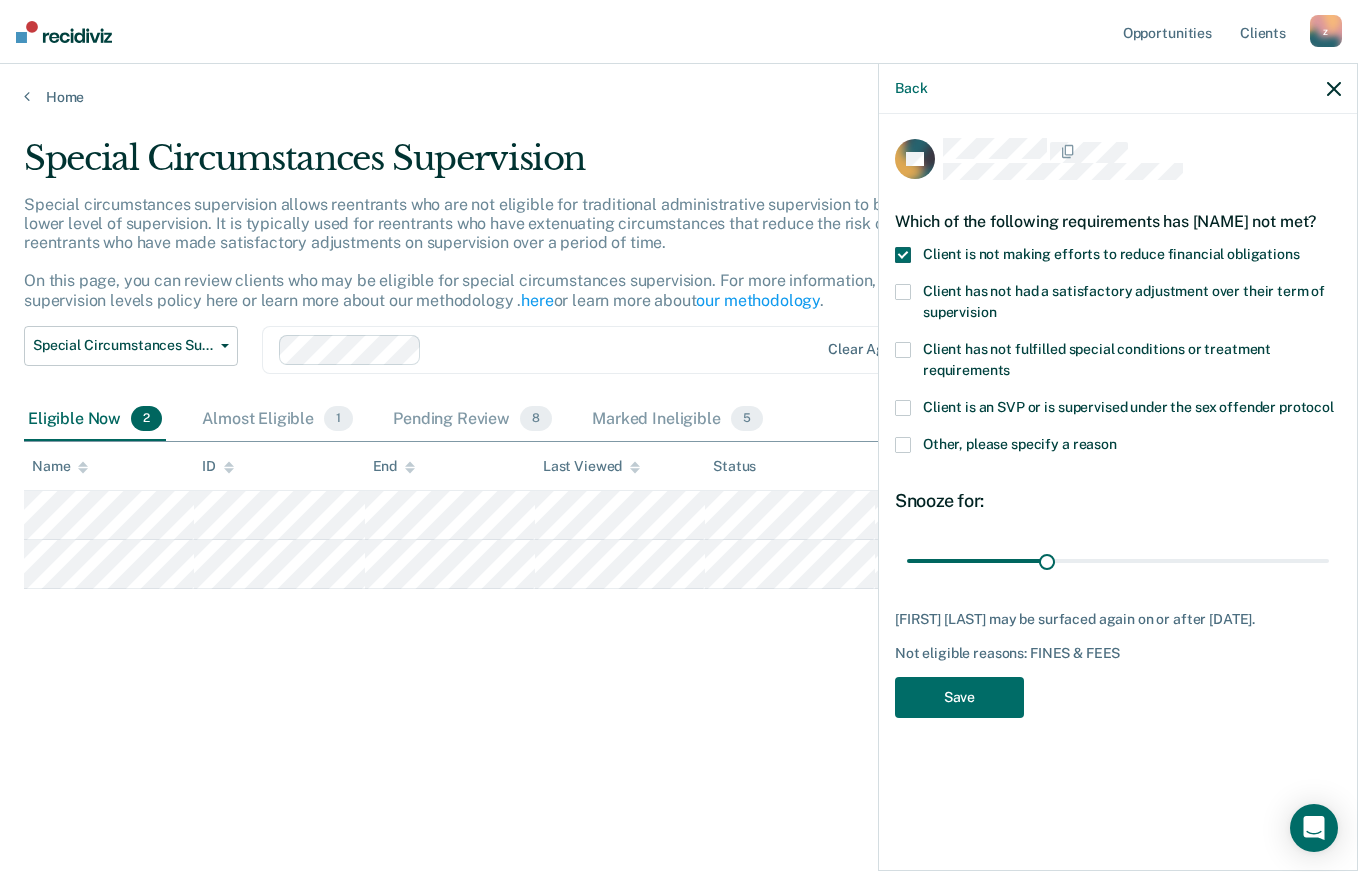 click on "Client is not making efforts to reduce financial obligations" at bounding box center (1118, 257) 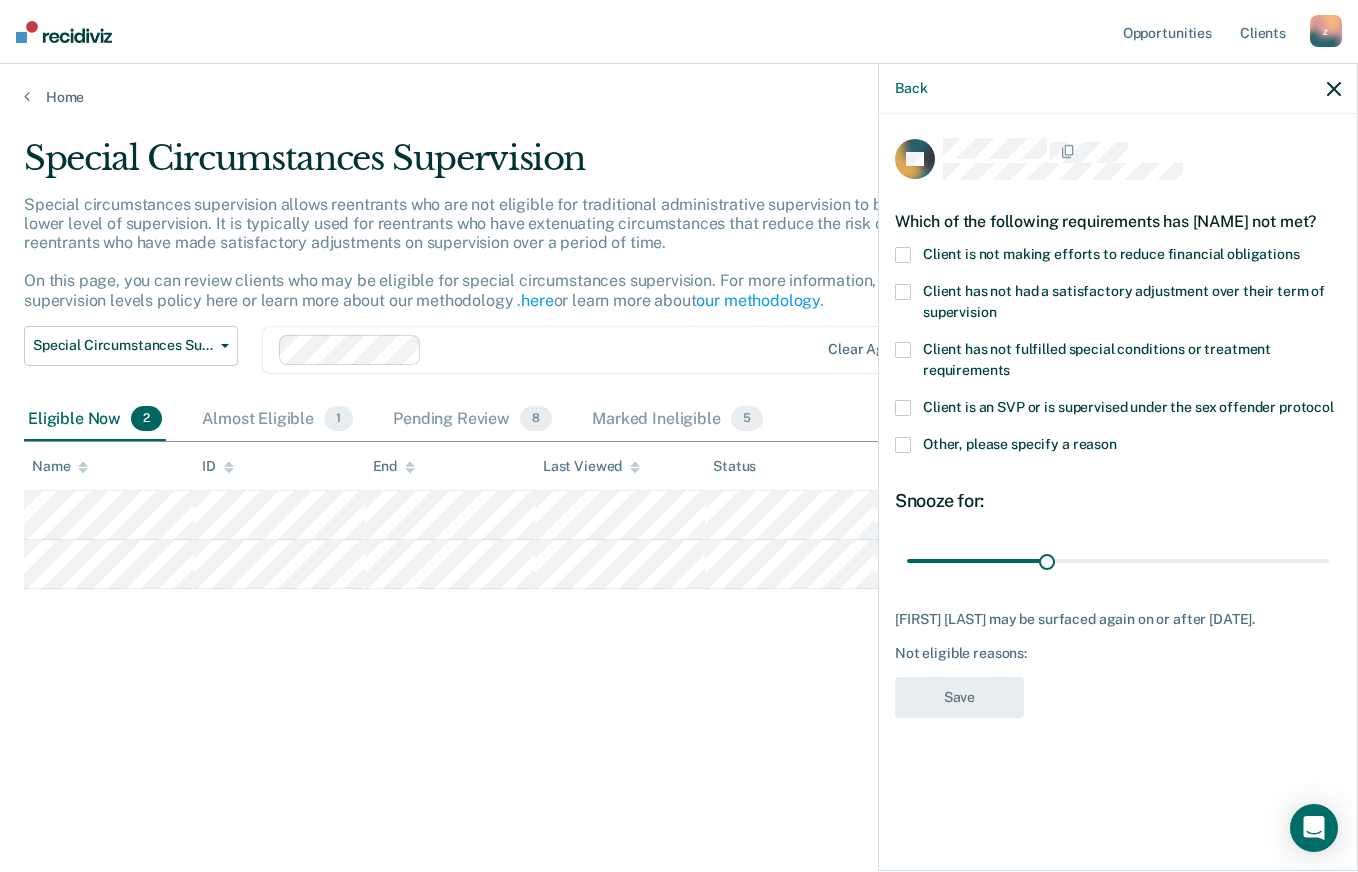click on "FD Which of the following requirements has [NAME] not met? Client is not making efforts to reduce financial obligations Client has not had a satisfactory adjustment over their term of supervision Client has not fulfilled special conditions or treatment requirements Client is an SVP or is supervised under the sex offender protocol Other, please specify a reason Snooze for: 30 days [NAME] may be surfaced again on or after August 1, 2025. Not eligible reasons: Save" at bounding box center (1118, 490) 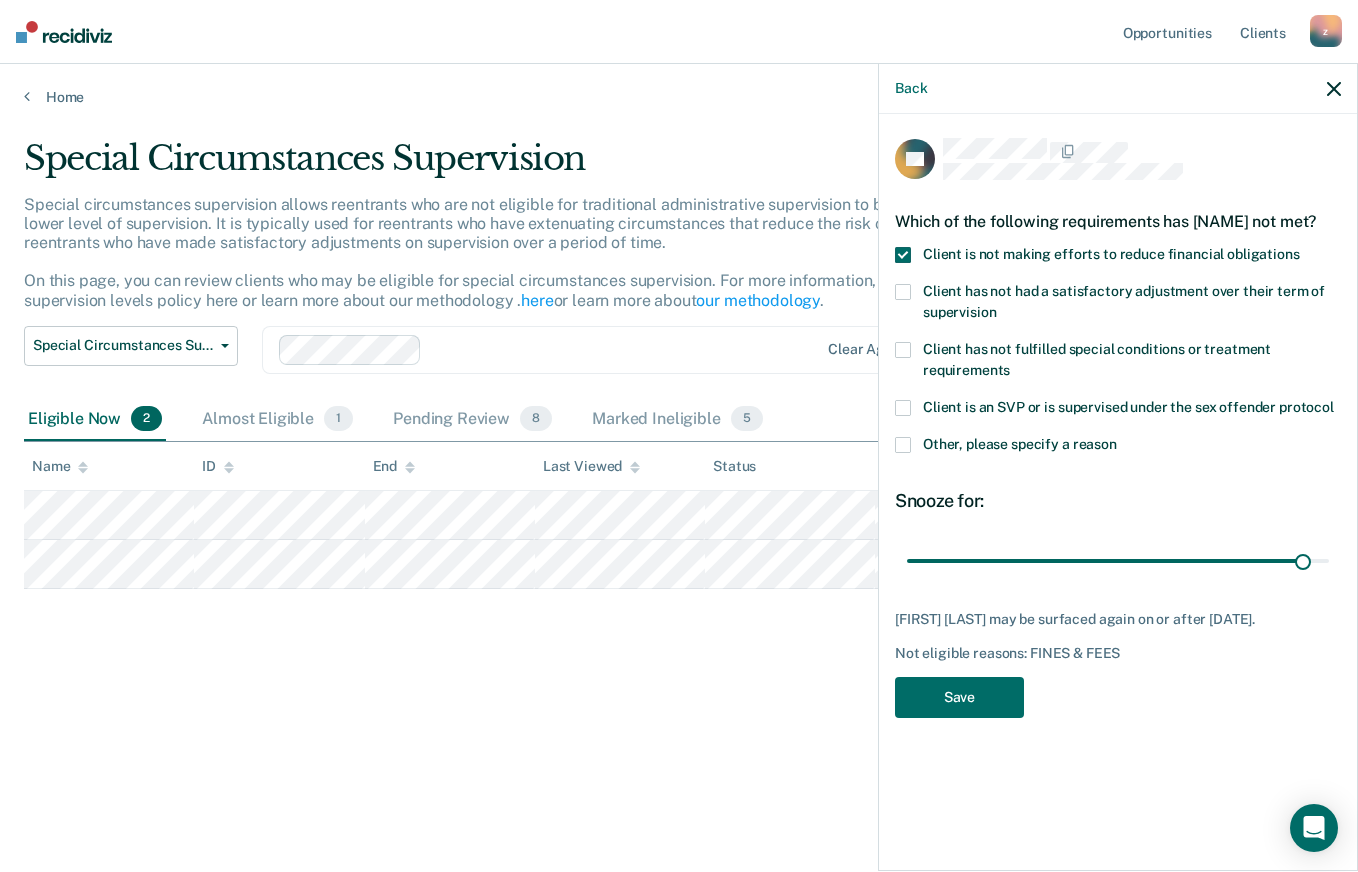 type on "90" 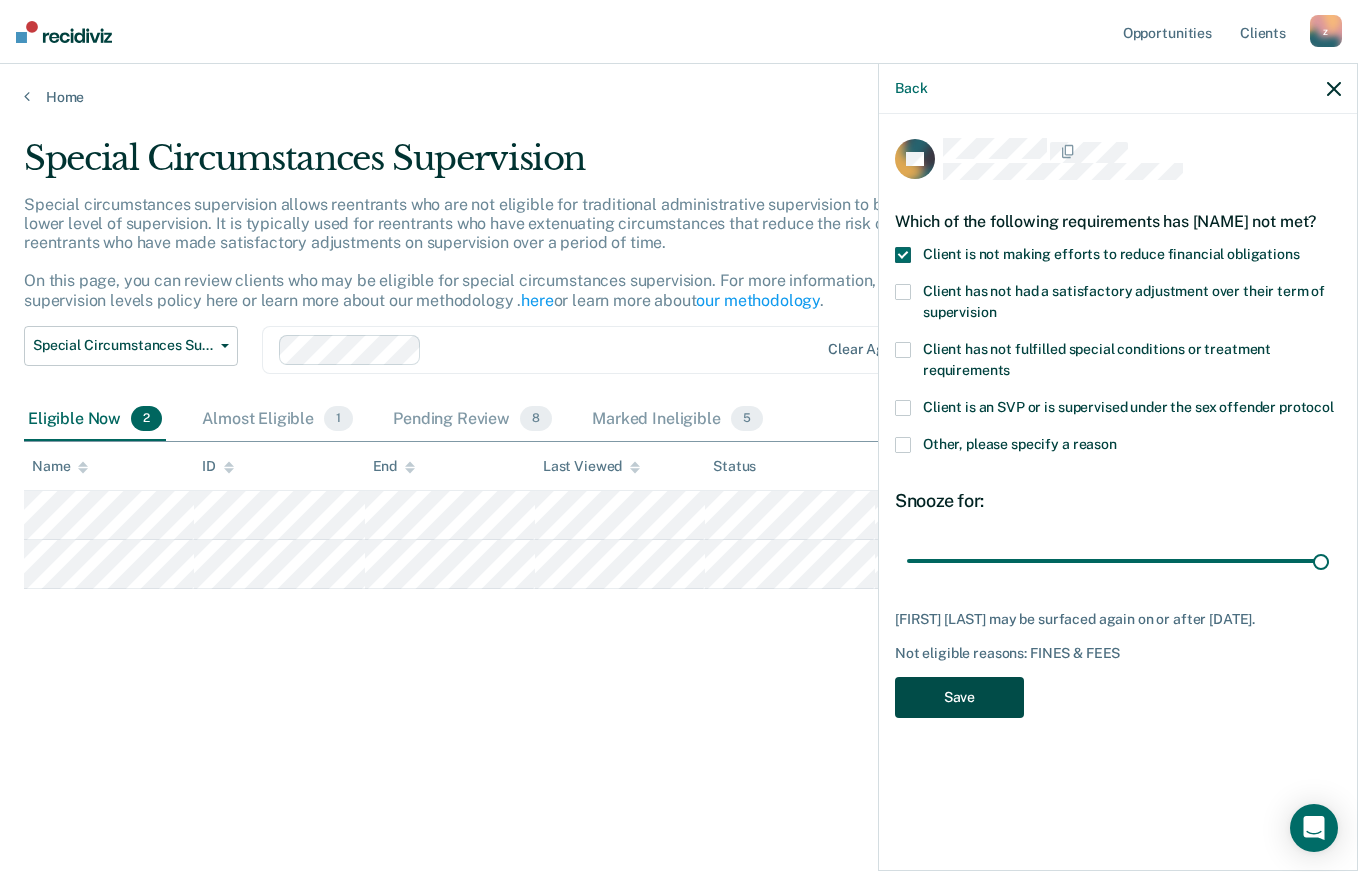 click on "Save" at bounding box center (959, 697) 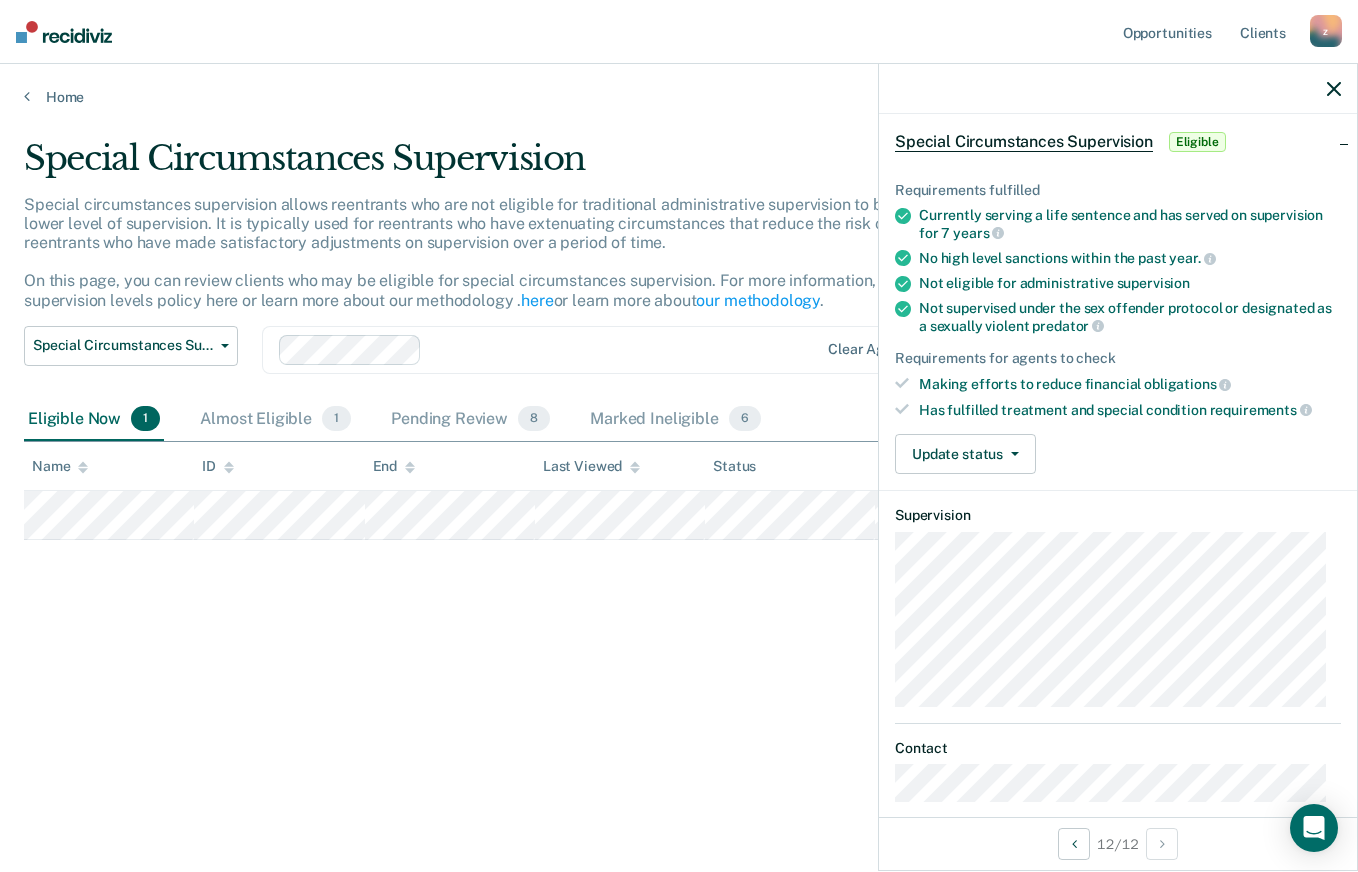 scroll, scrollTop: 85, scrollLeft: 0, axis: vertical 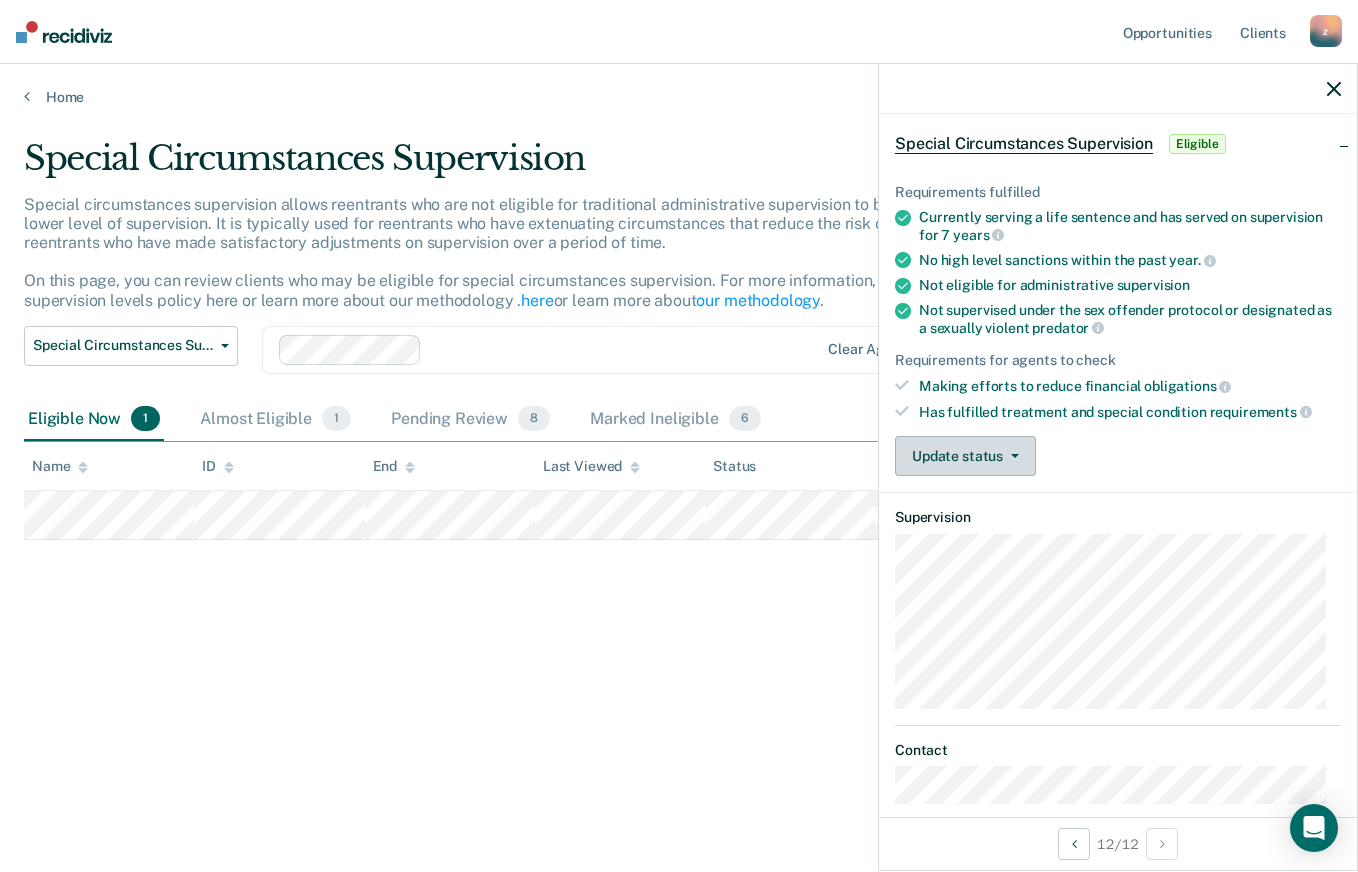 click at bounding box center (1011, 456) 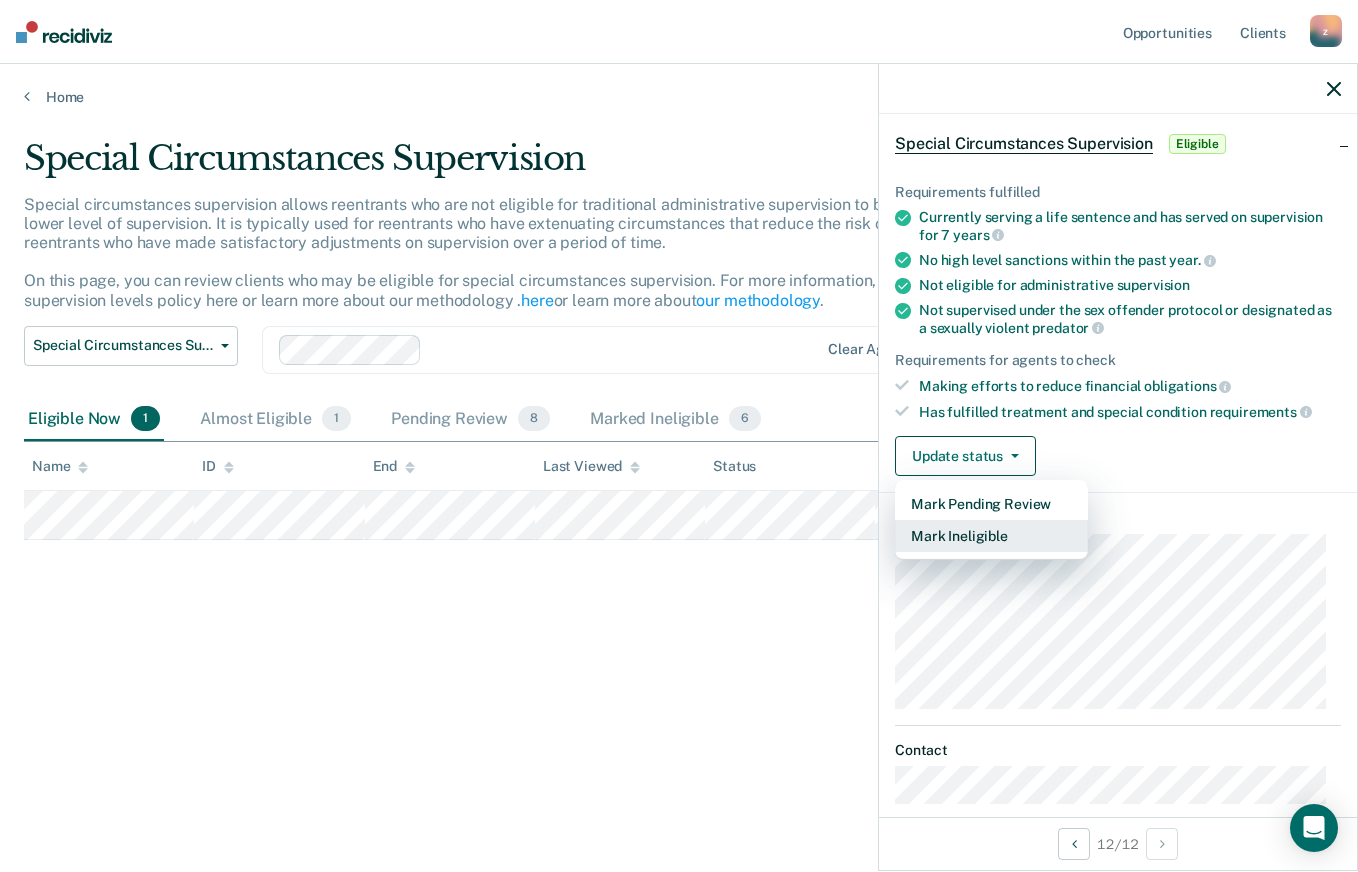 click on "Mark Ineligible" at bounding box center (991, 536) 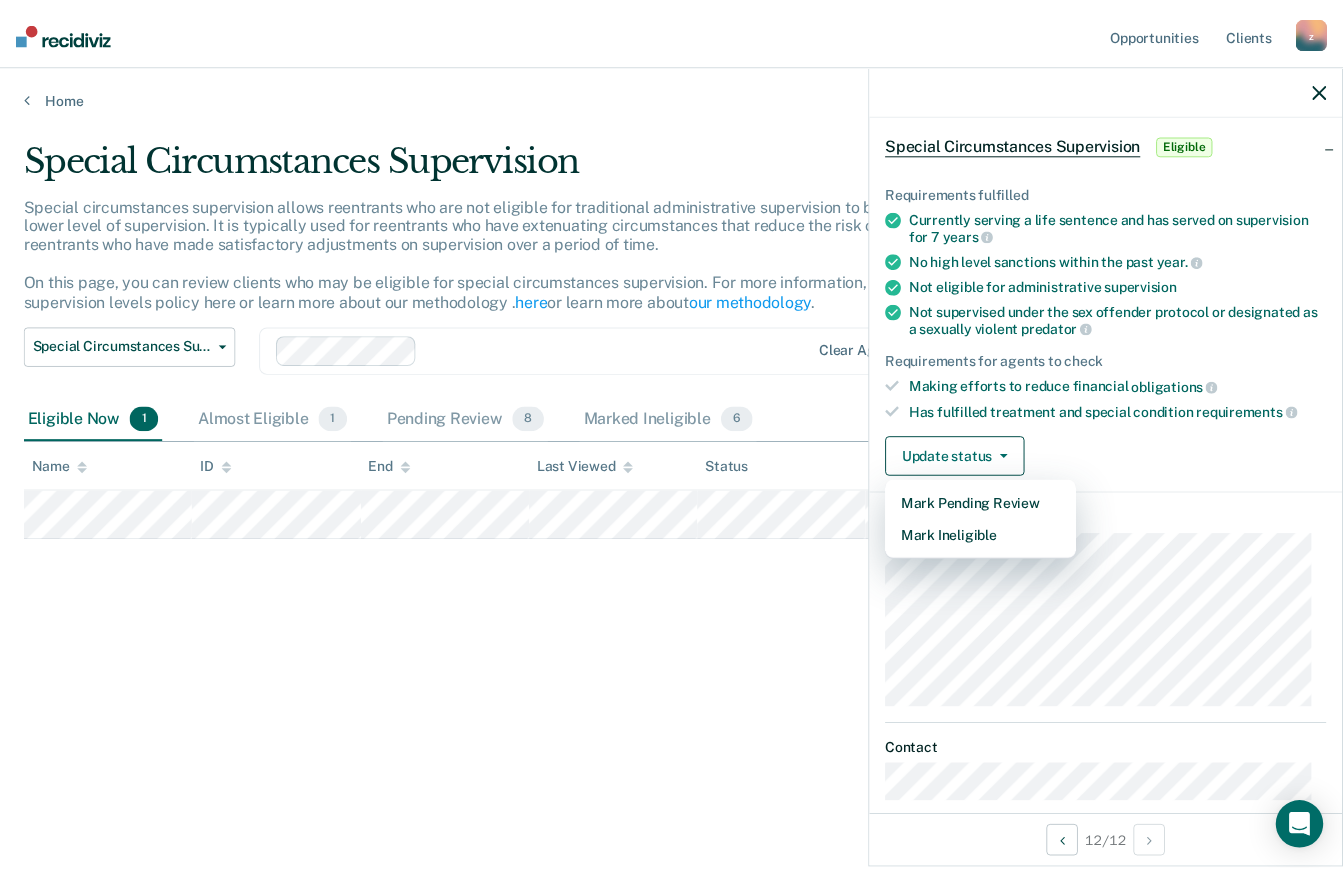 scroll, scrollTop: 0, scrollLeft: 0, axis: both 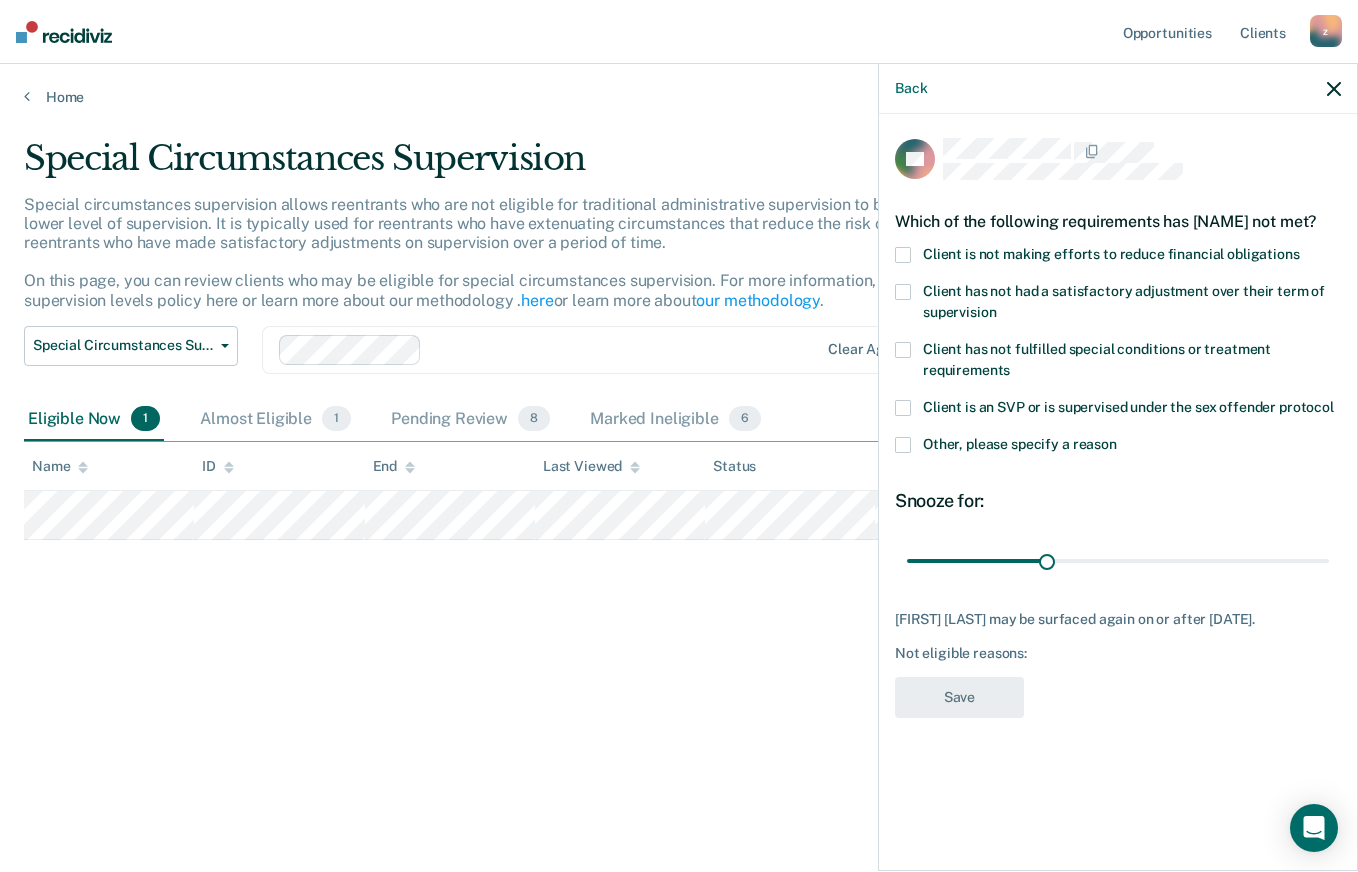 click at bounding box center [903, 255] 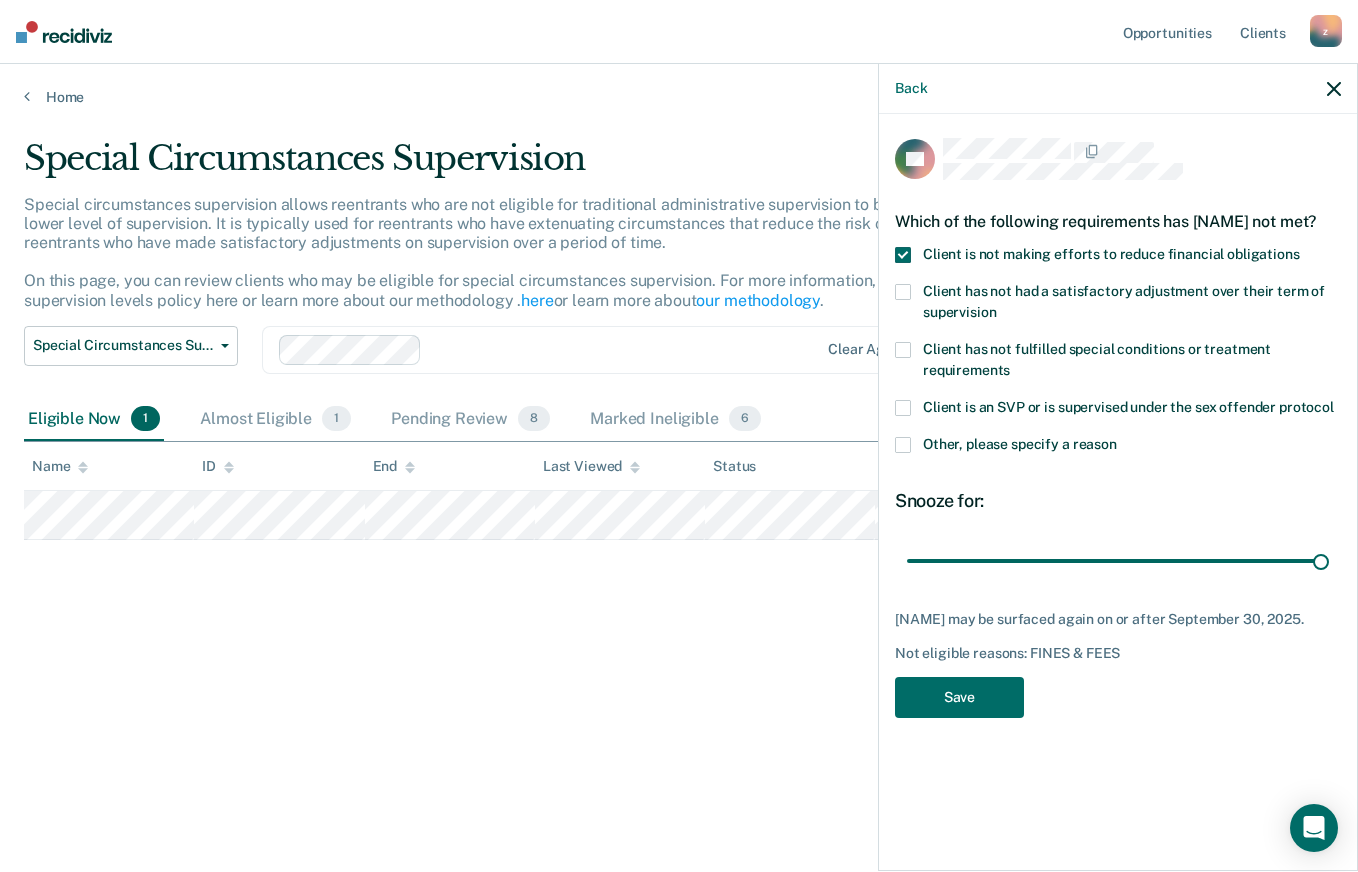 type on "90" 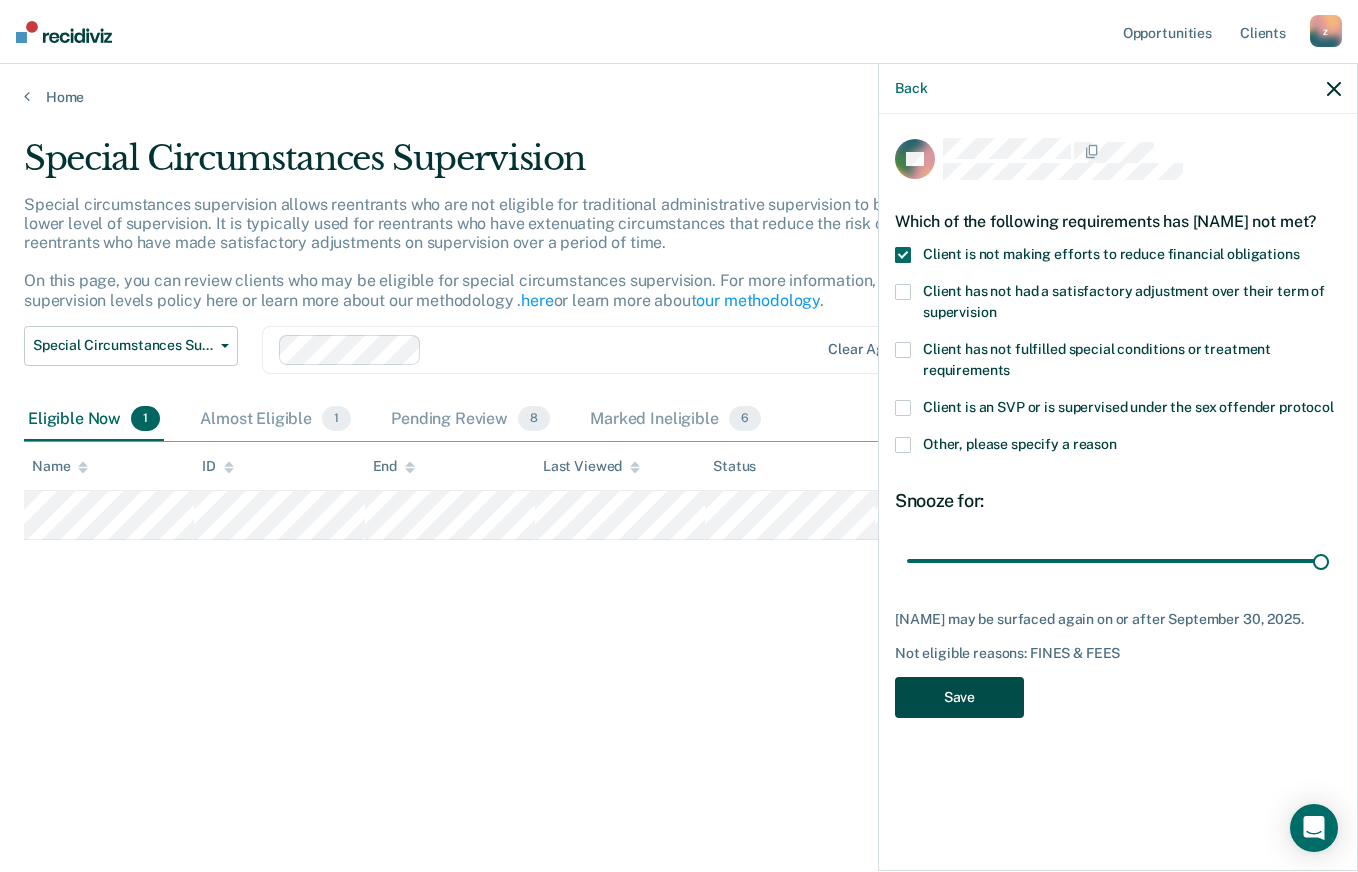click on "Save" at bounding box center (959, 697) 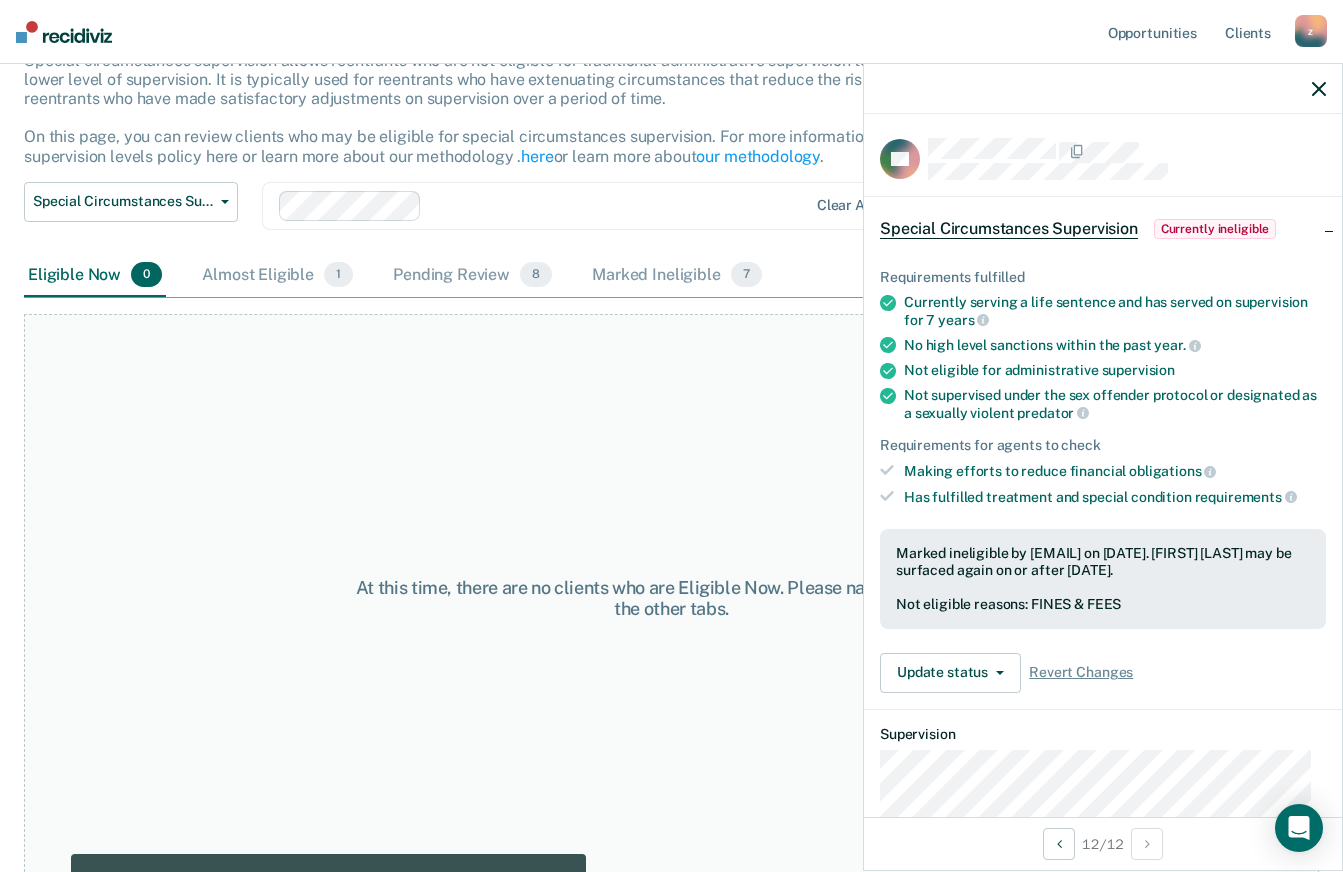 scroll, scrollTop: 145, scrollLeft: 0, axis: vertical 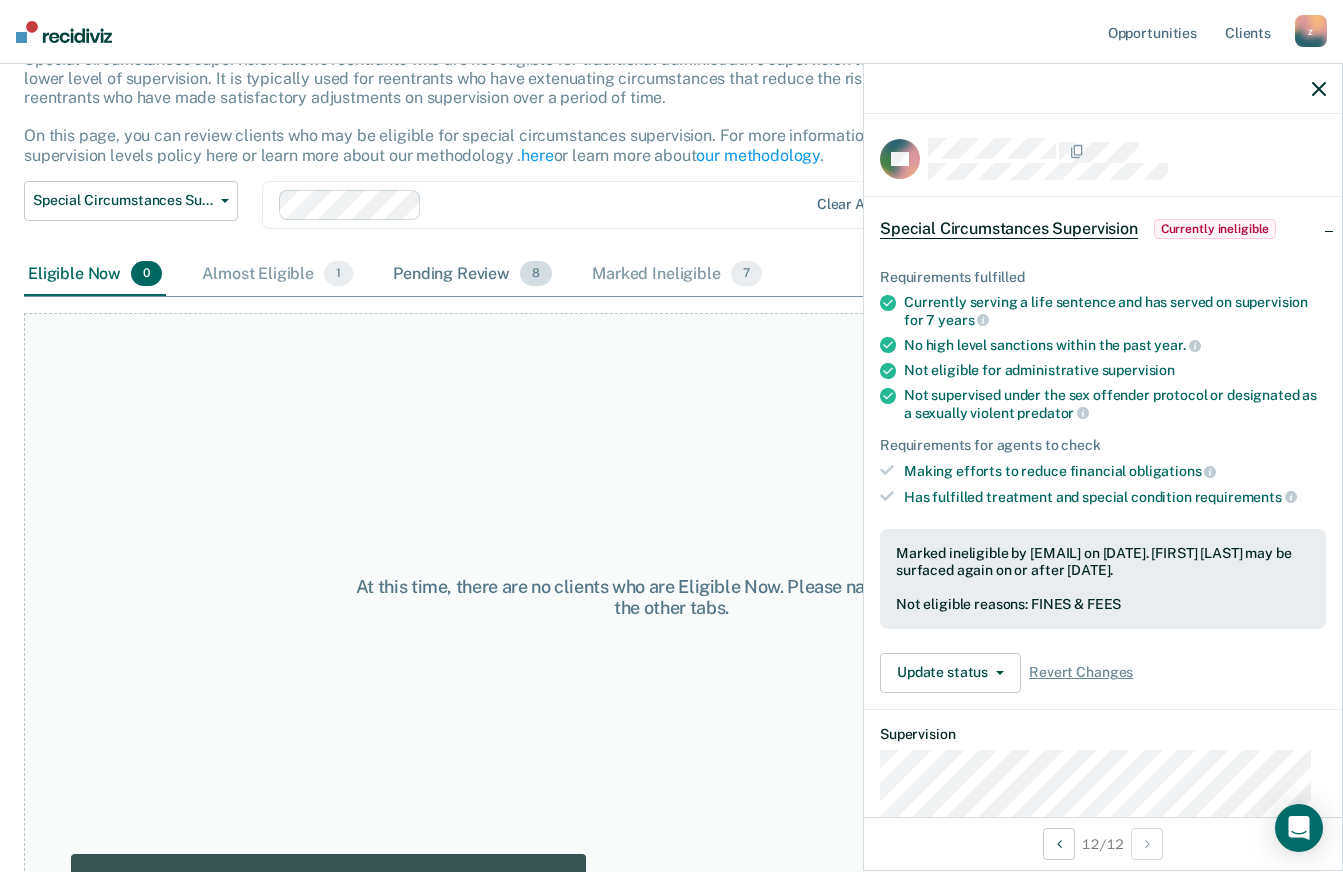 click on "Pending Review 8" at bounding box center [472, 275] 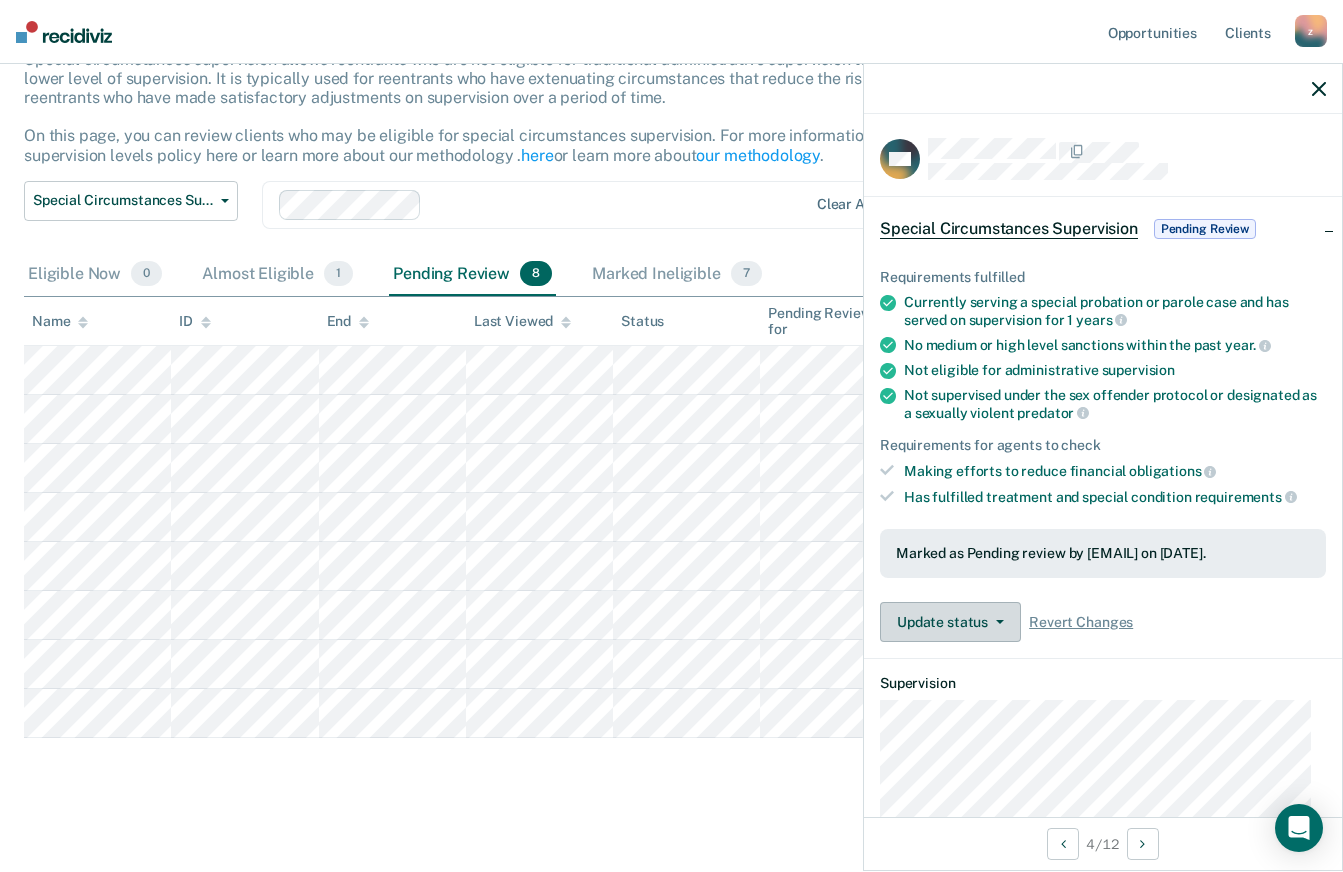 click at bounding box center [1000, 622] 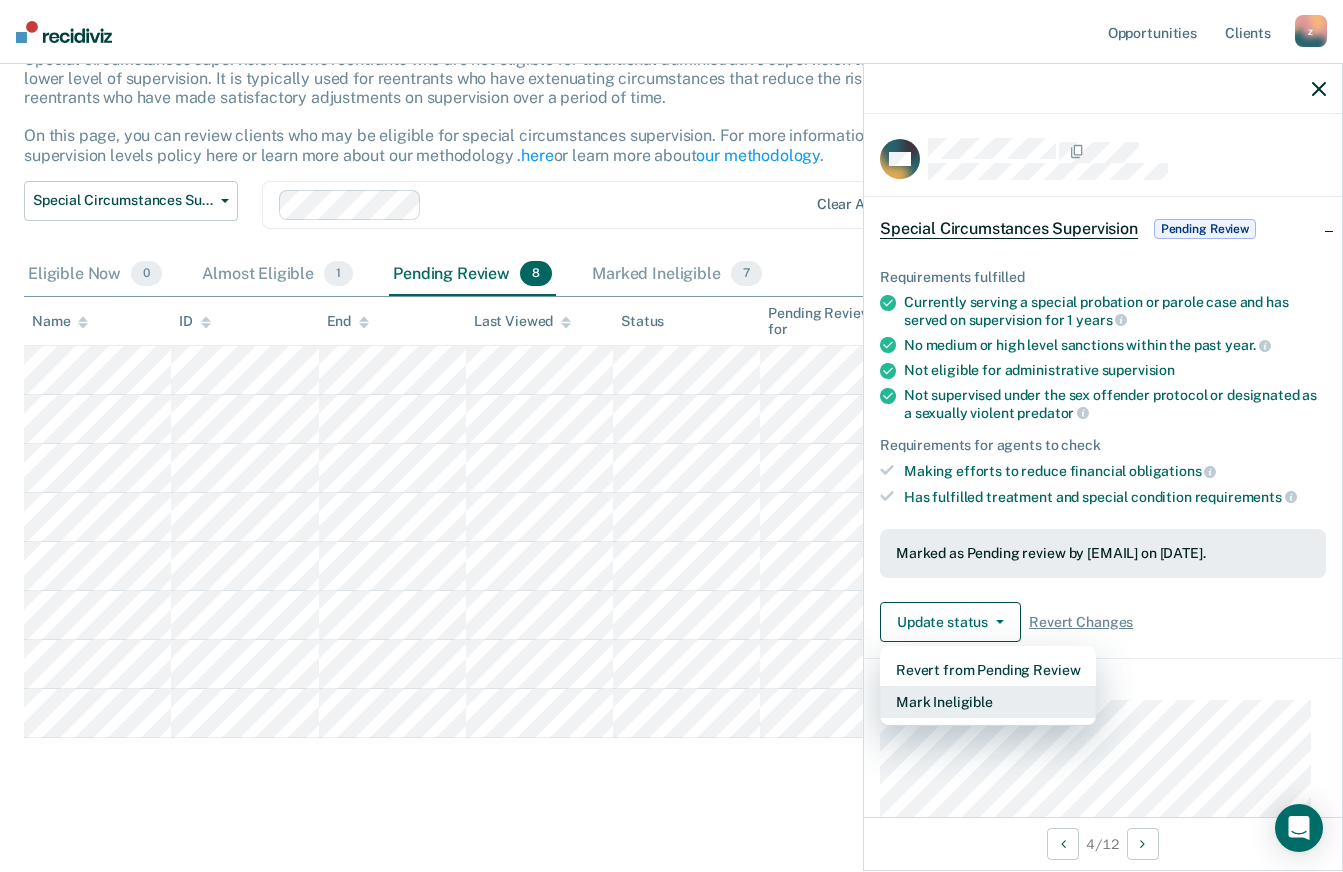 click on "Mark Ineligible" at bounding box center [988, 702] 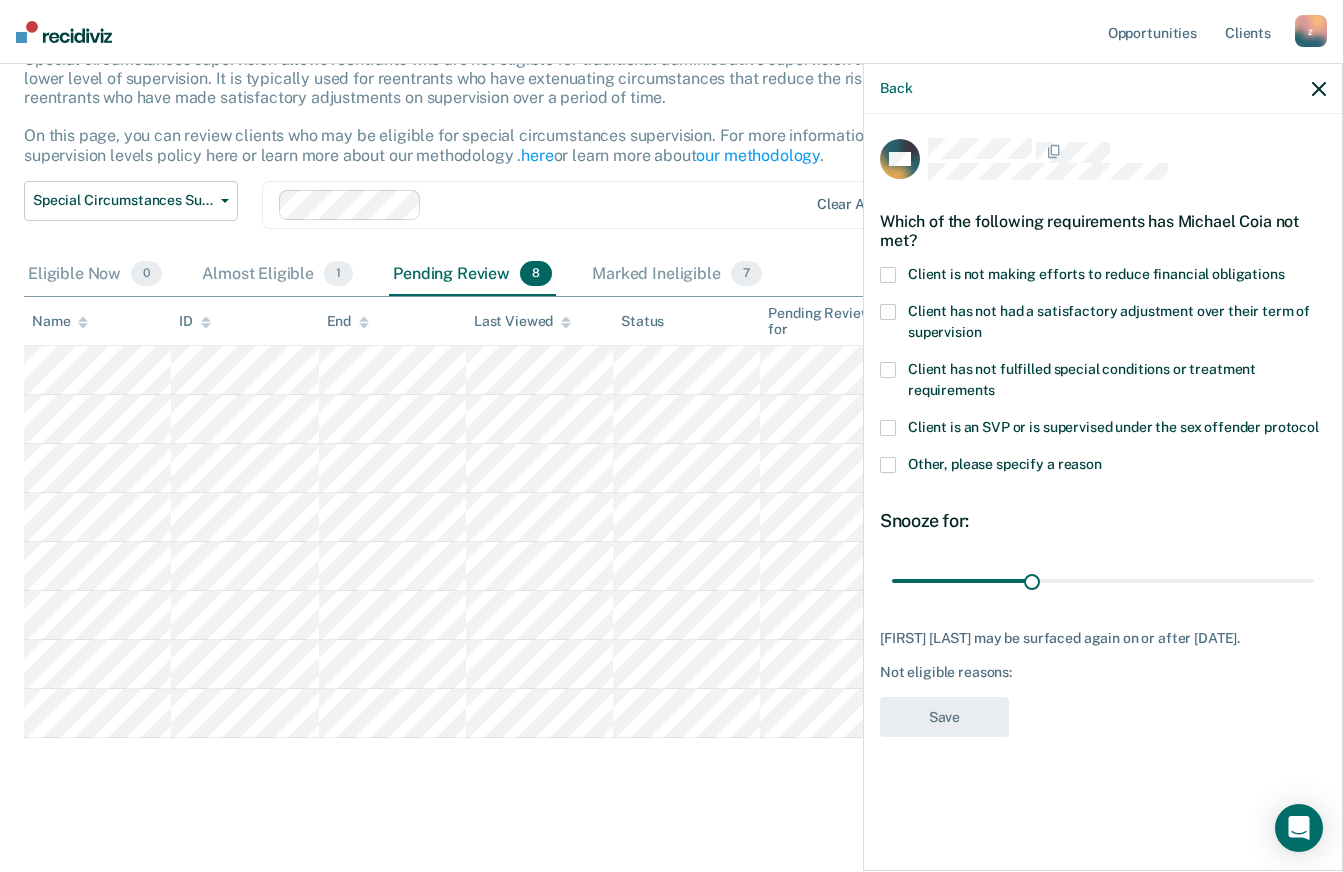 click on "Client is not making efforts to reduce financial obligations" at bounding box center [1103, 277] 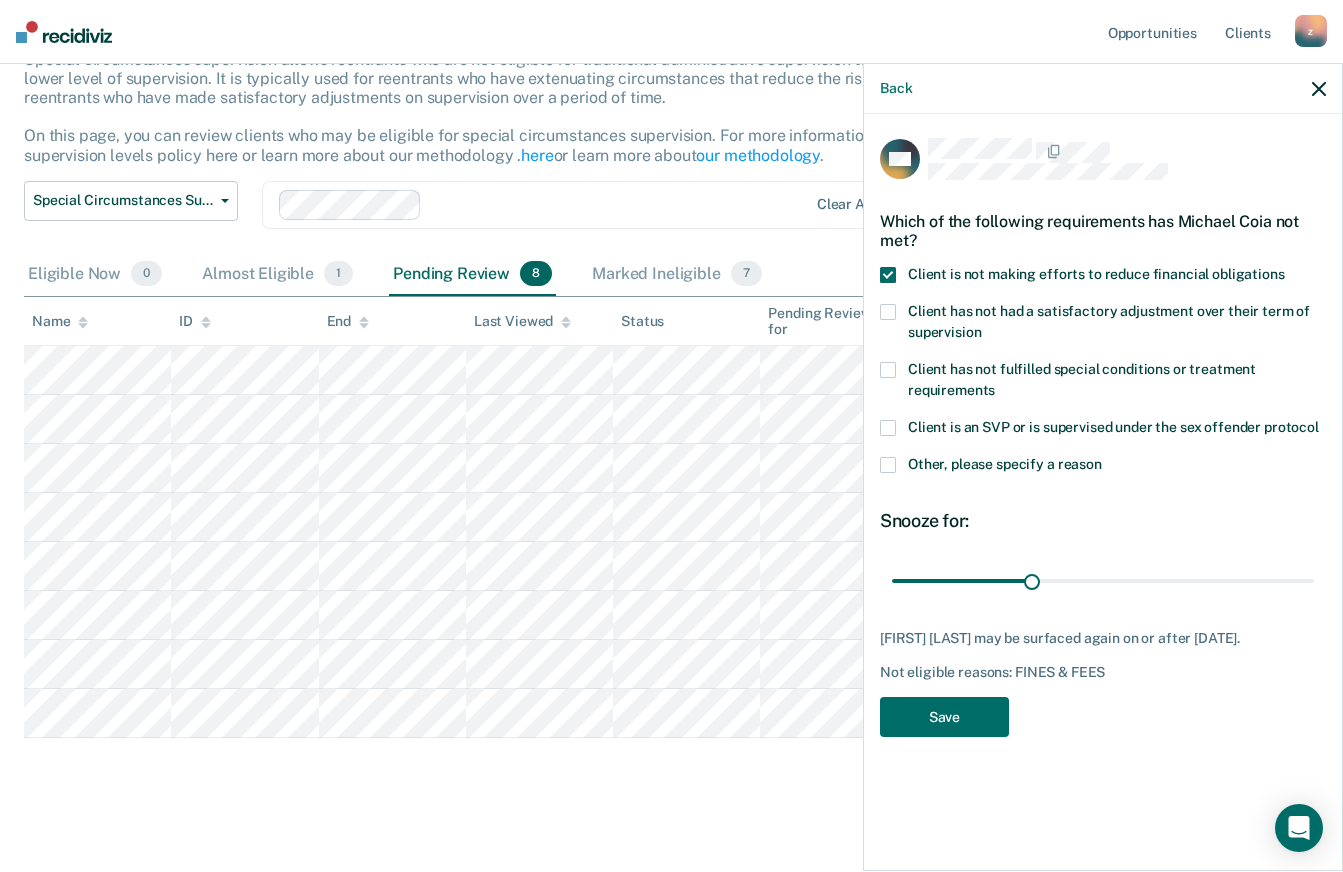 click on "Other, please specify a reason" at bounding box center [1103, 467] 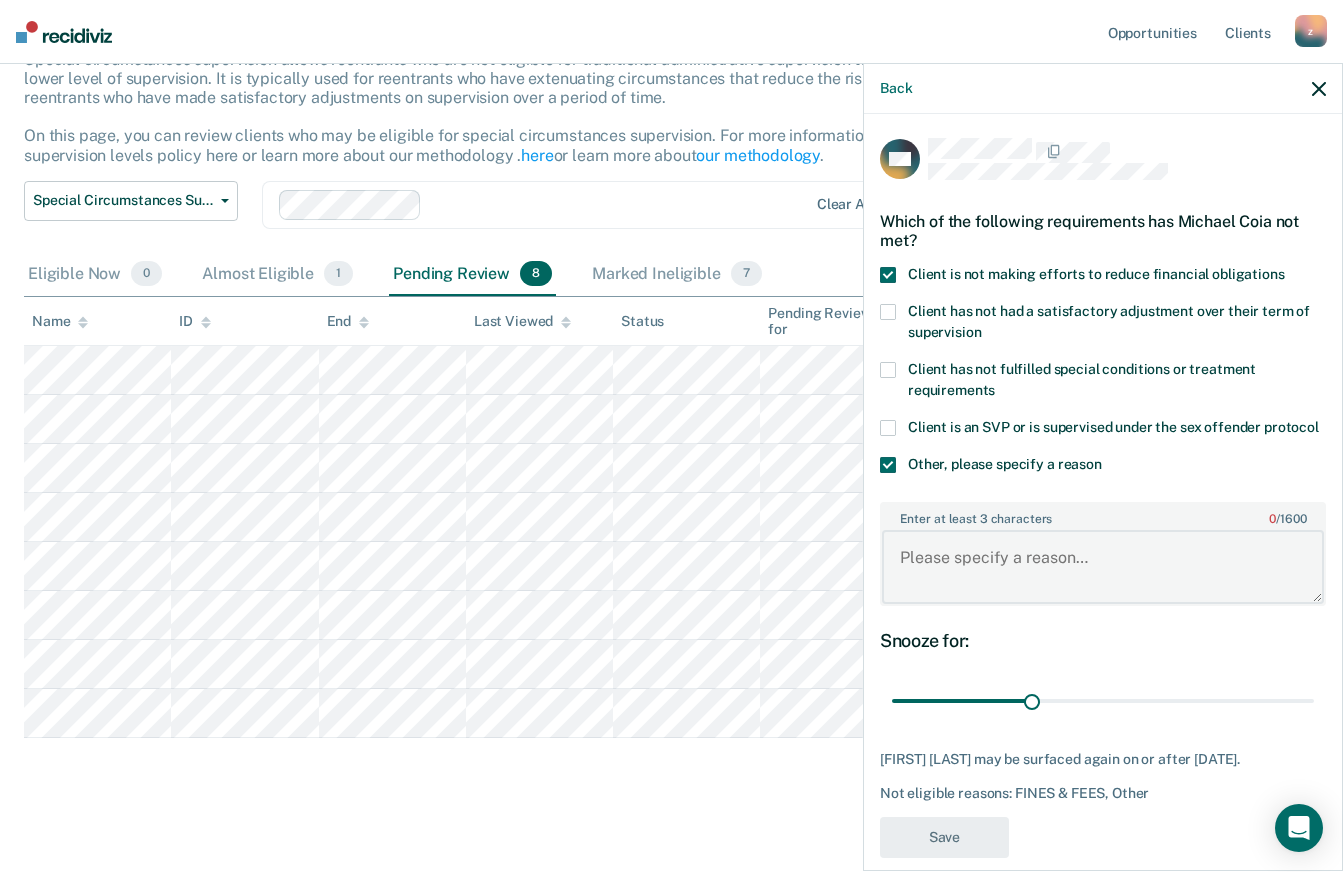 click on "Enter at least 3 characters 0  /  1600" at bounding box center [1103, 567] 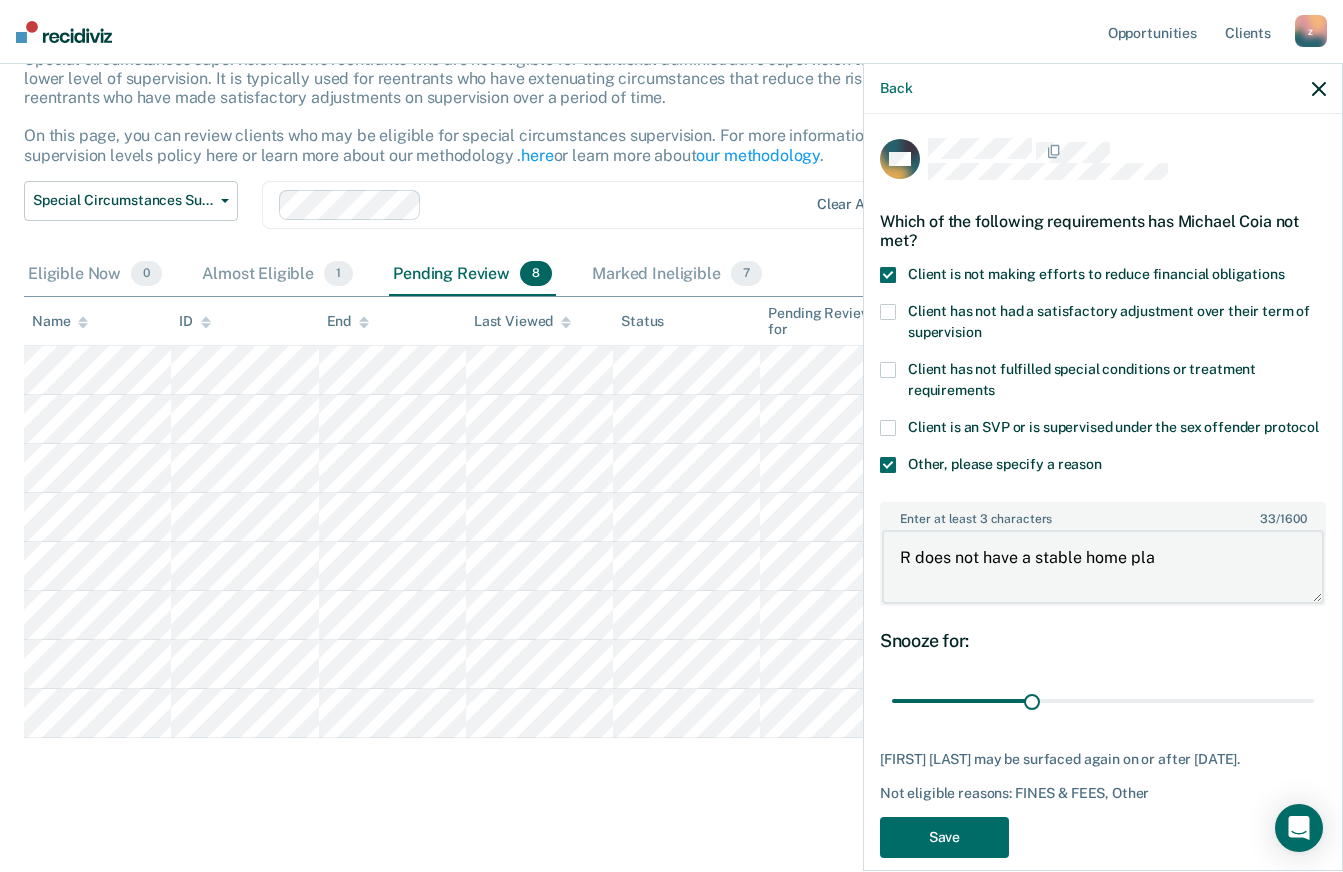 type on "R does not have a stable home plan" 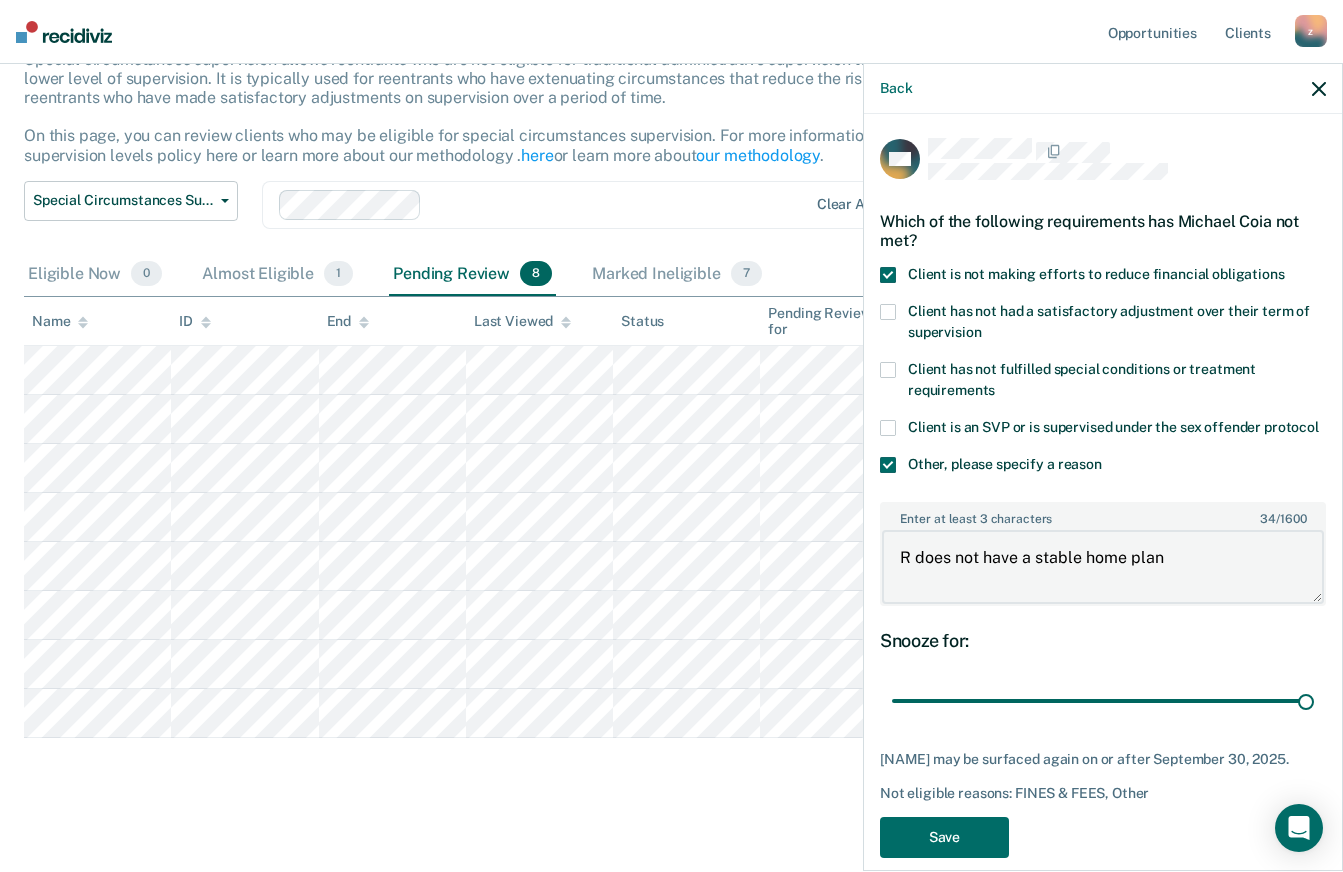 type on "90" 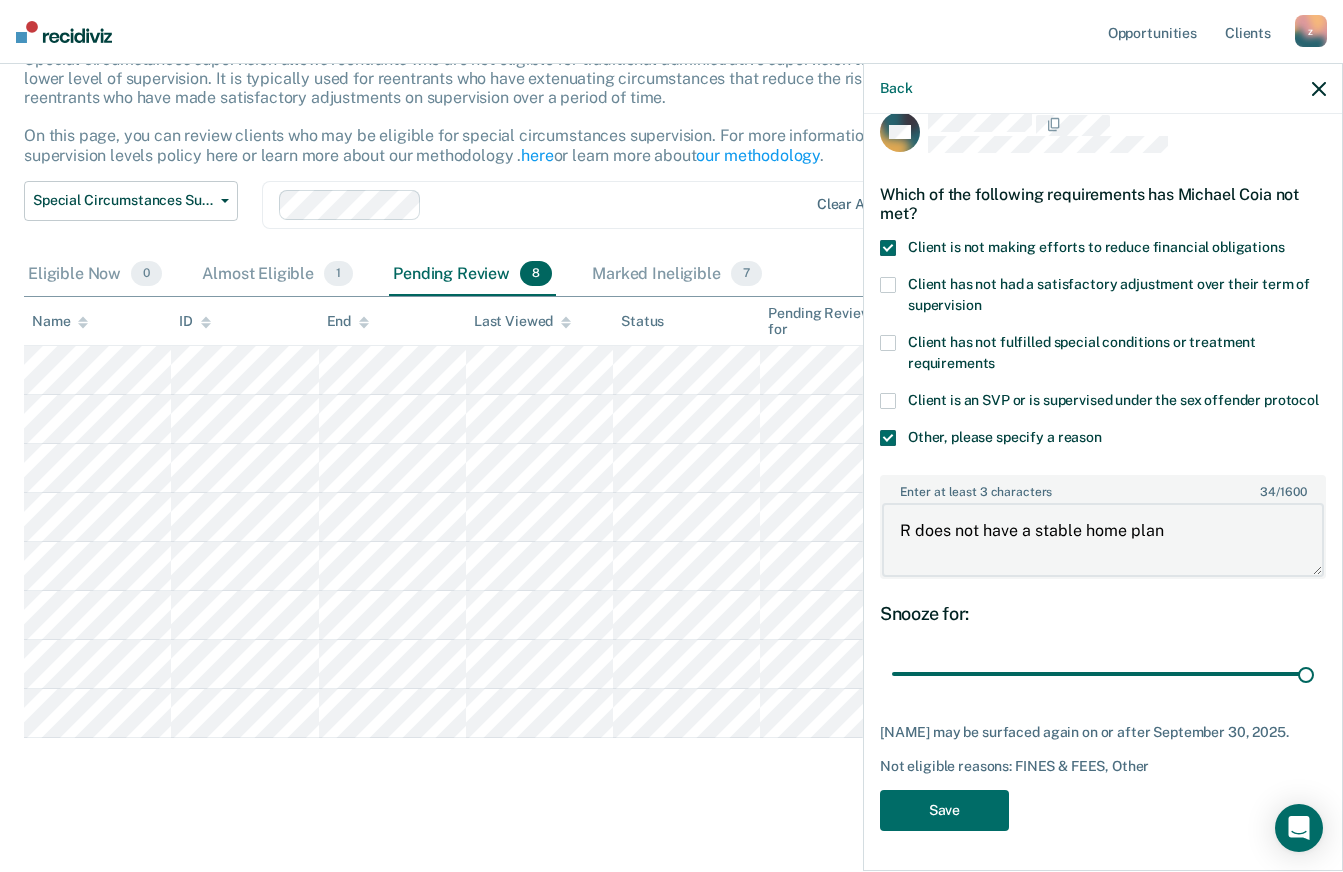 scroll, scrollTop: 63, scrollLeft: 0, axis: vertical 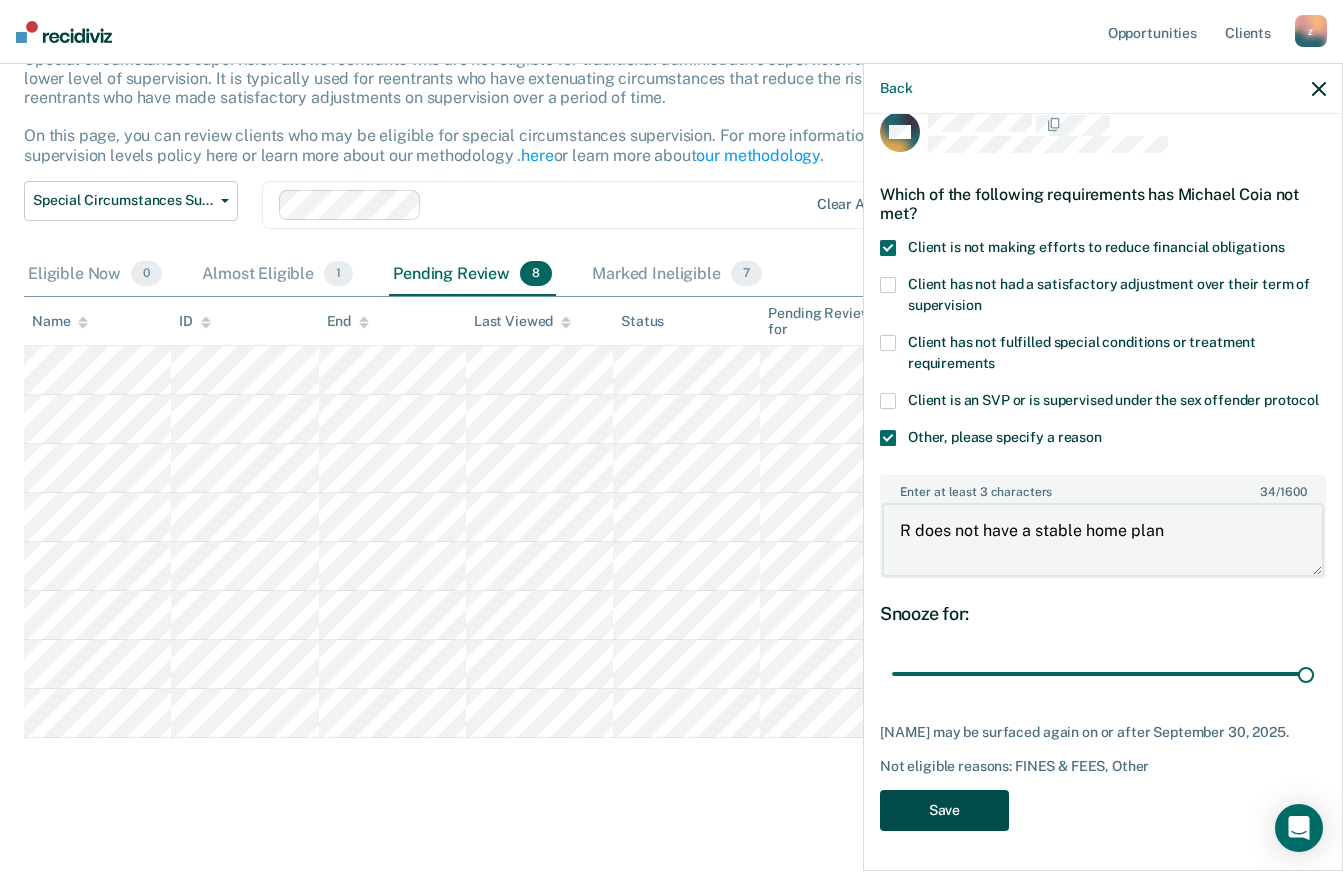 type on "R does not have a stable home plan" 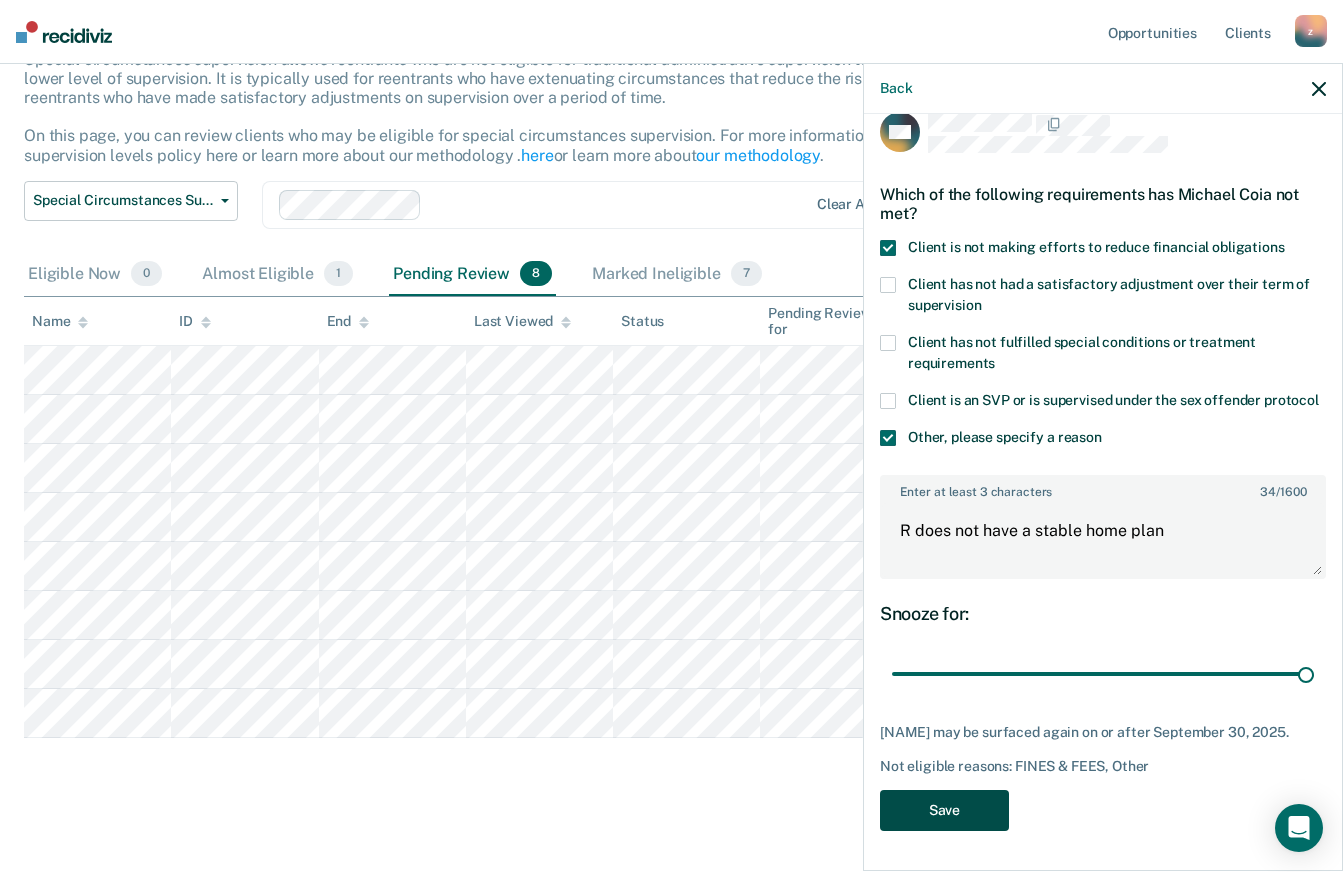 click on "Save" at bounding box center [944, 810] 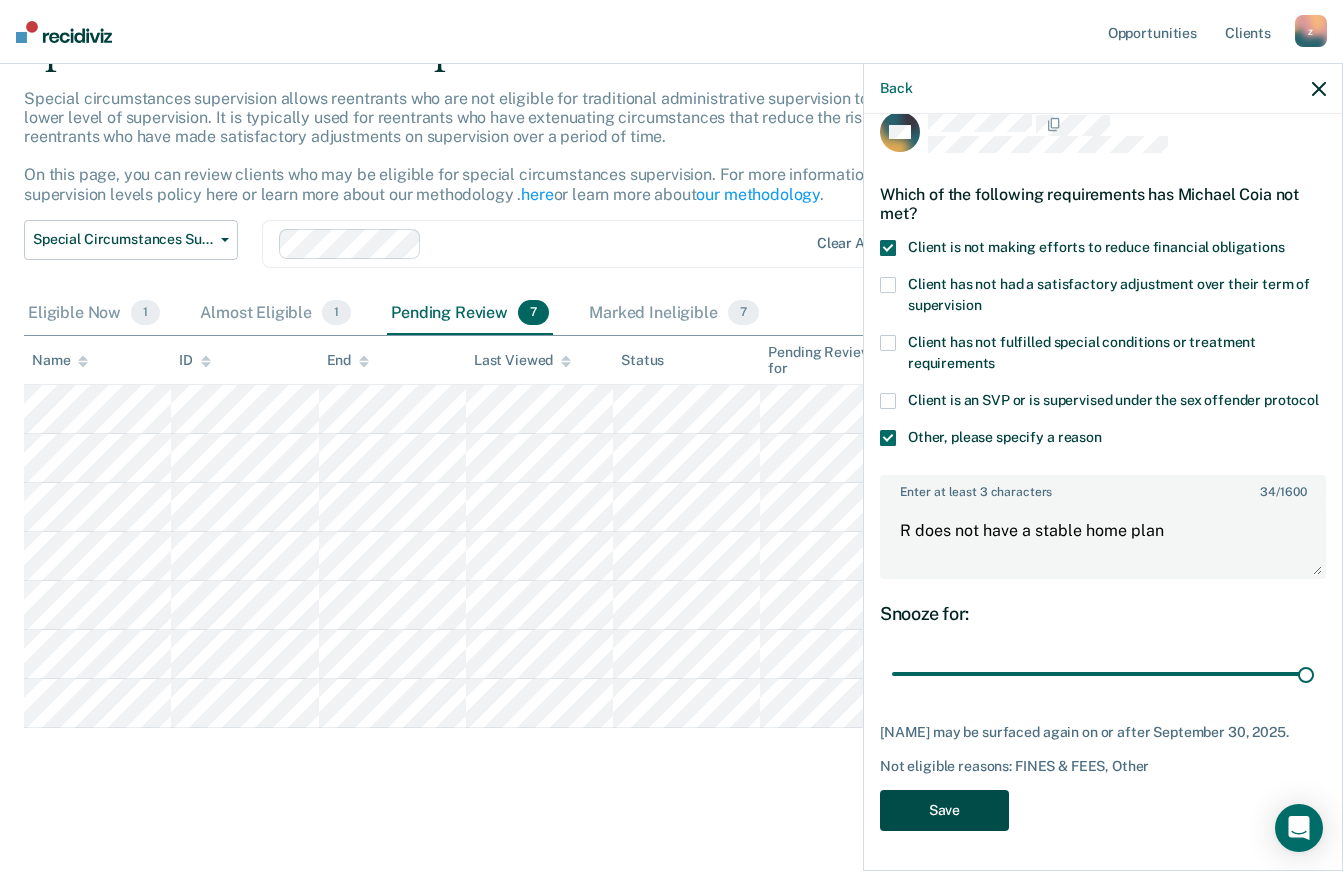 scroll, scrollTop: 106, scrollLeft: 0, axis: vertical 